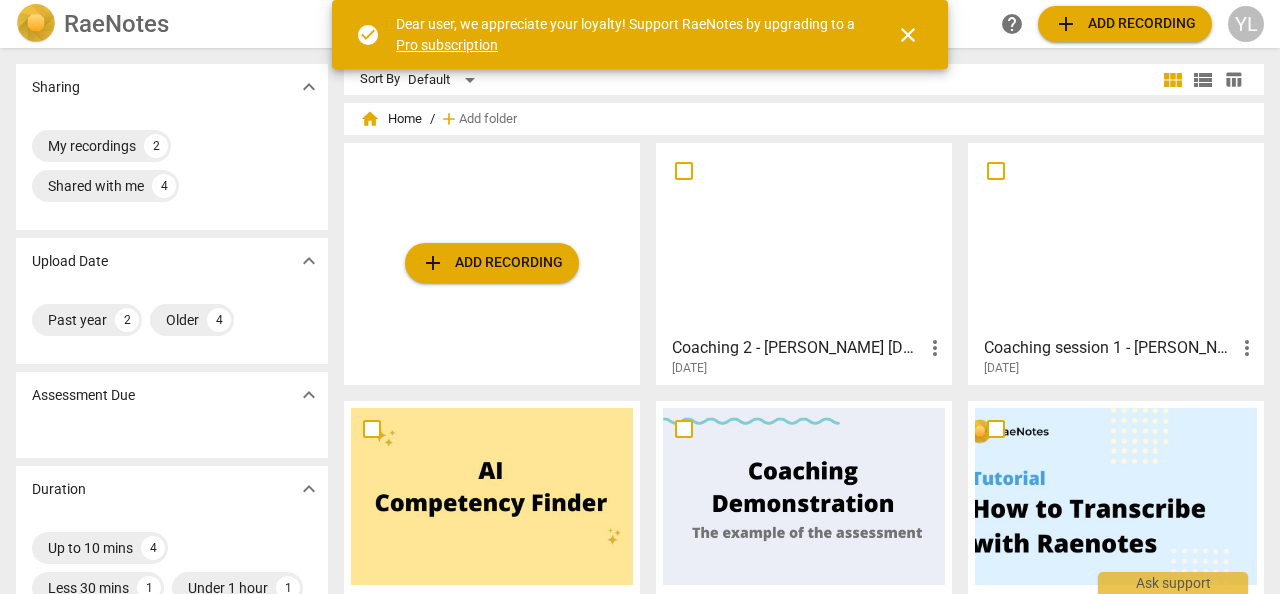 scroll, scrollTop: 0, scrollLeft: 0, axis: both 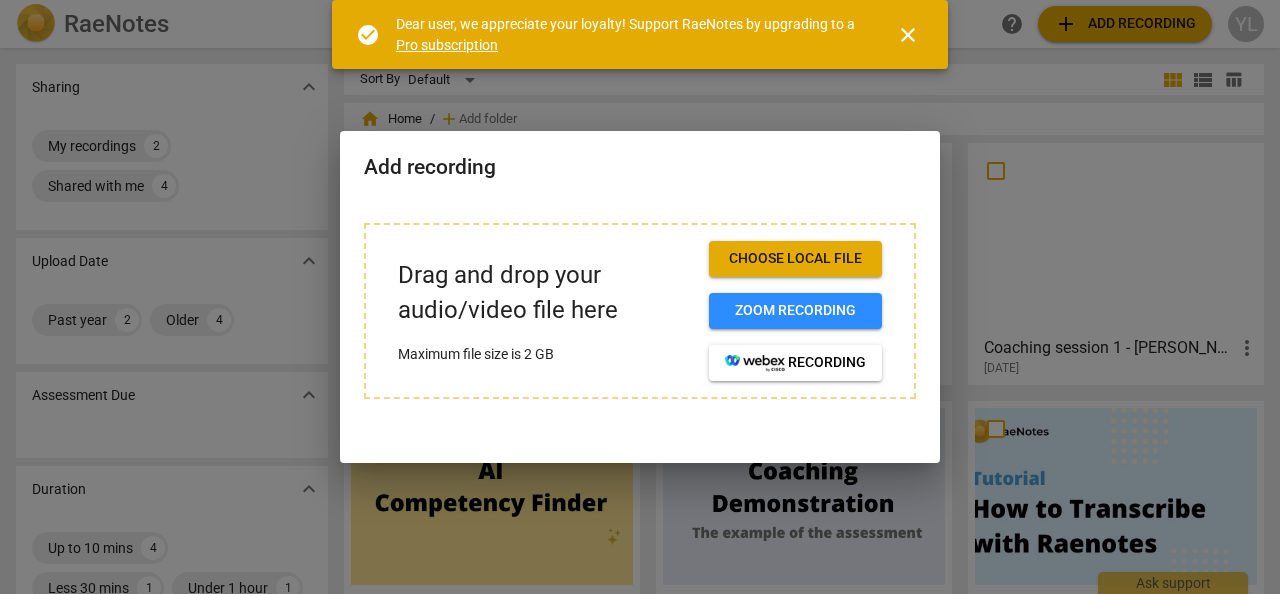 click on "Choose local file" at bounding box center (795, 259) 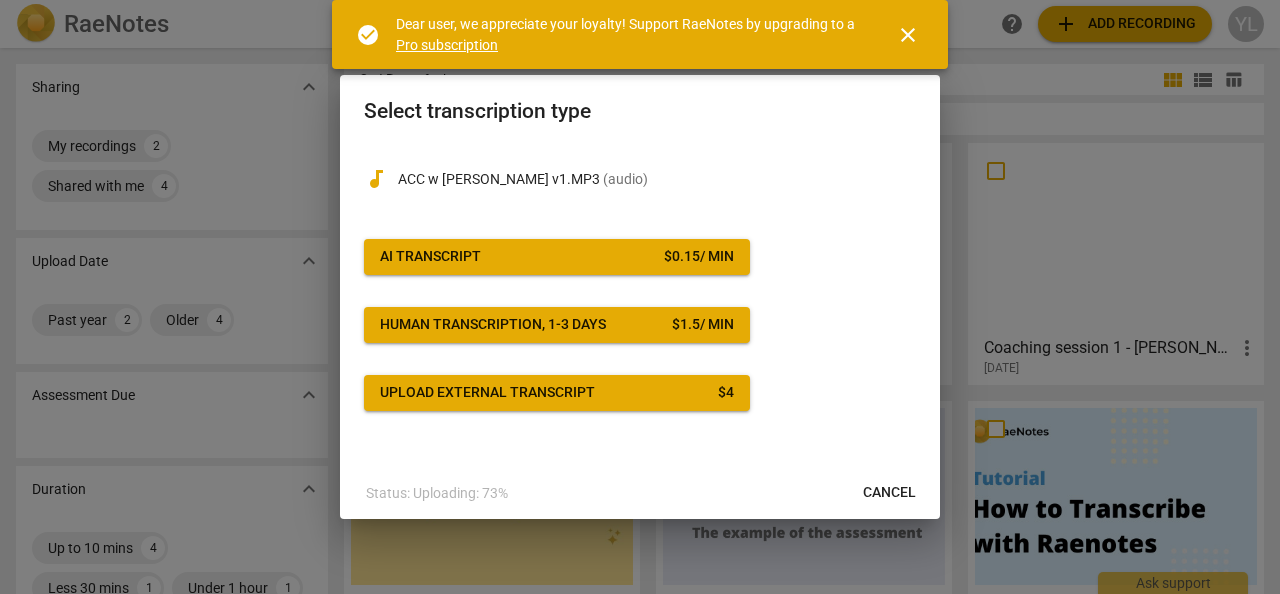click on "close" at bounding box center (908, 35) 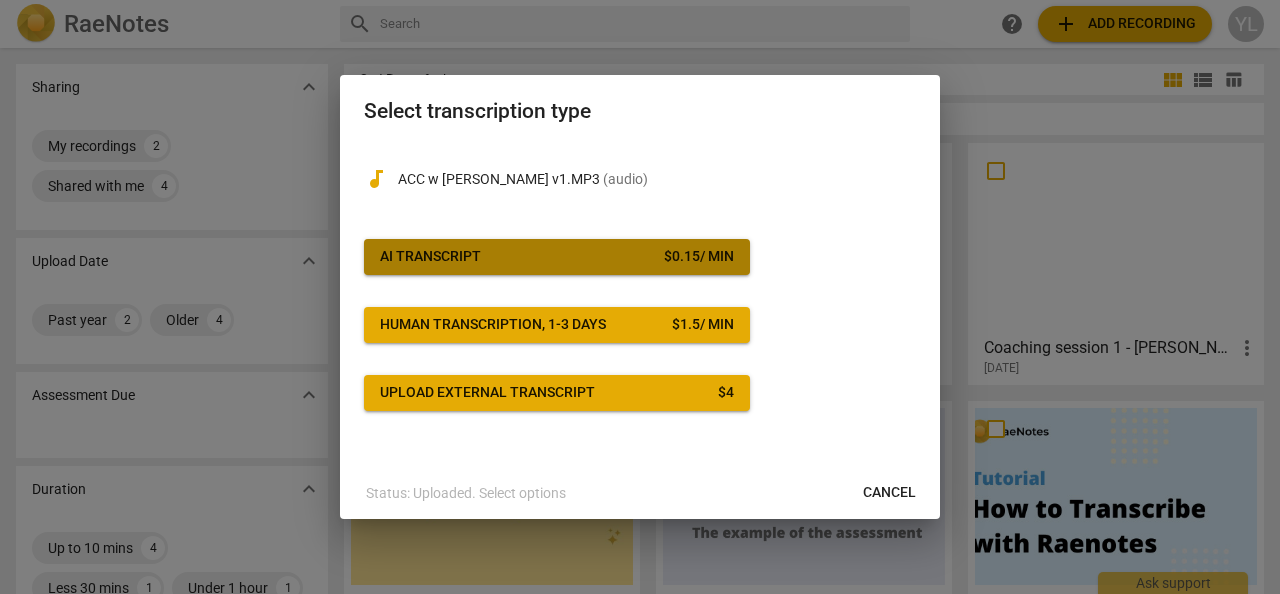 click on "AI Transcript $ 0.15  / min" at bounding box center (557, 257) 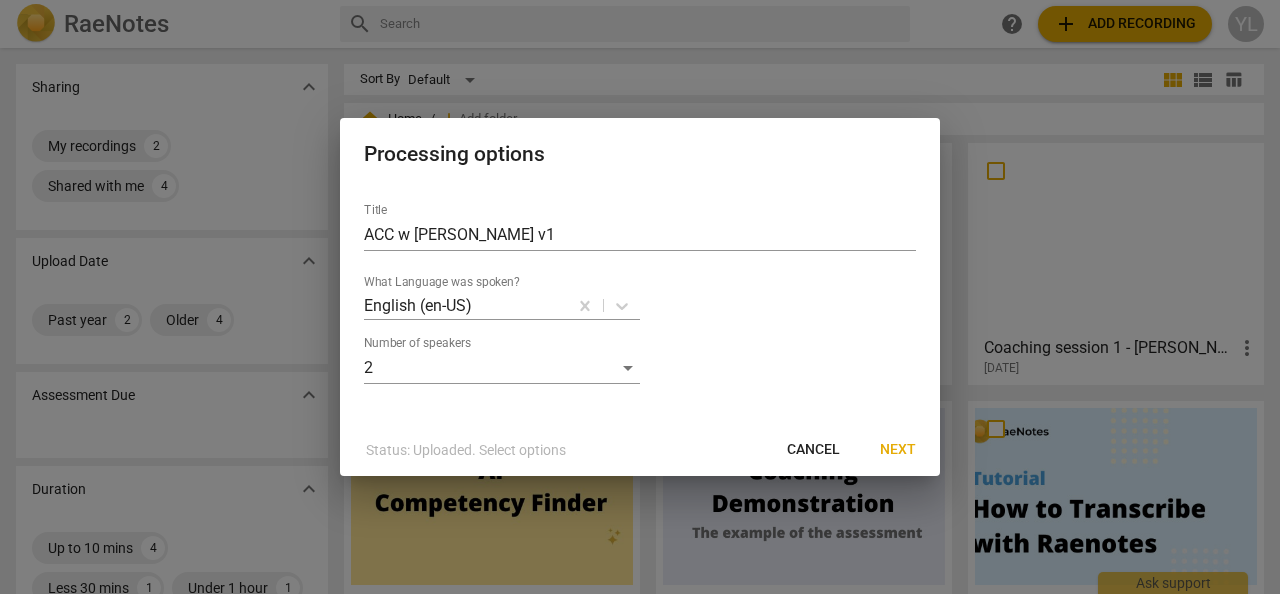 click on "Next" at bounding box center [898, 450] 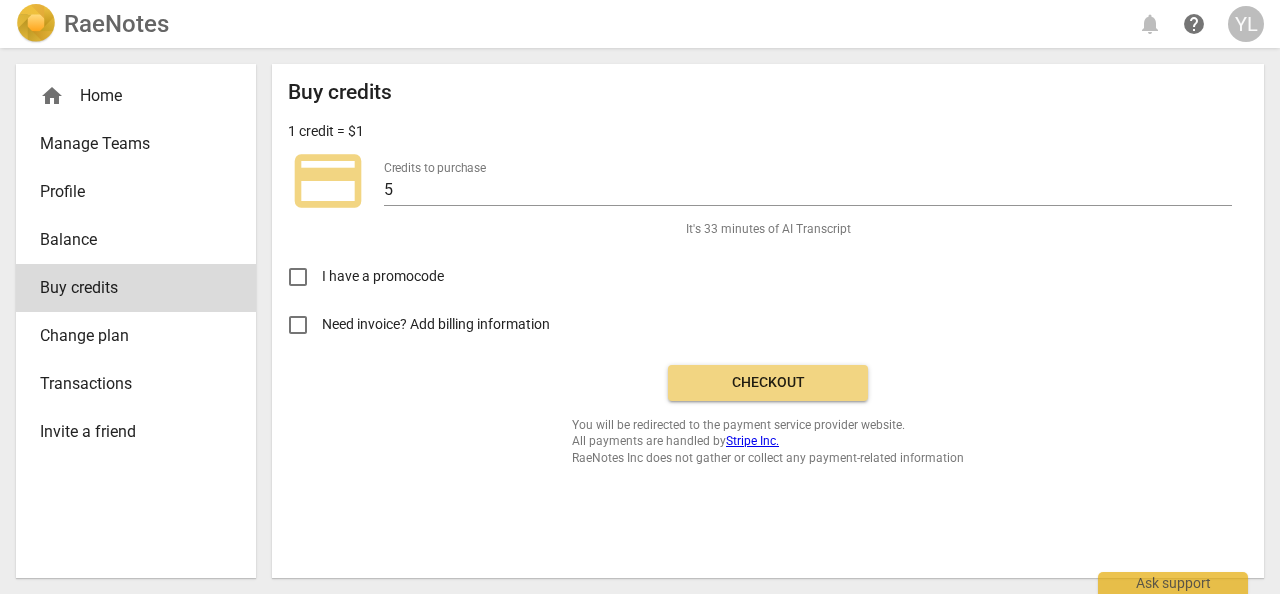 click on "Need invoice? Add billing information" at bounding box center [298, 325] 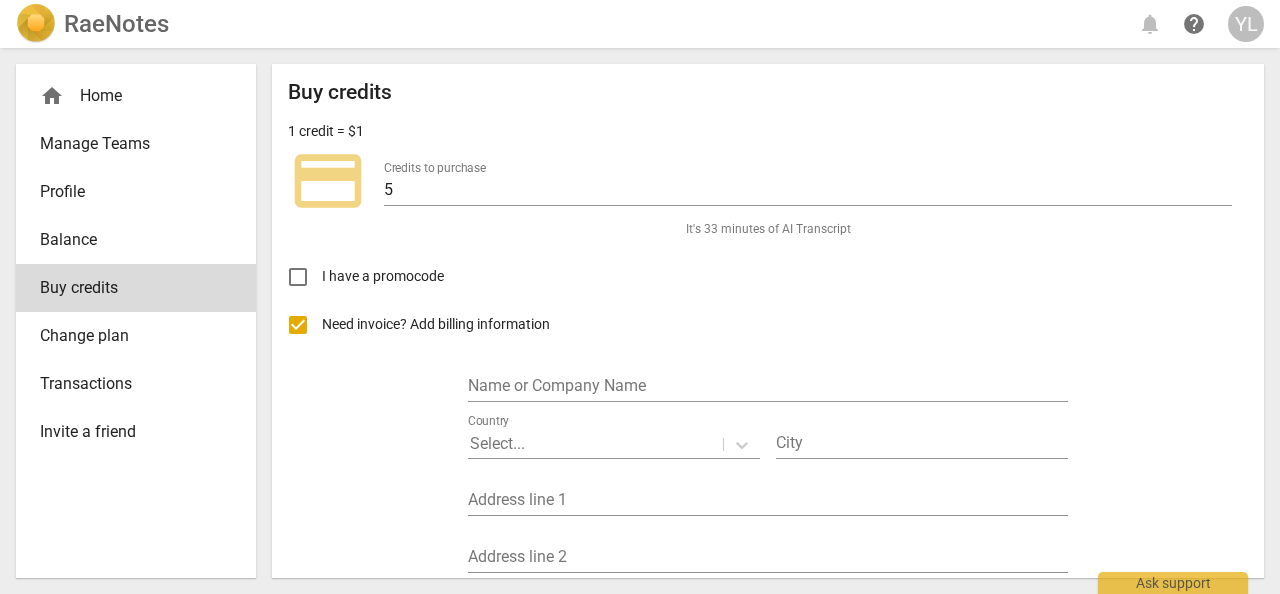click on "Need invoice? Add billing information" at bounding box center (298, 325) 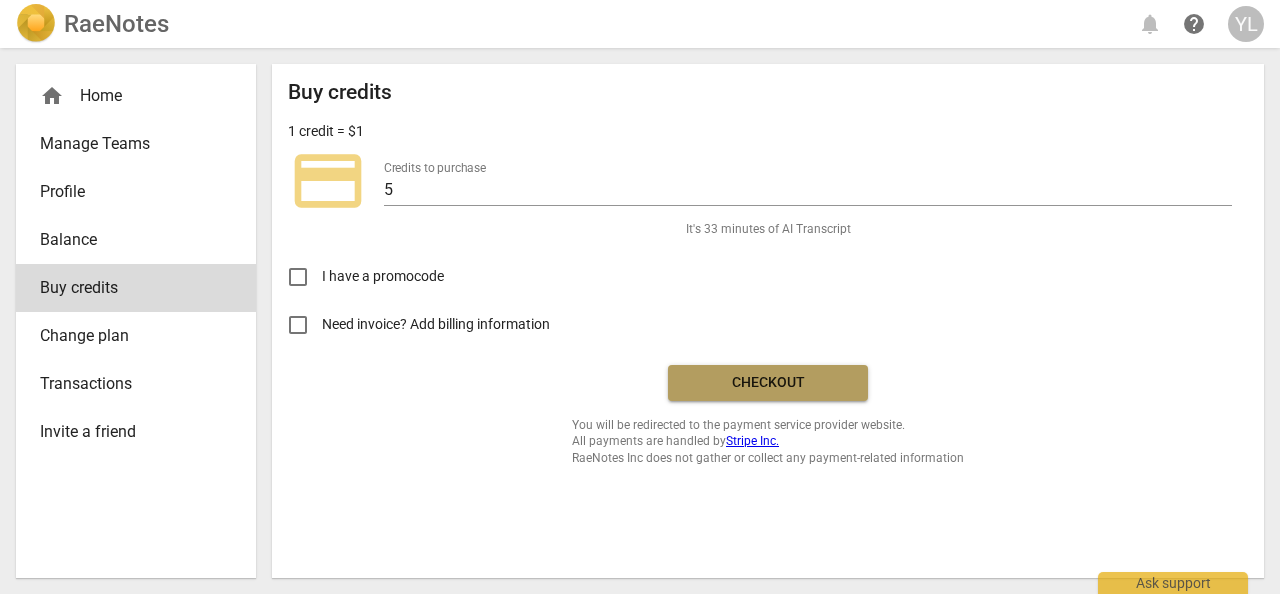 click on "Checkout" at bounding box center [768, 383] 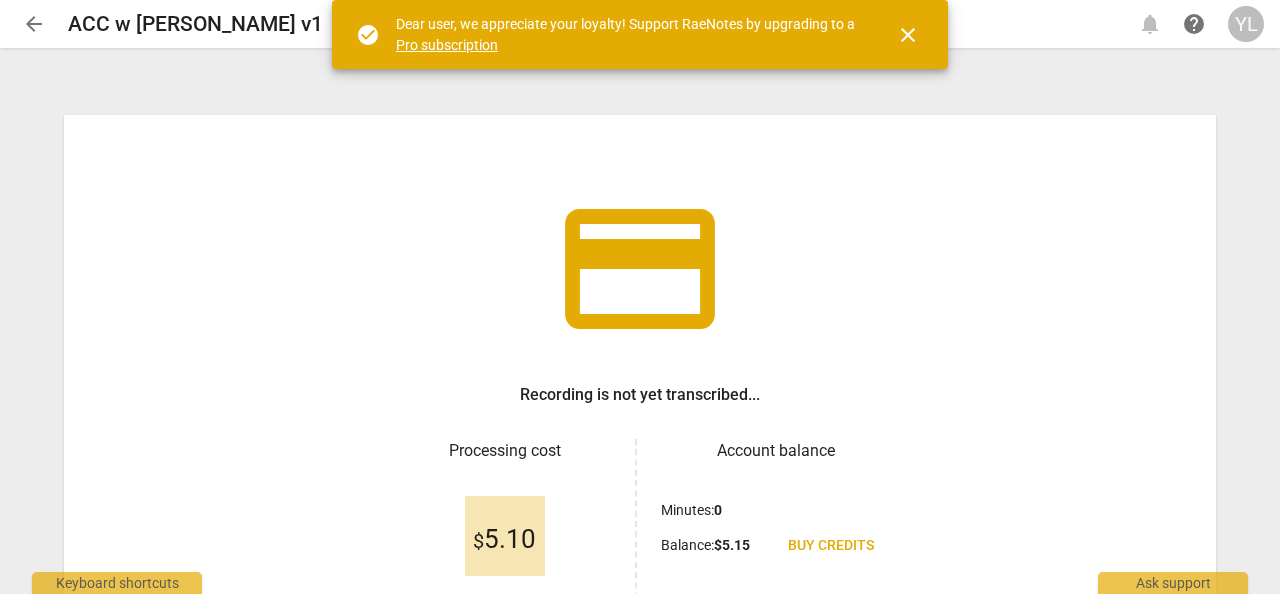 scroll, scrollTop: 0, scrollLeft: 0, axis: both 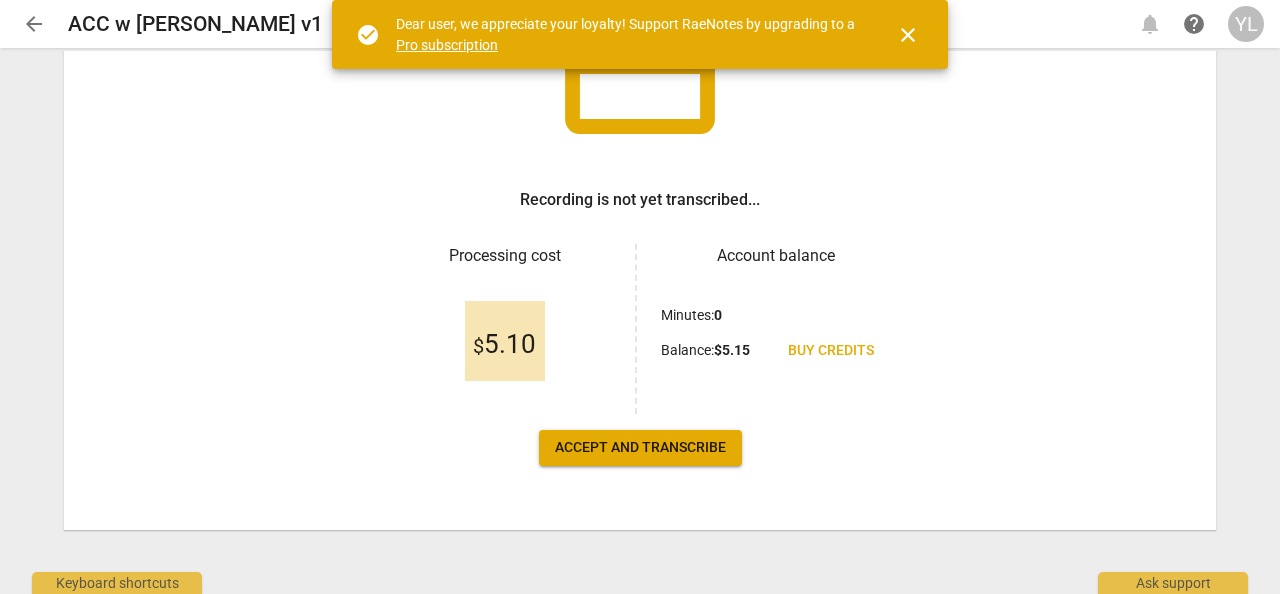 click on "Accept and transcribe" at bounding box center [640, 448] 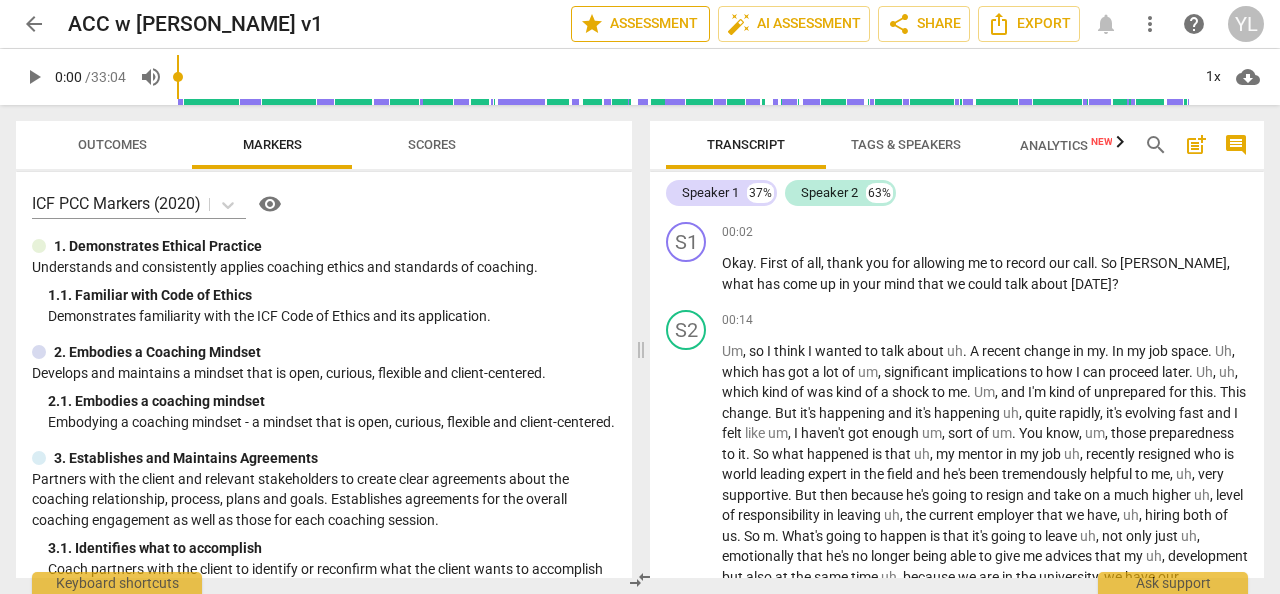click on "star    Assessment" at bounding box center (640, 24) 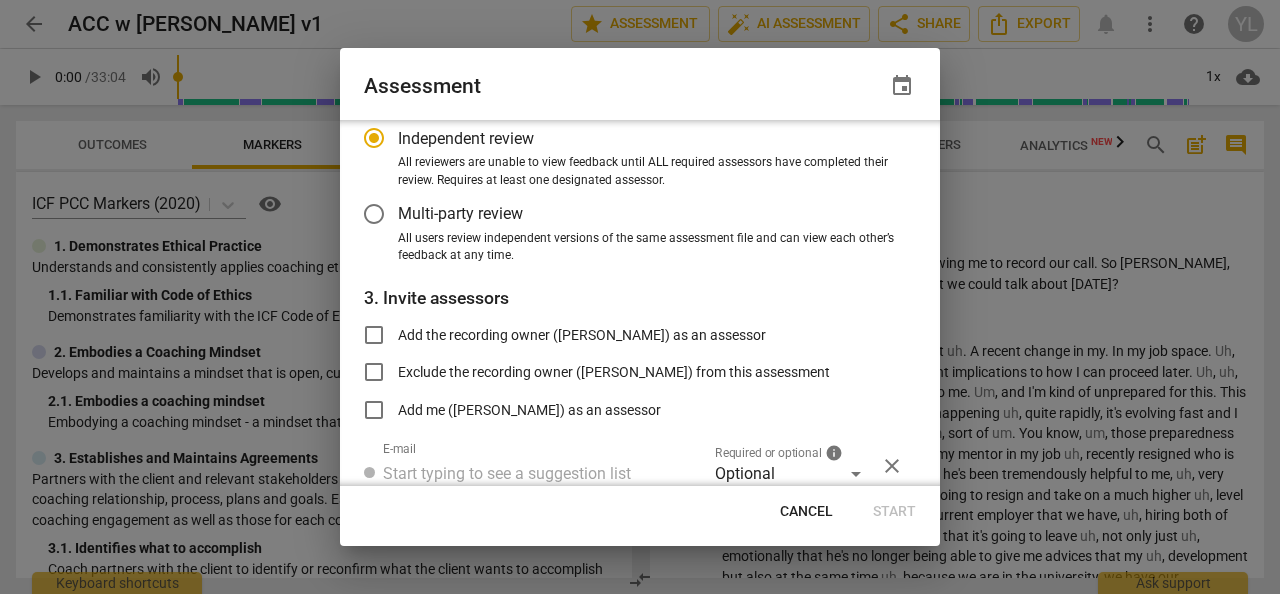 scroll, scrollTop: 256, scrollLeft: 0, axis: vertical 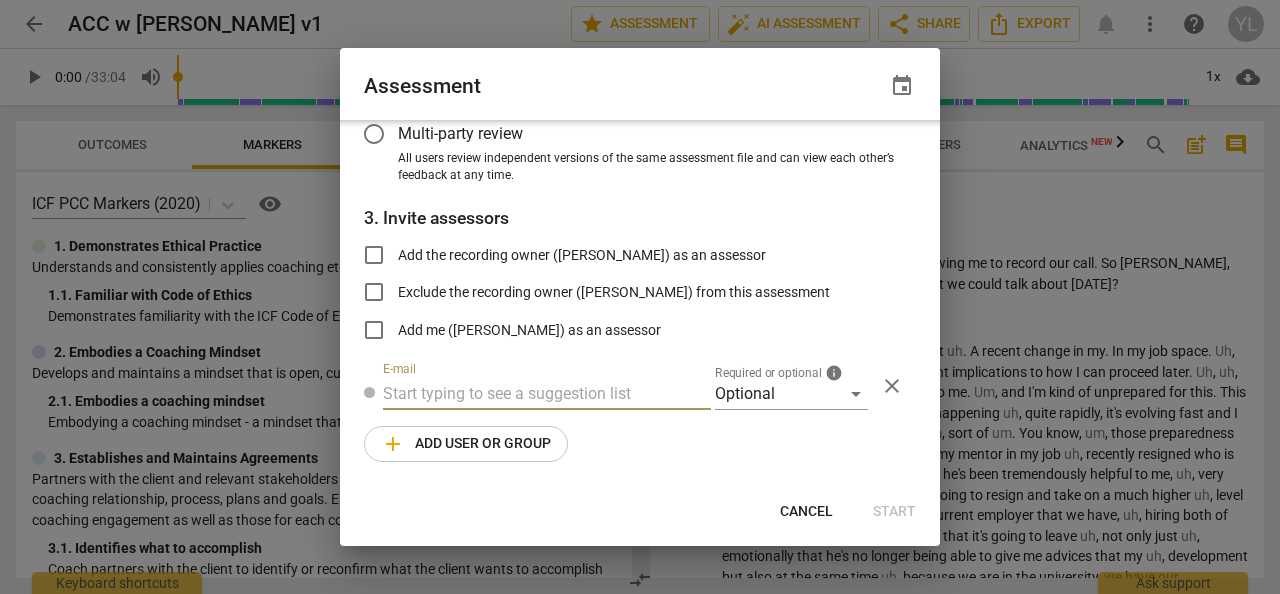click at bounding box center [547, 394] 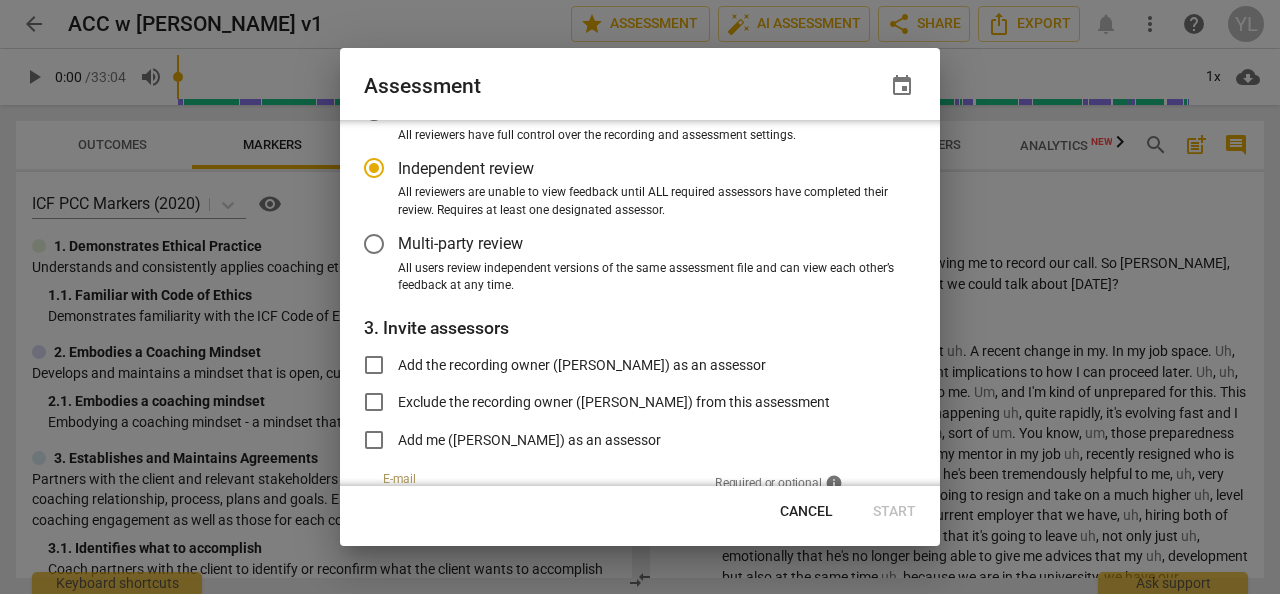 scroll, scrollTop: 0, scrollLeft: 0, axis: both 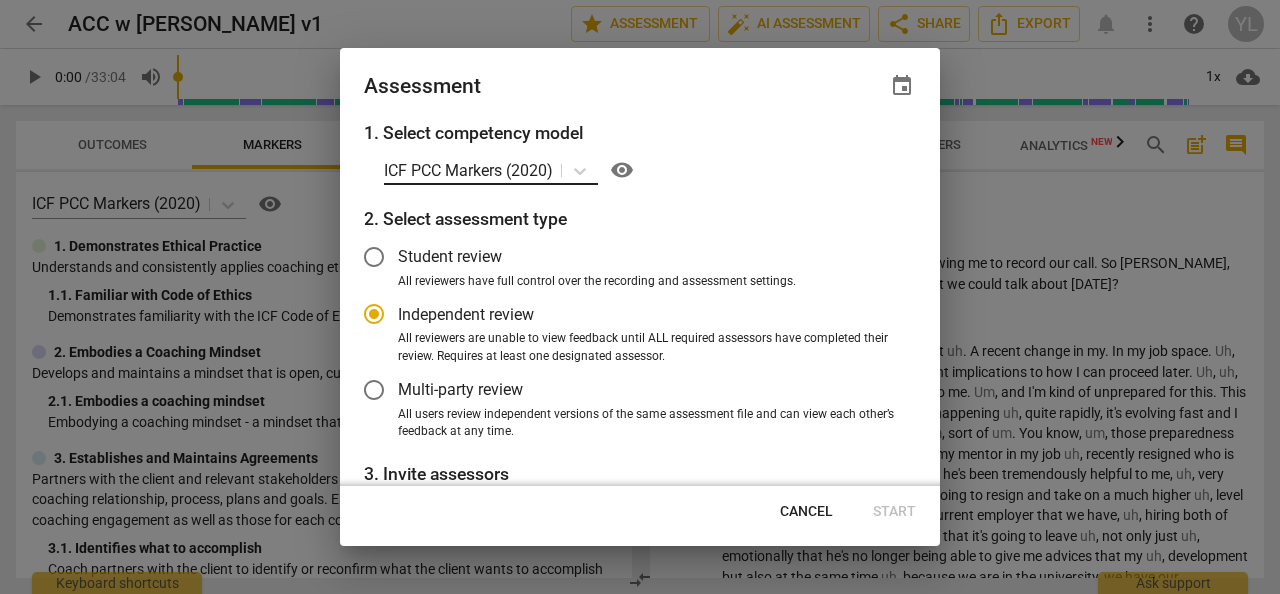 click on "ICF PCC Markers (2020)" at bounding box center [468, 170] 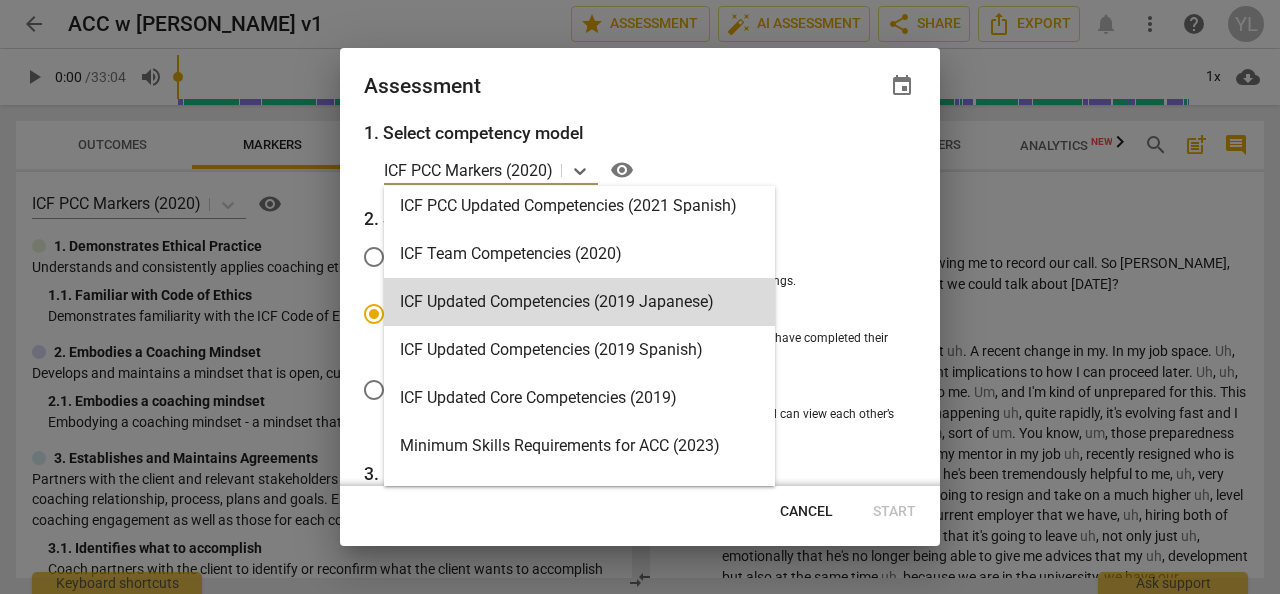 scroll, scrollTop: 400, scrollLeft: 0, axis: vertical 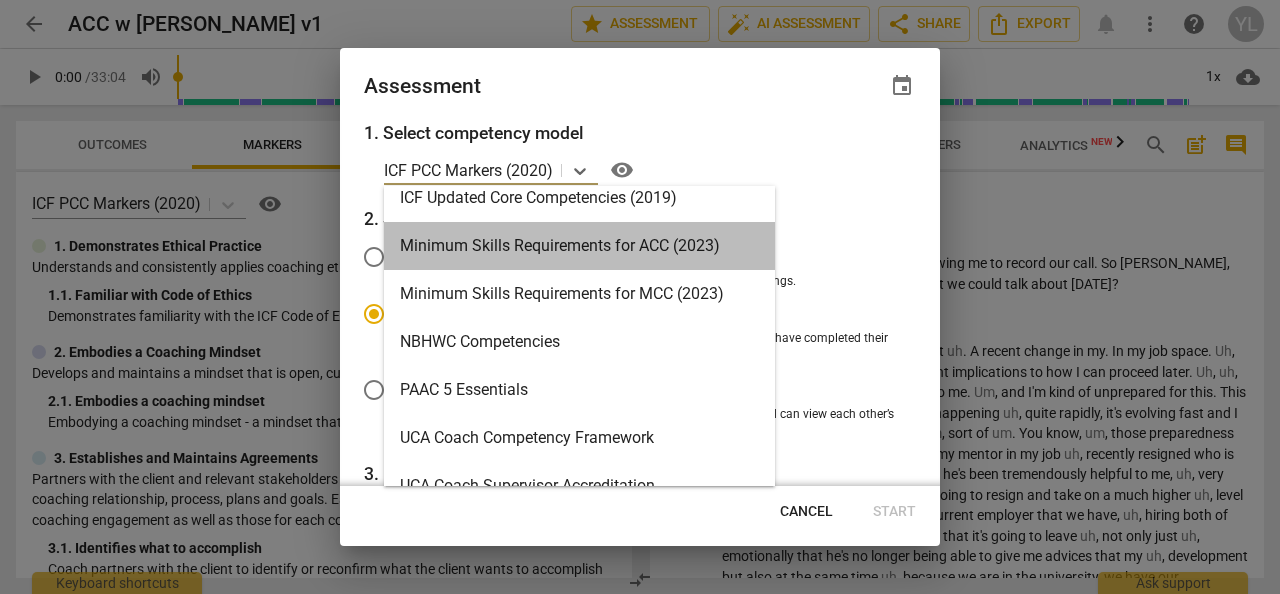 click on "Minimum Skills Requirements for ACC (2023)" at bounding box center (579, 246) 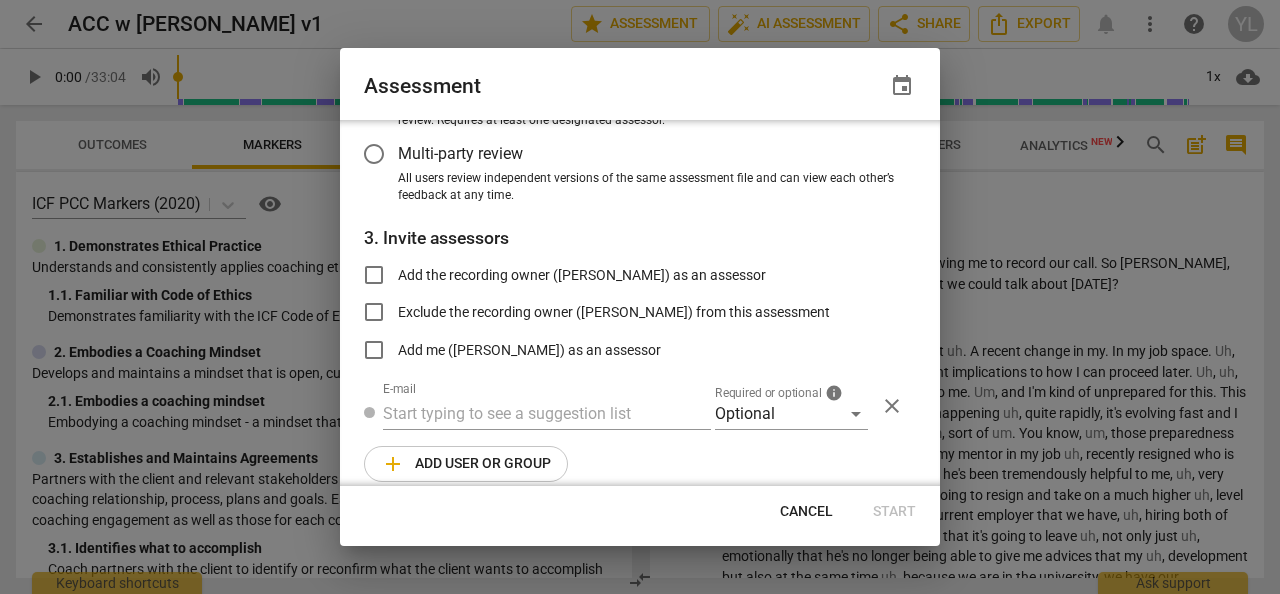 scroll, scrollTop: 256, scrollLeft: 0, axis: vertical 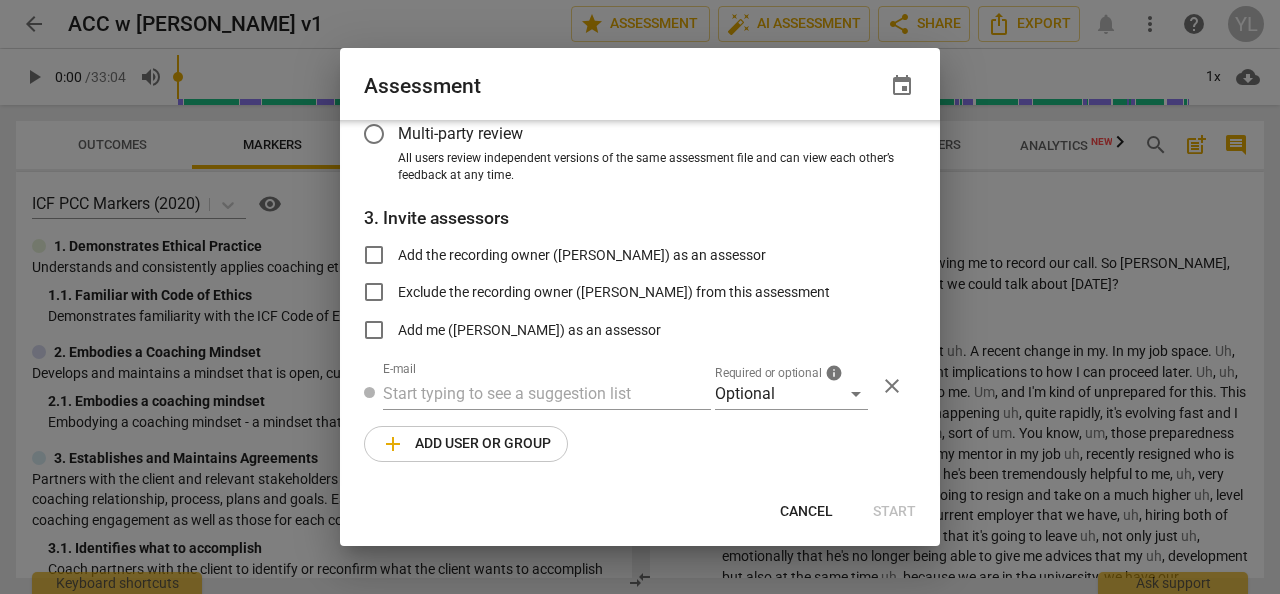 click at bounding box center (640, 297) 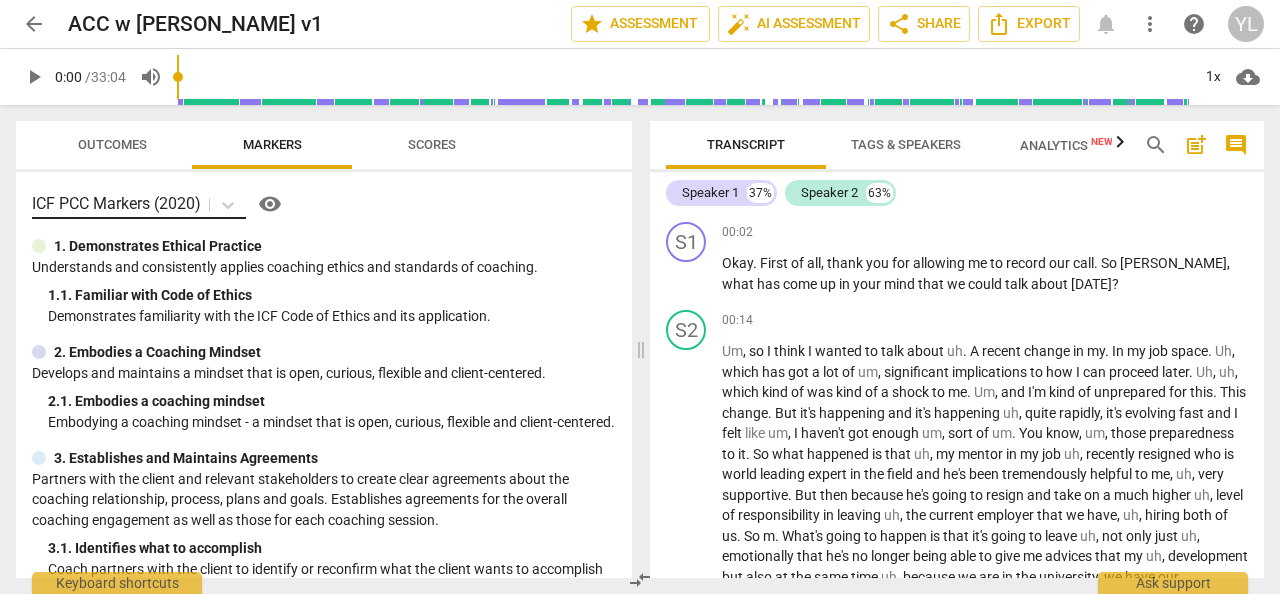 click on "ICF PCC Markers (2020)" at bounding box center [120, 204] 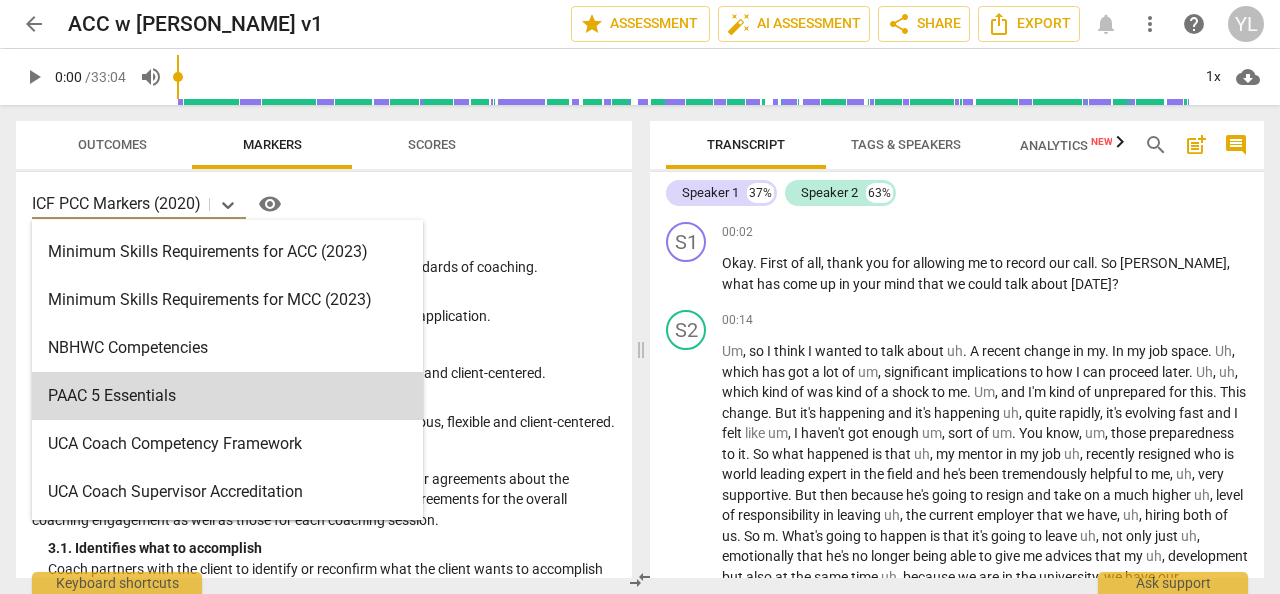 scroll, scrollTop: 328, scrollLeft: 0, axis: vertical 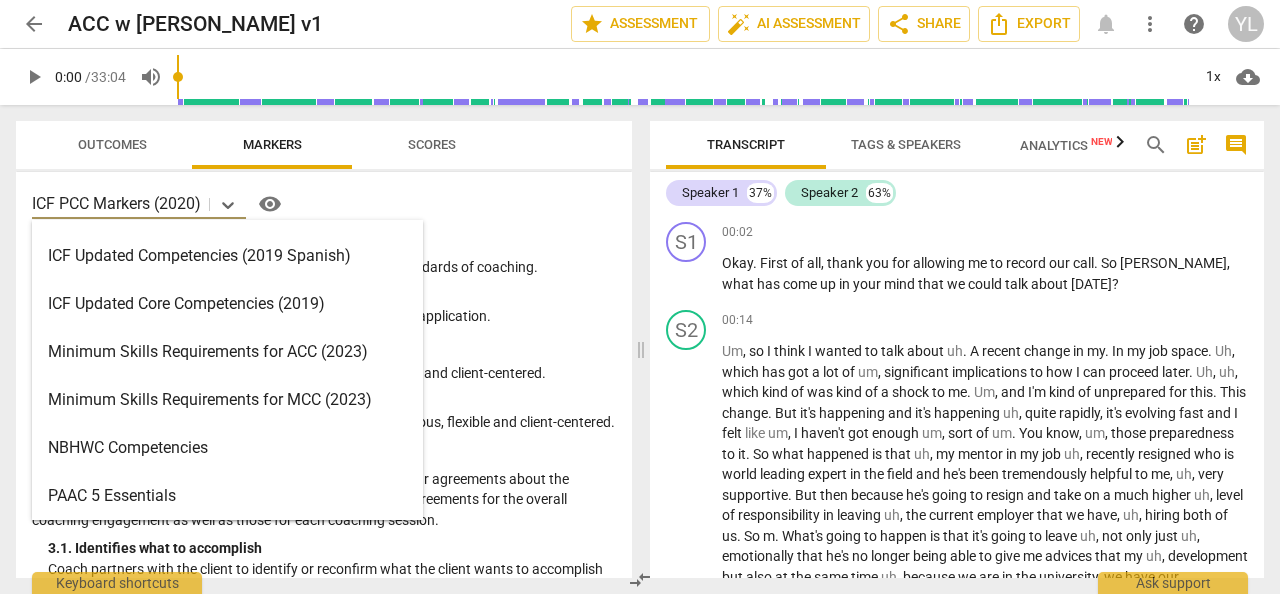 click on "Minimum Skills Requirements for ACC (2023)" at bounding box center [227, 352] 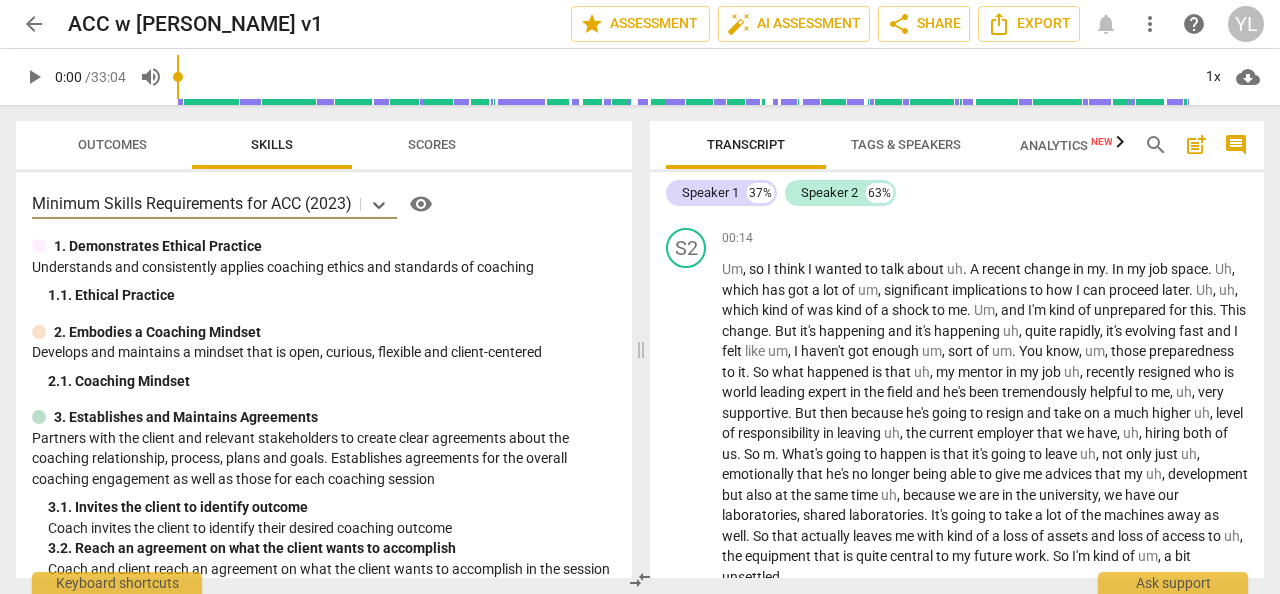 scroll, scrollTop: 0, scrollLeft: 0, axis: both 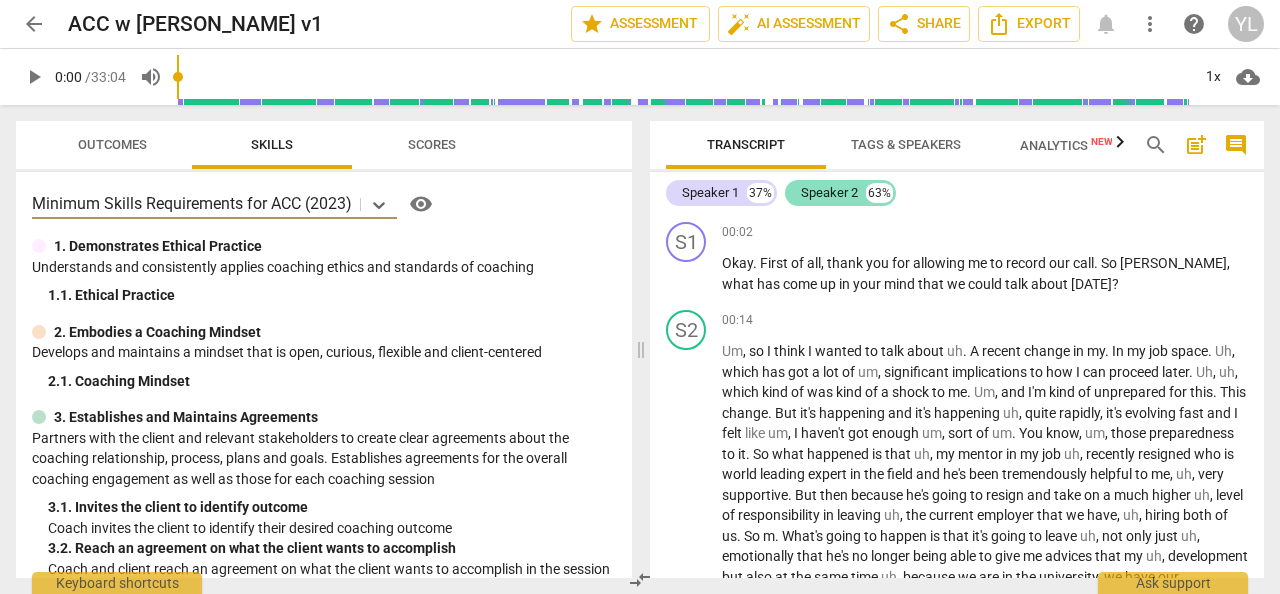 click on "Speaker 2" at bounding box center (829, 193) 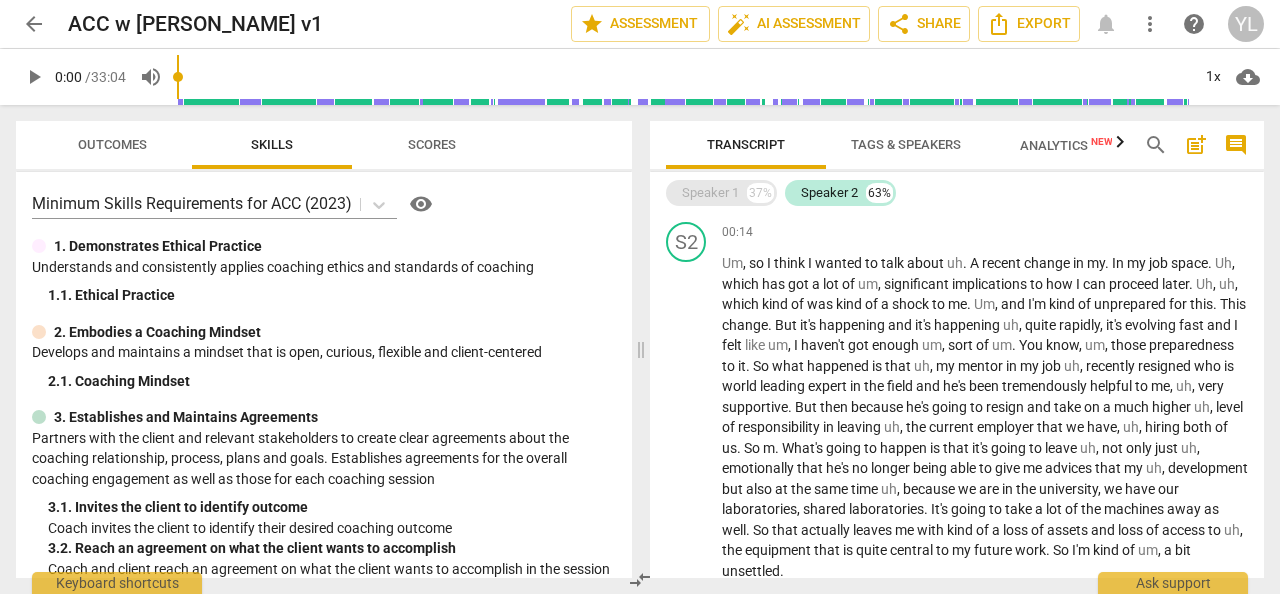 click on "Speaker 1" at bounding box center (710, 193) 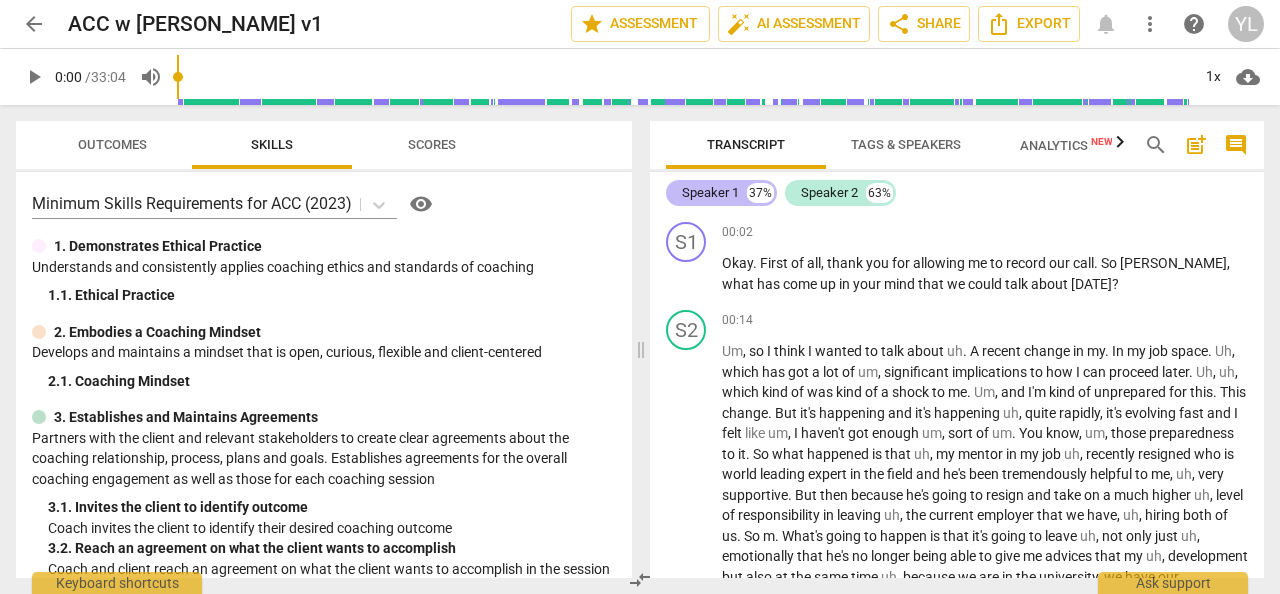click on "Speaker 1" at bounding box center (710, 193) 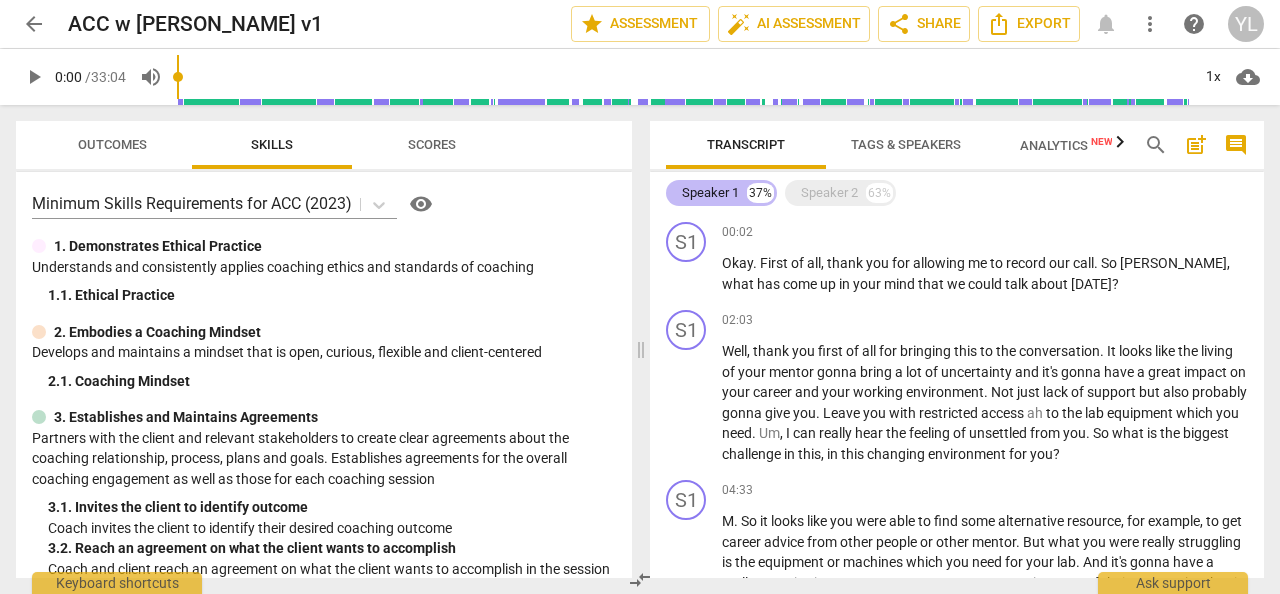 click on "Speaker 1" at bounding box center [710, 193] 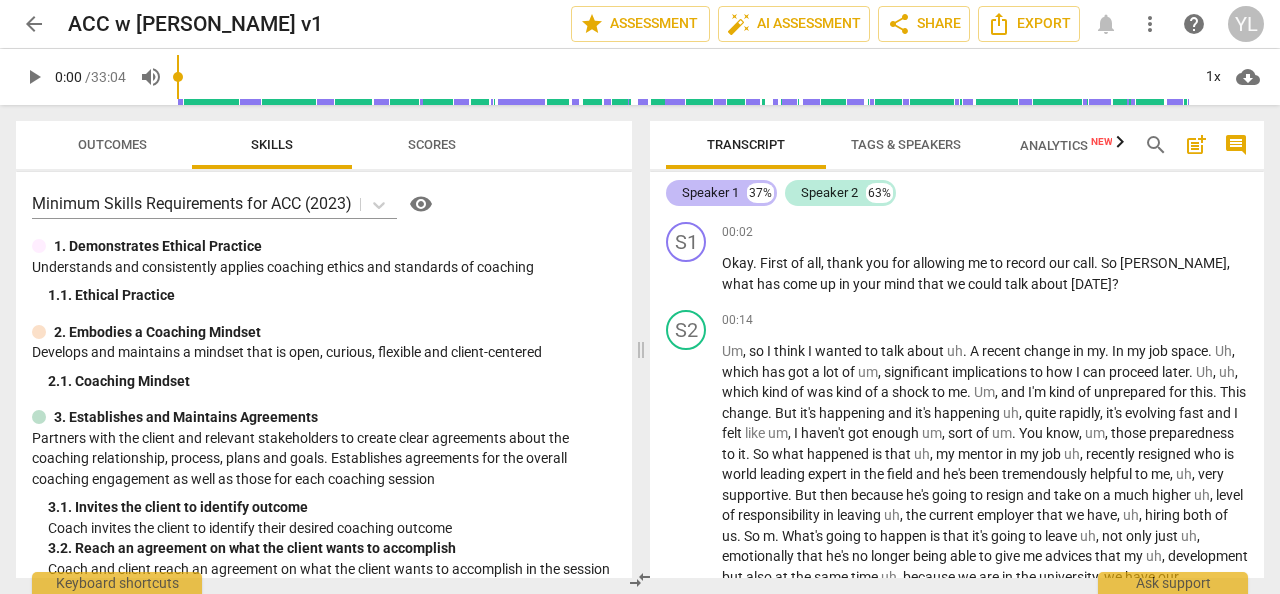 click on "Speaker 1" at bounding box center (710, 193) 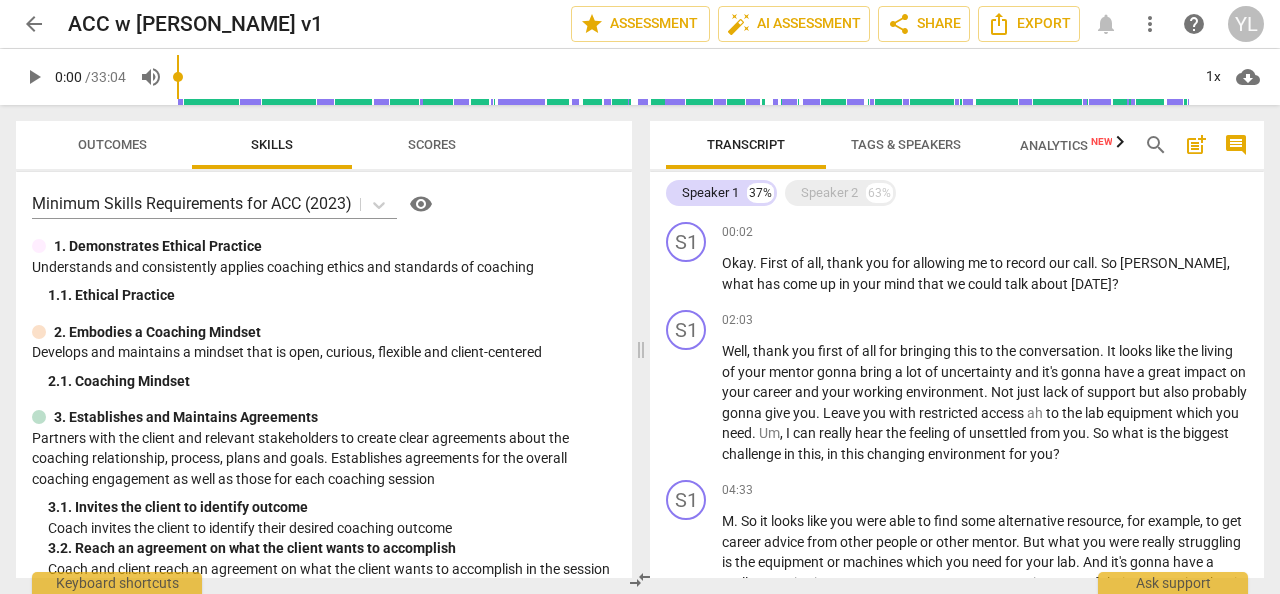 click on "comment" at bounding box center [1236, 145] 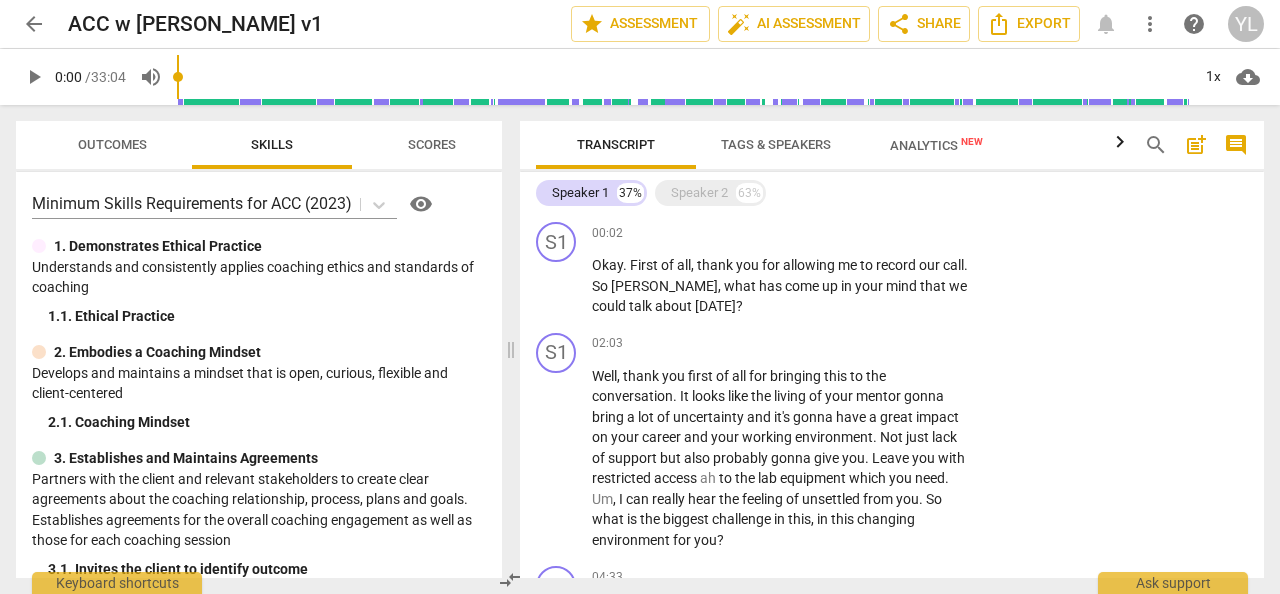 click on "Analytics   New" at bounding box center (936, 145) 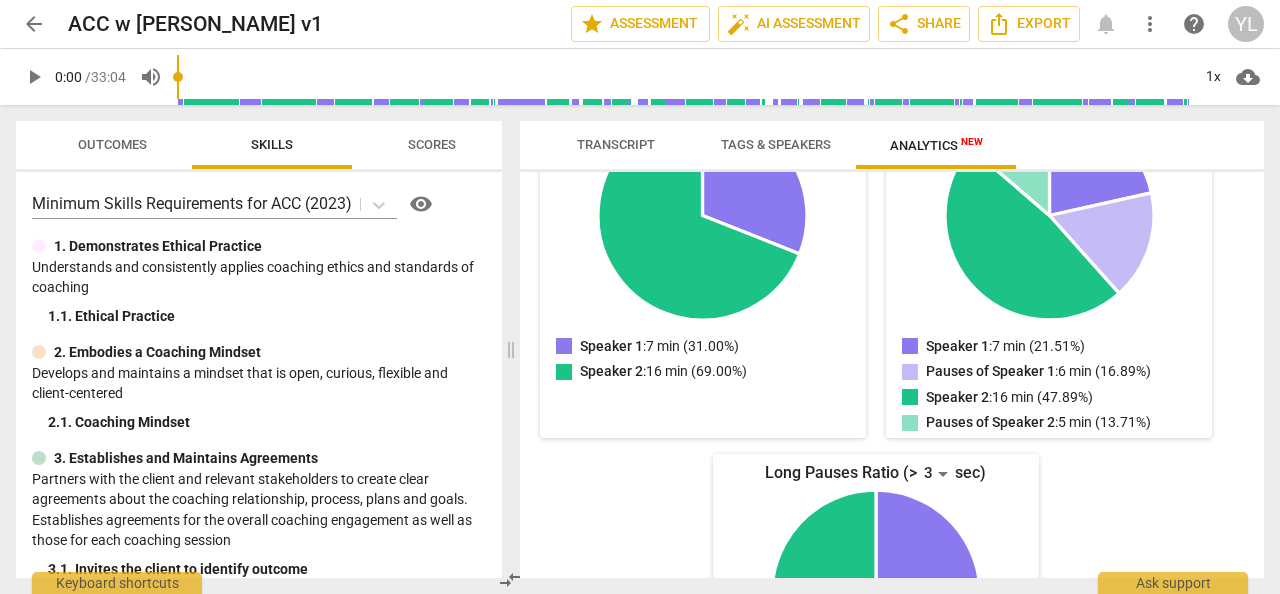 scroll, scrollTop: 324, scrollLeft: 0, axis: vertical 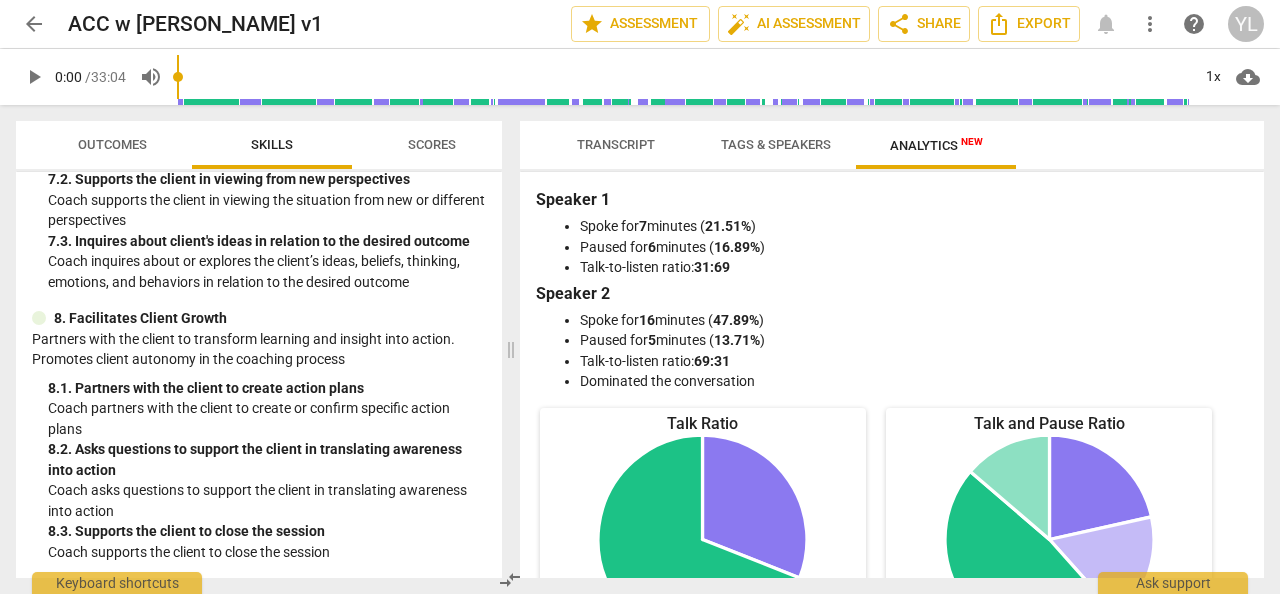 click on "Scores" at bounding box center [432, 145] 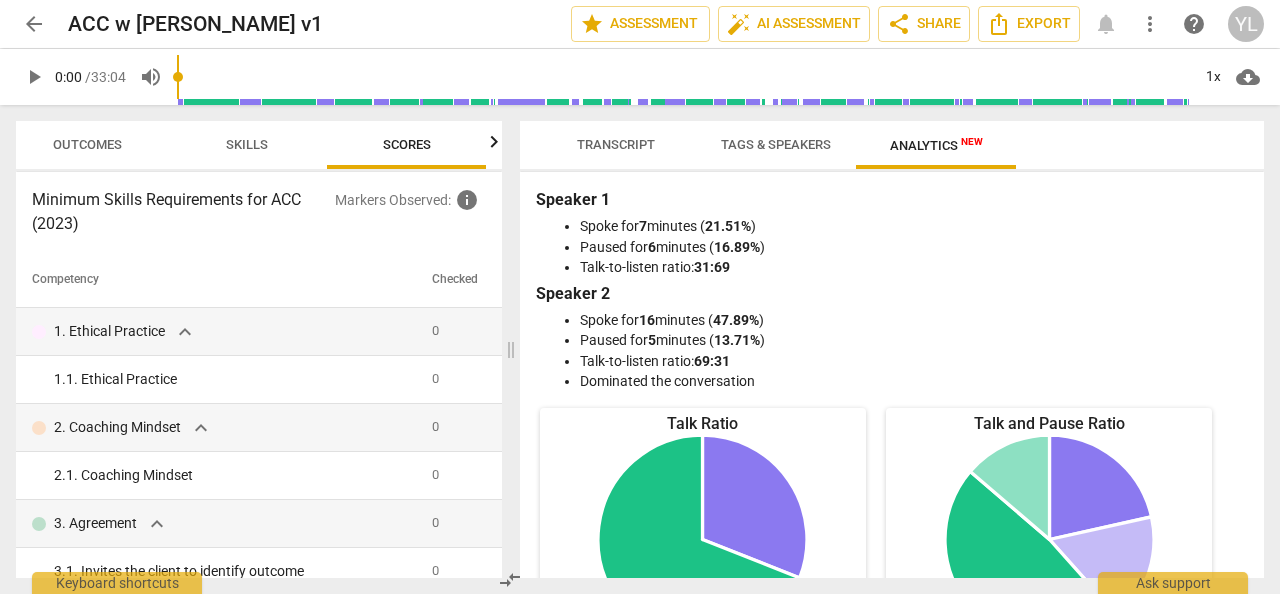 scroll, scrollTop: 0, scrollLeft: 25, axis: horizontal 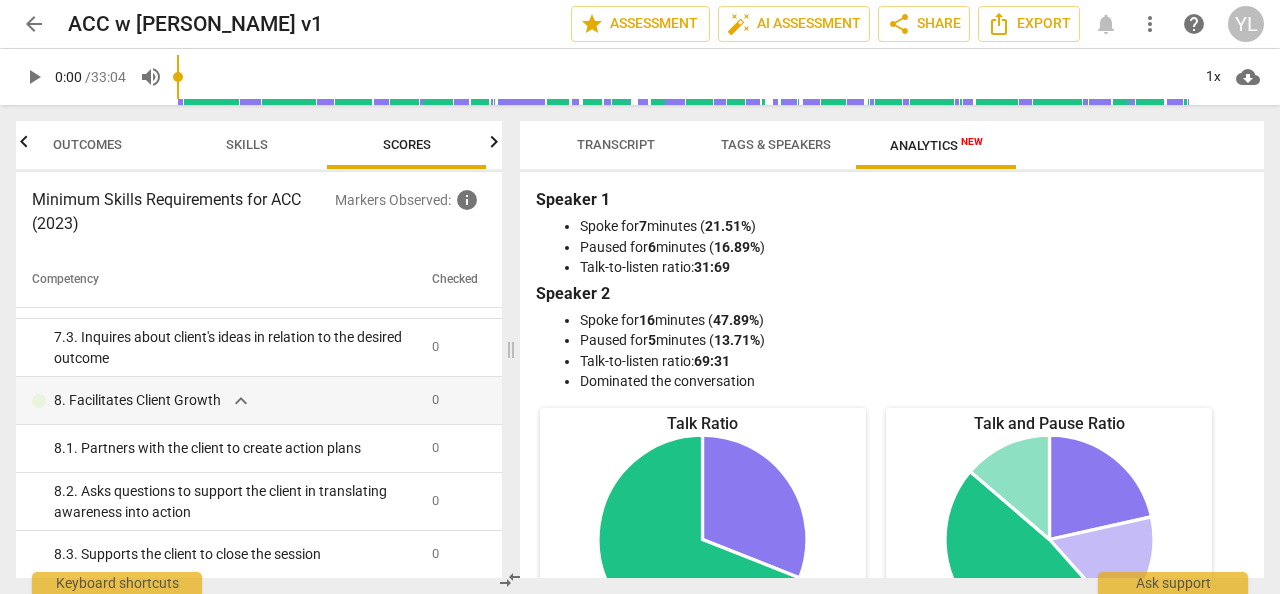 click on "Skills" at bounding box center (247, 145) 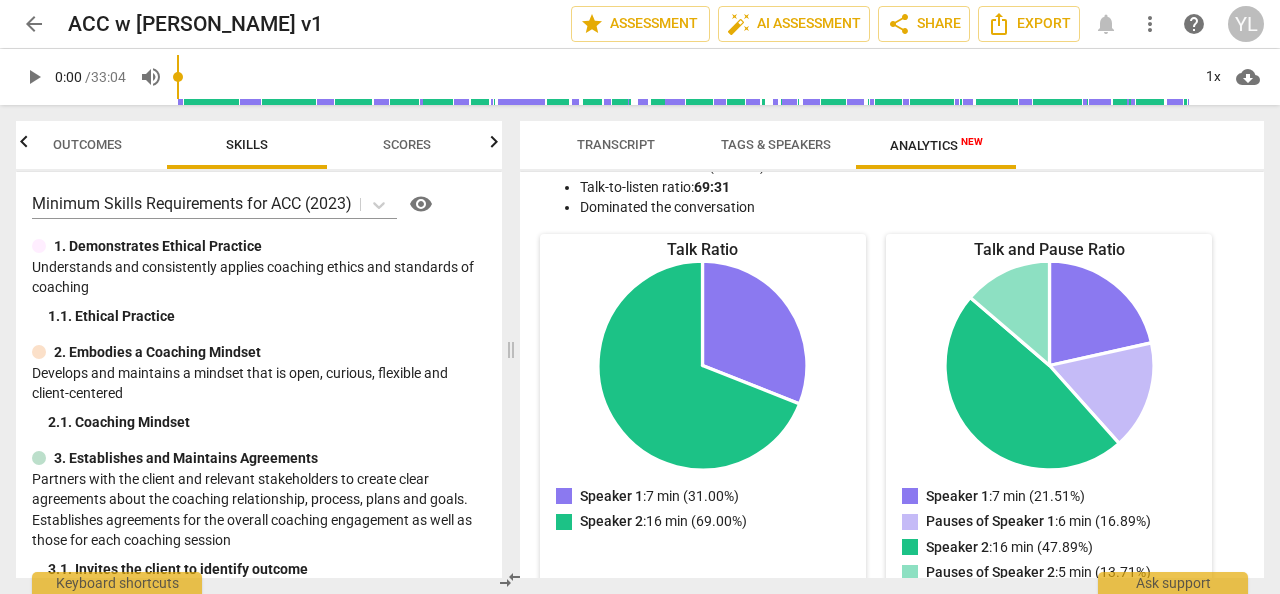 scroll, scrollTop: 0, scrollLeft: 0, axis: both 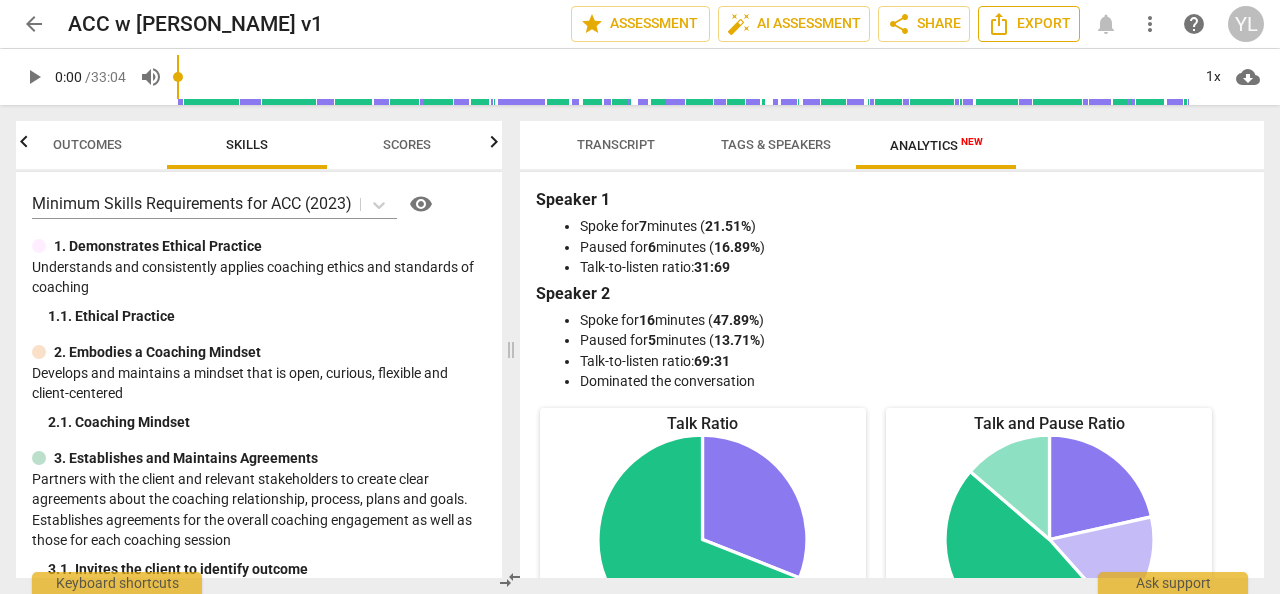 click on "Export" at bounding box center (1029, 24) 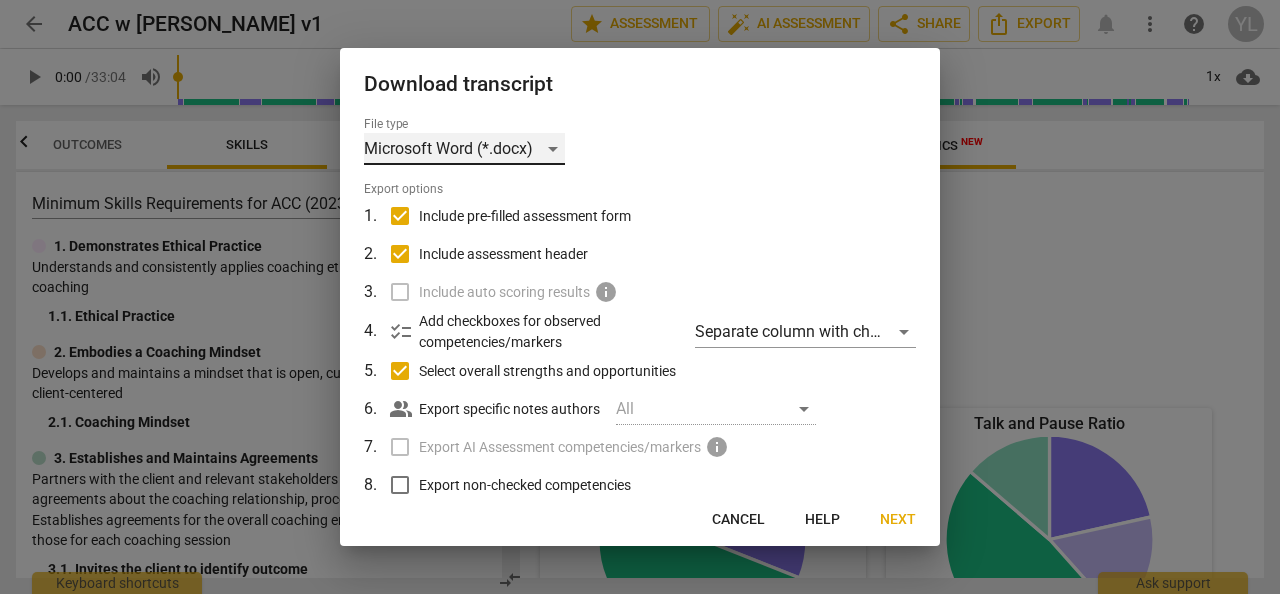 click on "Microsoft Word (*.docx)" at bounding box center [464, 149] 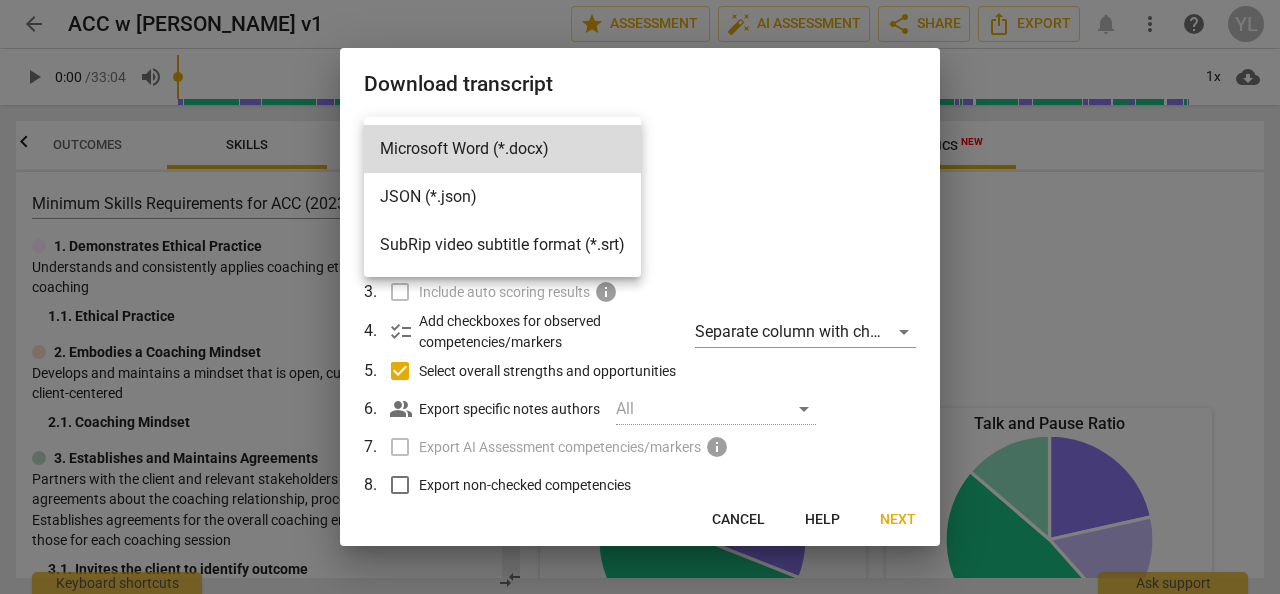 click at bounding box center [640, 297] 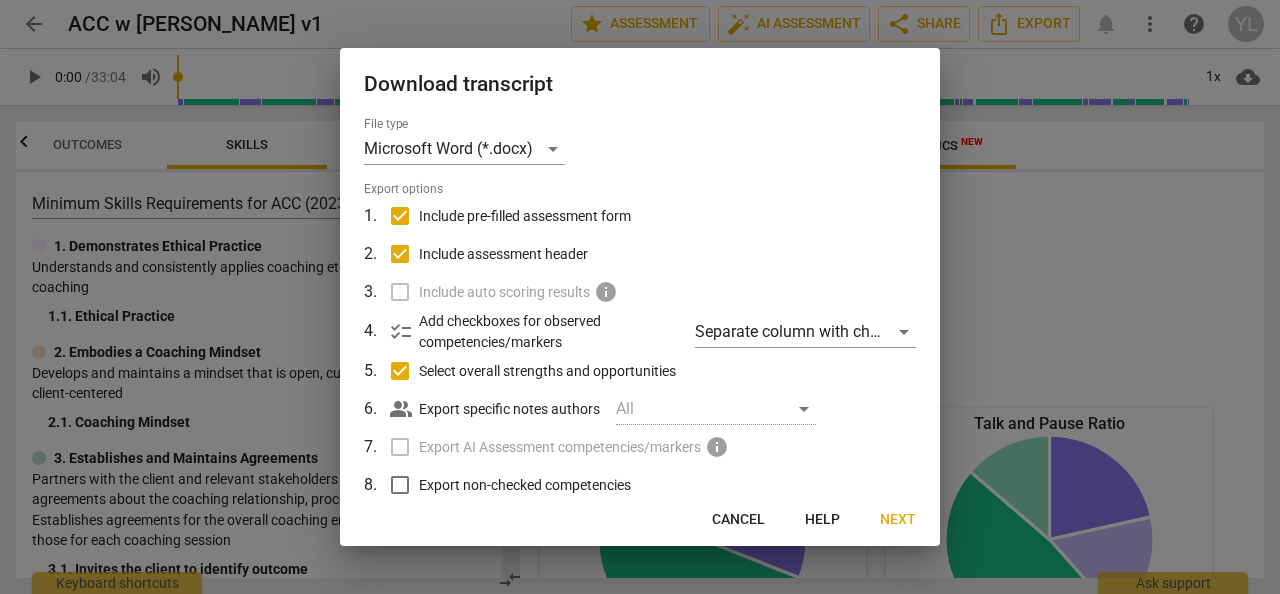 click at bounding box center [640, 297] 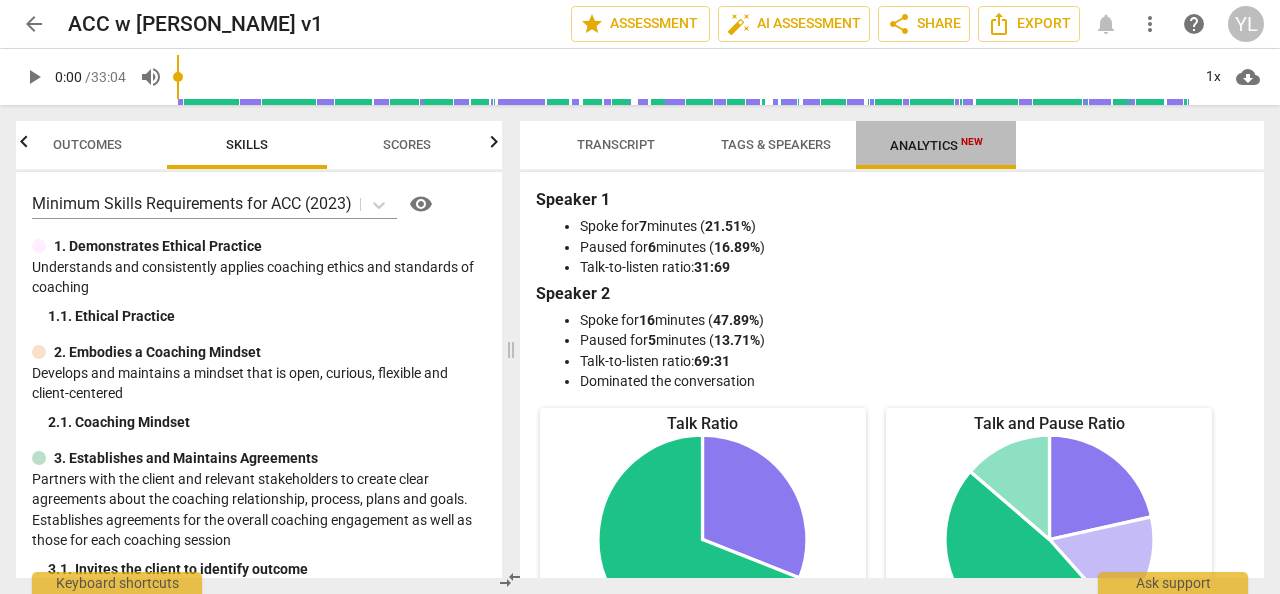 click on "Analytics   New" at bounding box center [936, 145] 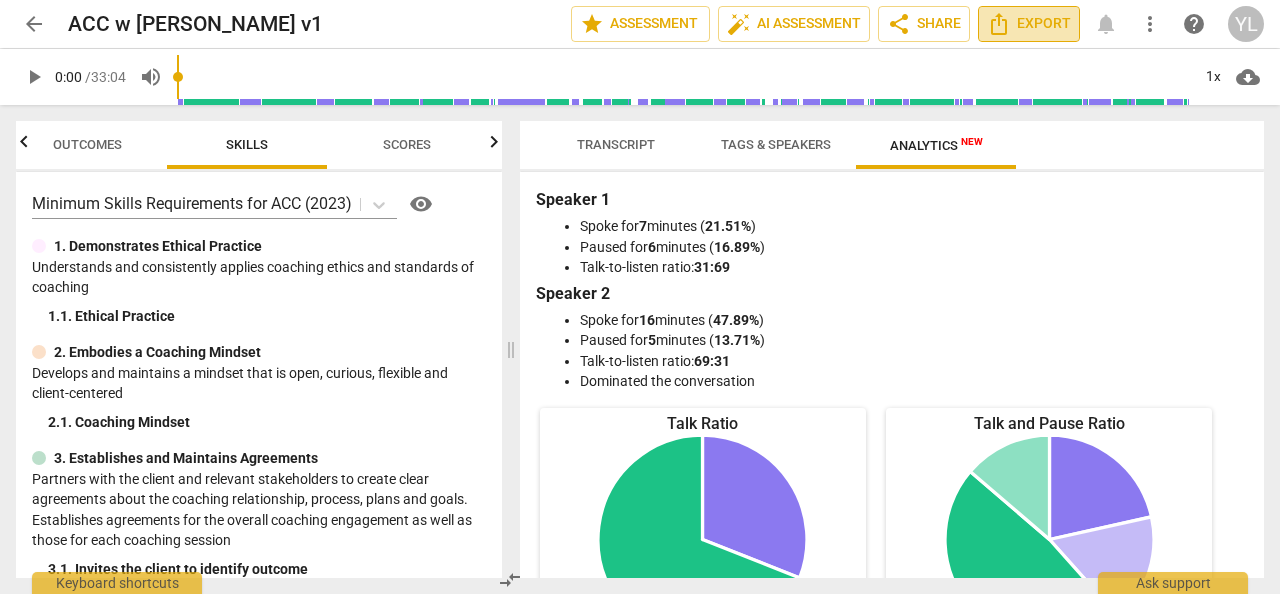 click on "Export" at bounding box center (1029, 24) 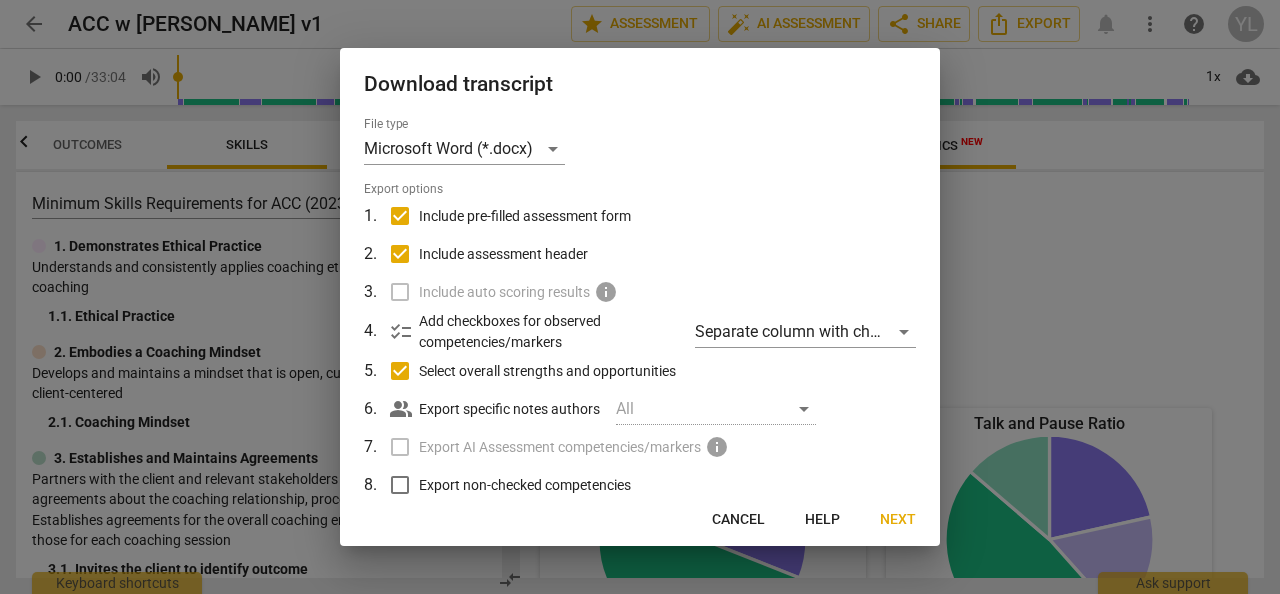 click at bounding box center [640, 297] 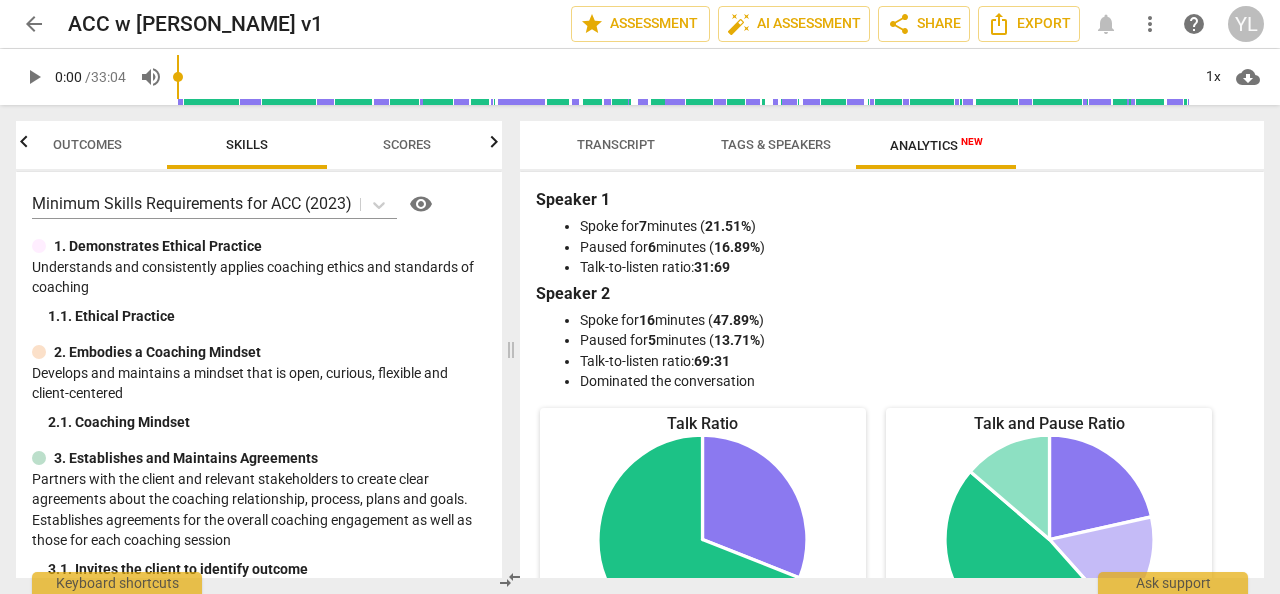 click on "Transcript" at bounding box center [616, 144] 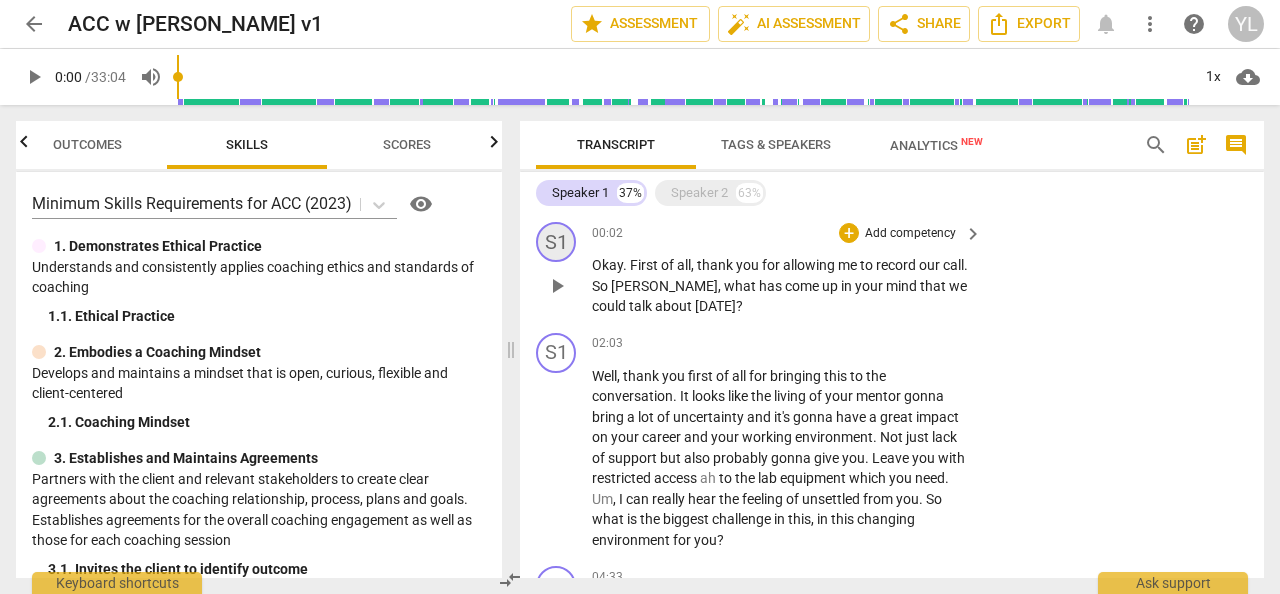 drag, startPoint x: 567, startPoint y: 241, endPoint x: 550, endPoint y: 241, distance: 17 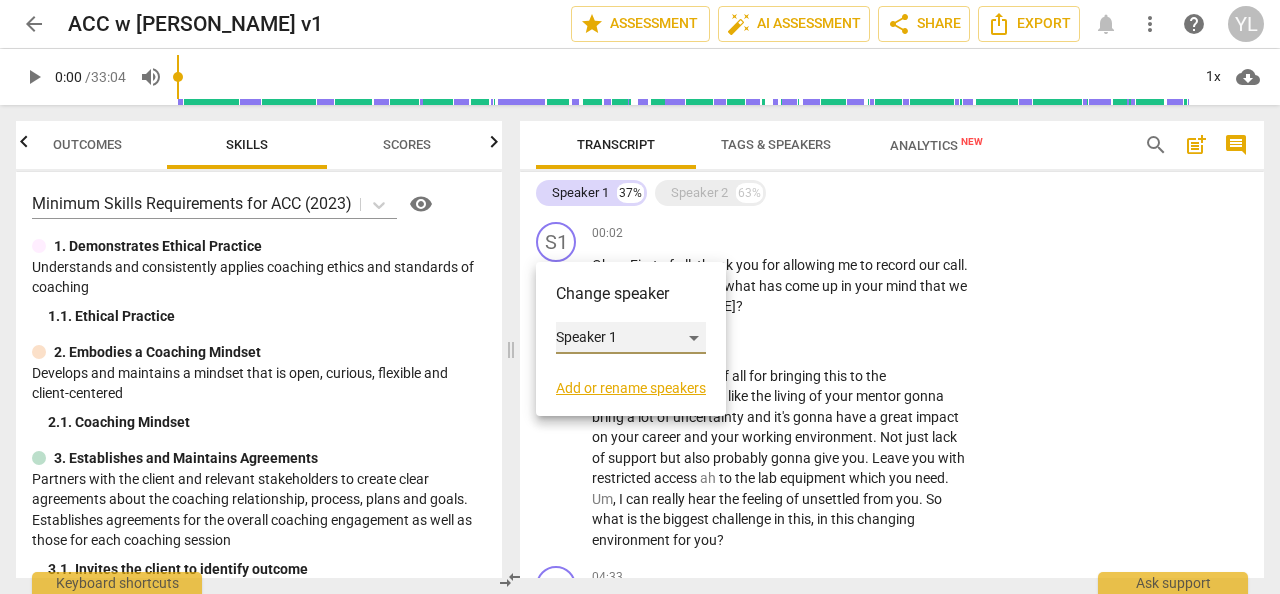 click on "Speaker 1" at bounding box center (631, 338) 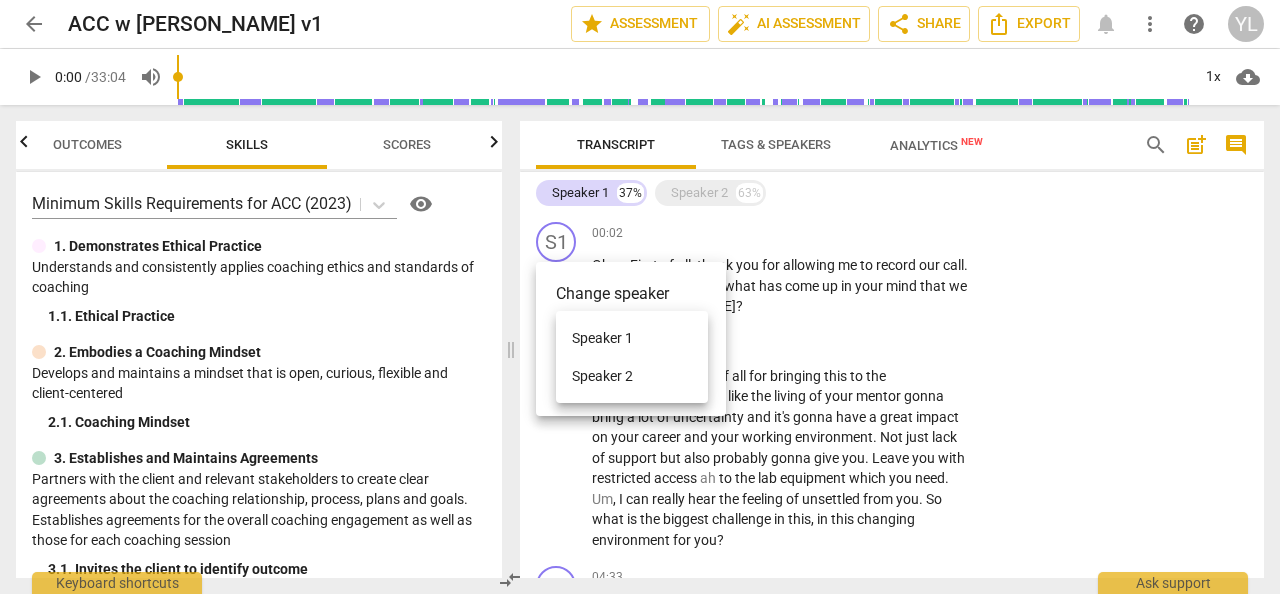 click on "Speaker 1" at bounding box center [632, 338] 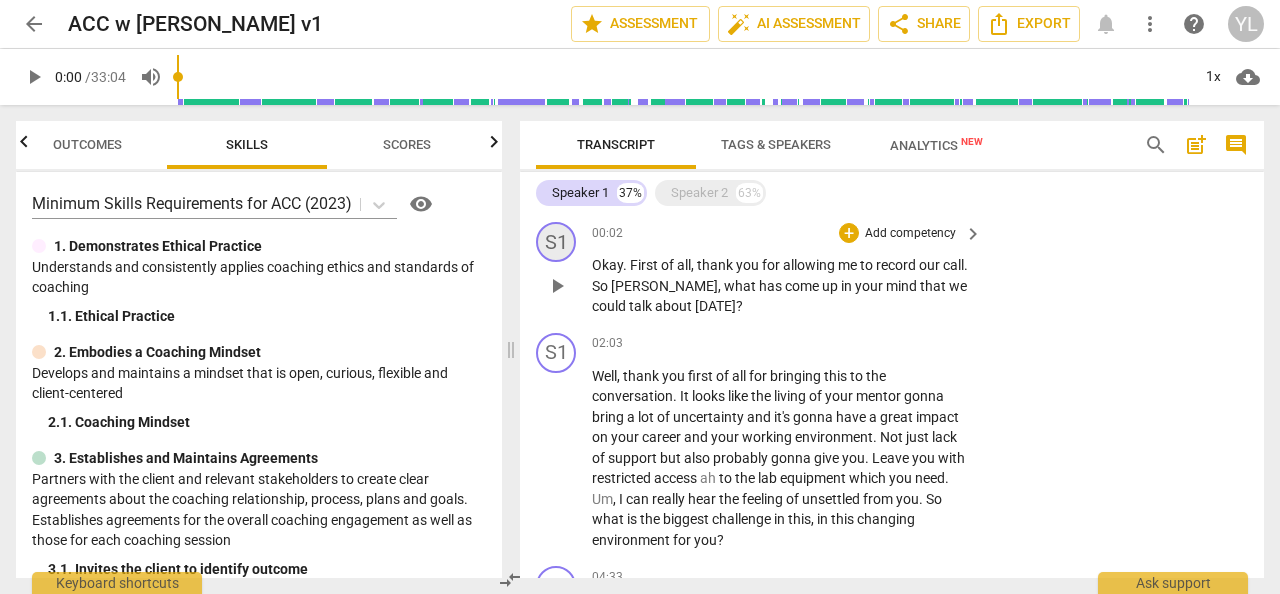 click on "S1" at bounding box center [556, 242] 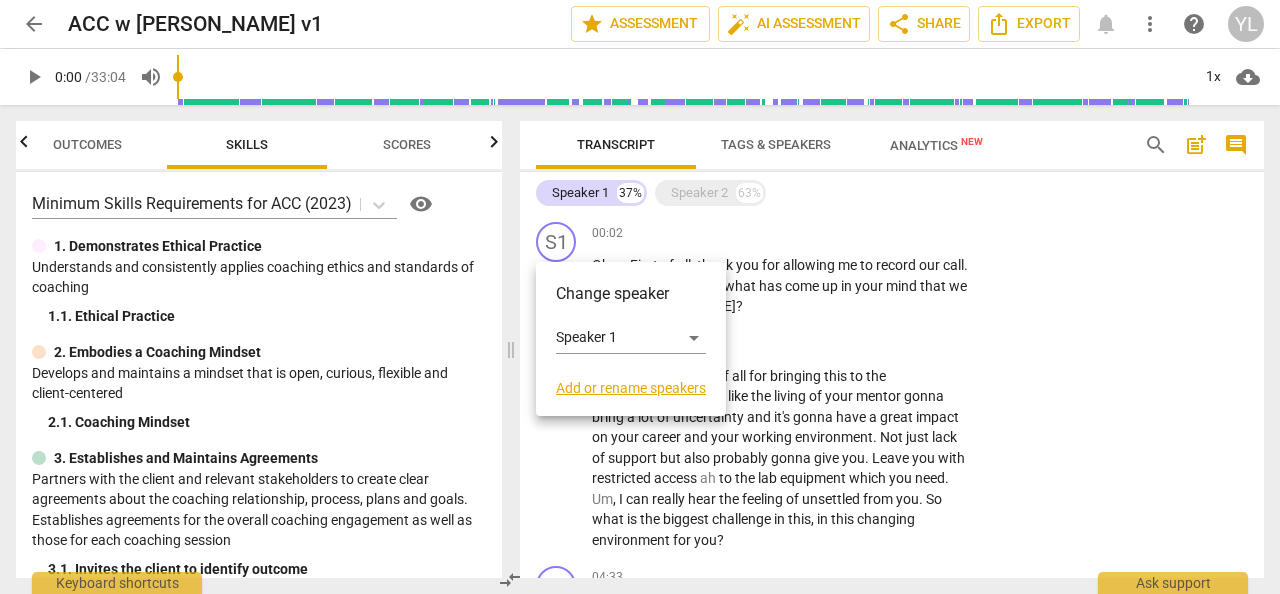 click on "Add or rename speakers" at bounding box center (631, 388) 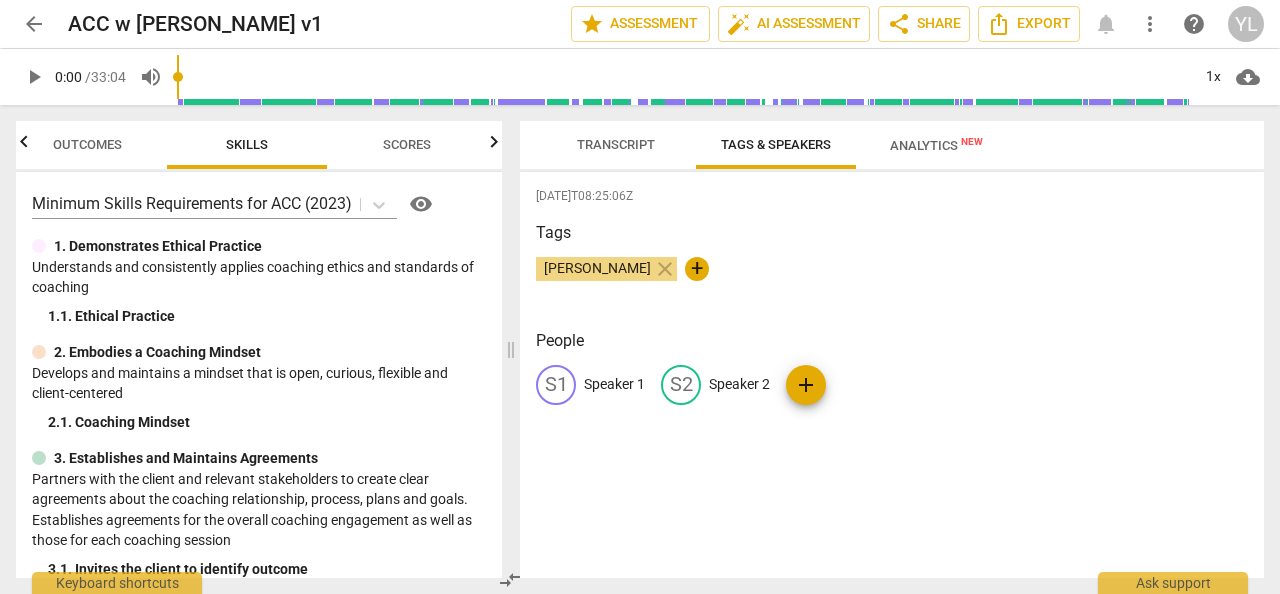 click on "Speaker 1" at bounding box center [614, 384] 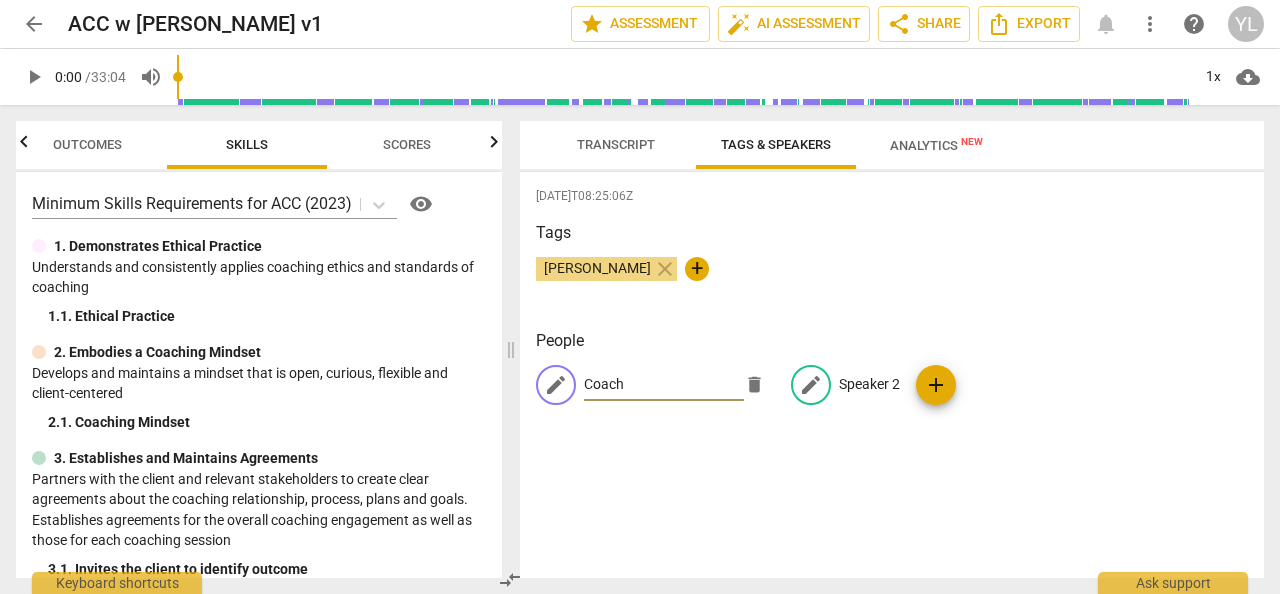 type on "Coach" 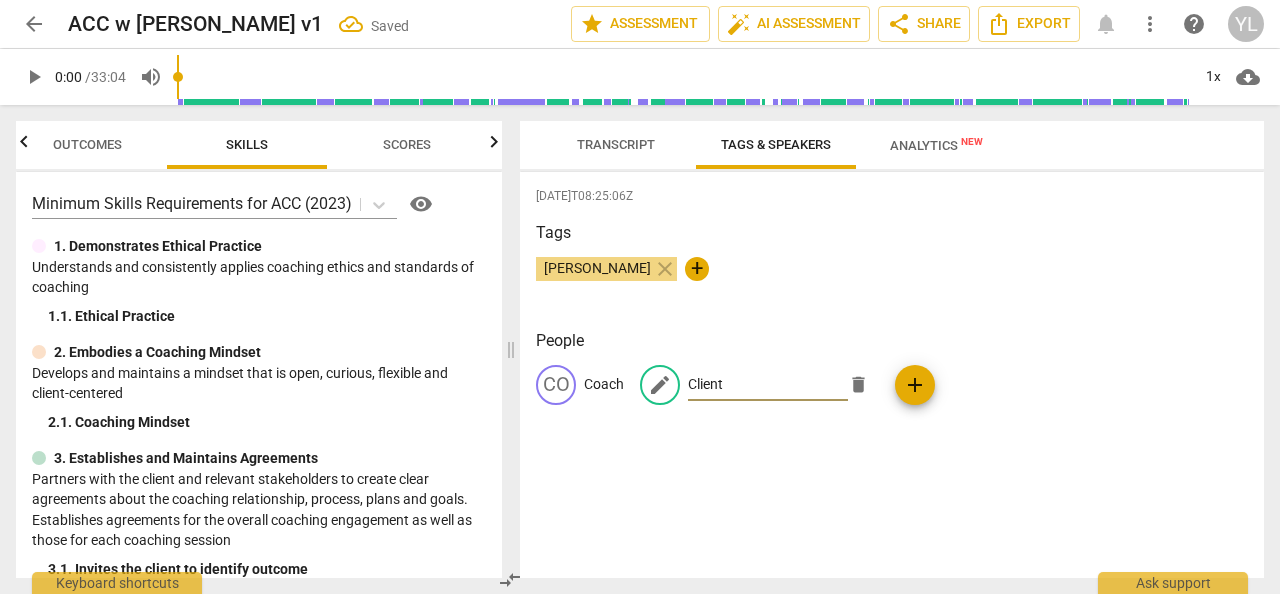 type on "Client" 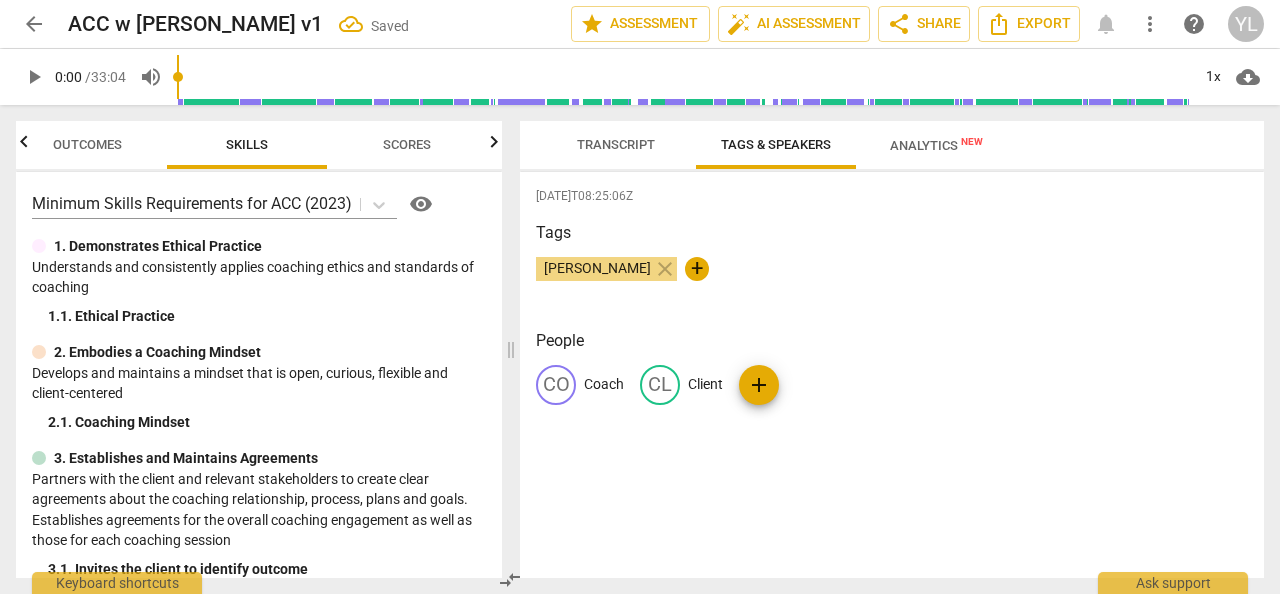 click on "Transcript" at bounding box center [616, 145] 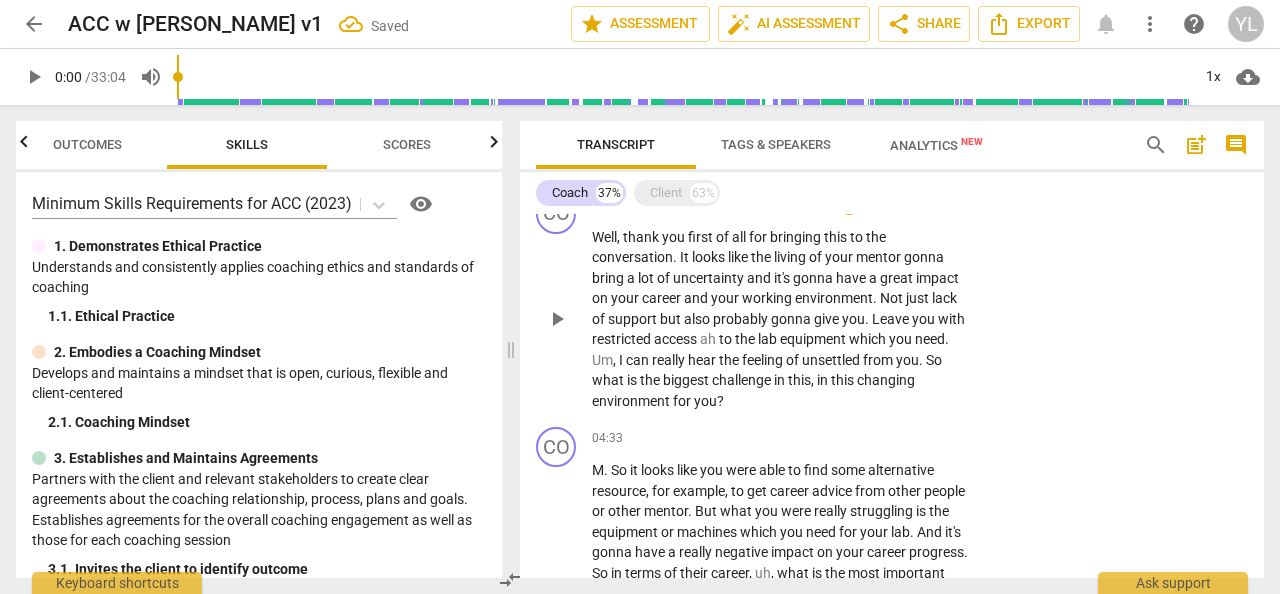 scroll, scrollTop: 500, scrollLeft: 0, axis: vertical 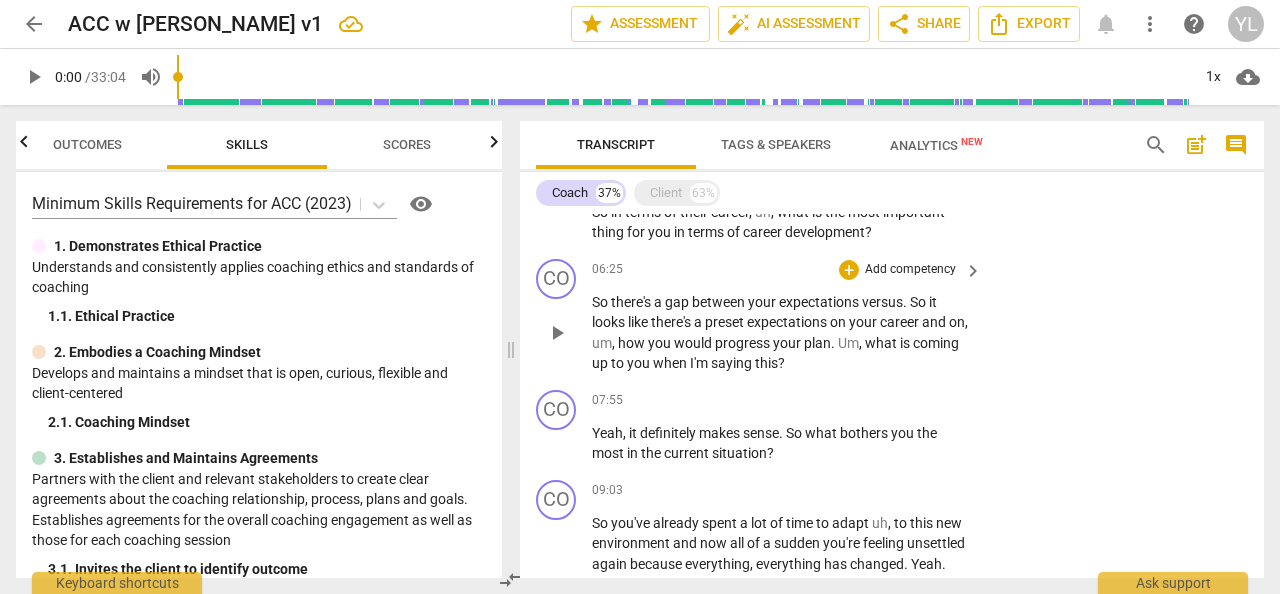 click on "um" at bounding box center [602, 343] 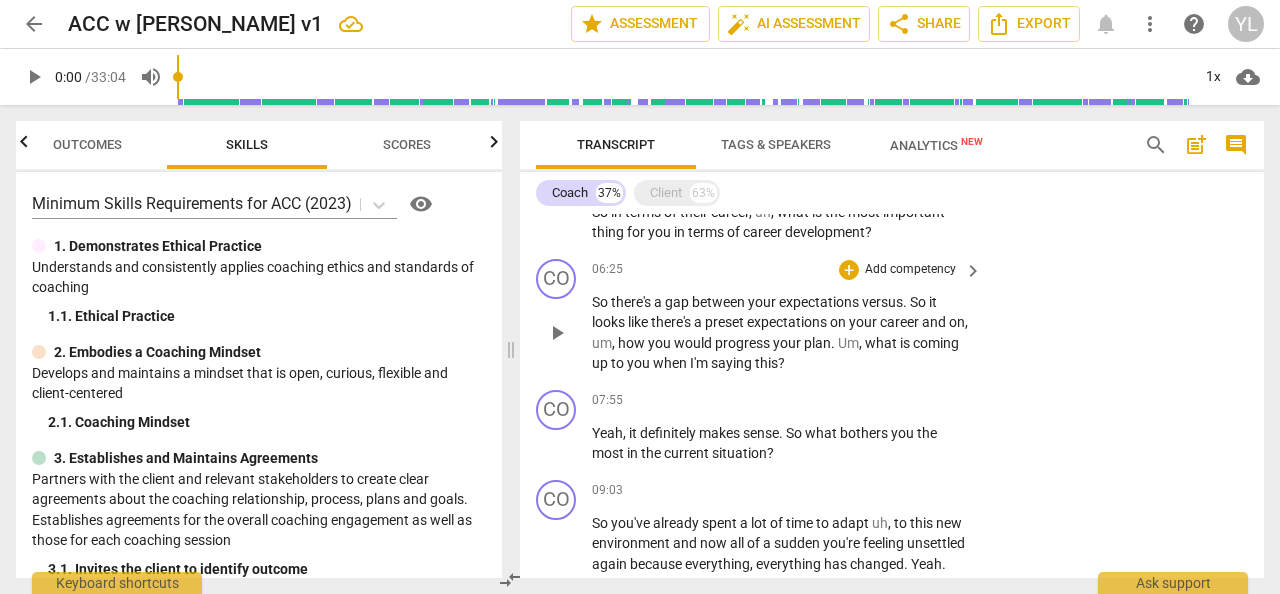 type 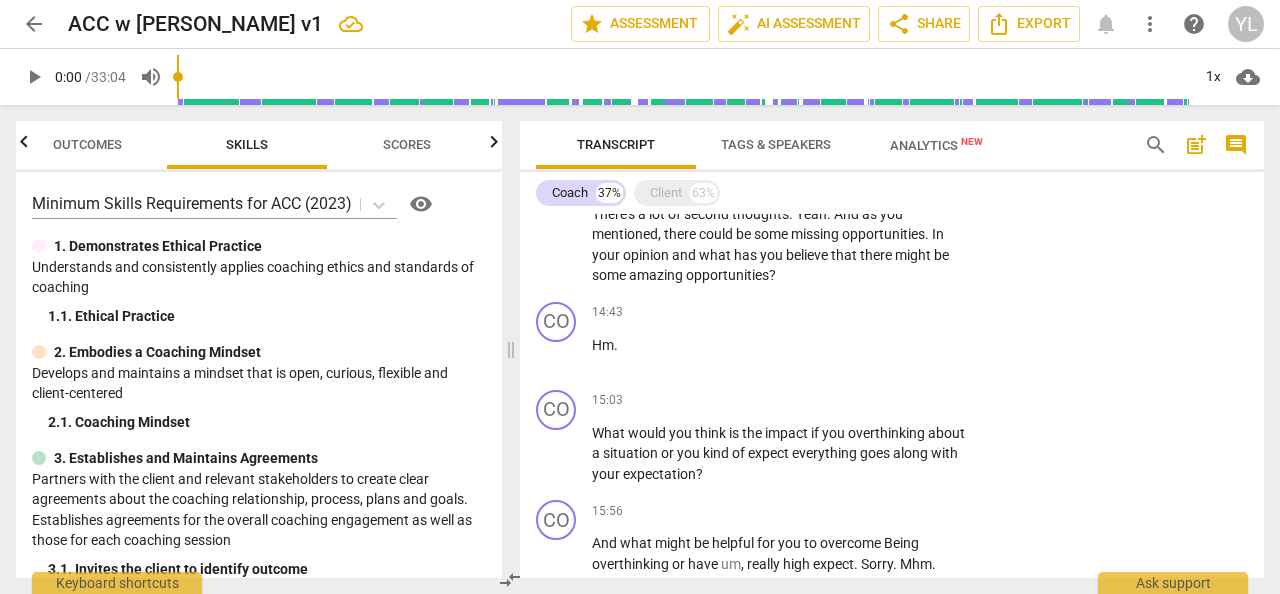 scroll, scrollTop: 1400, scrollLeft: 0, axis: vertical 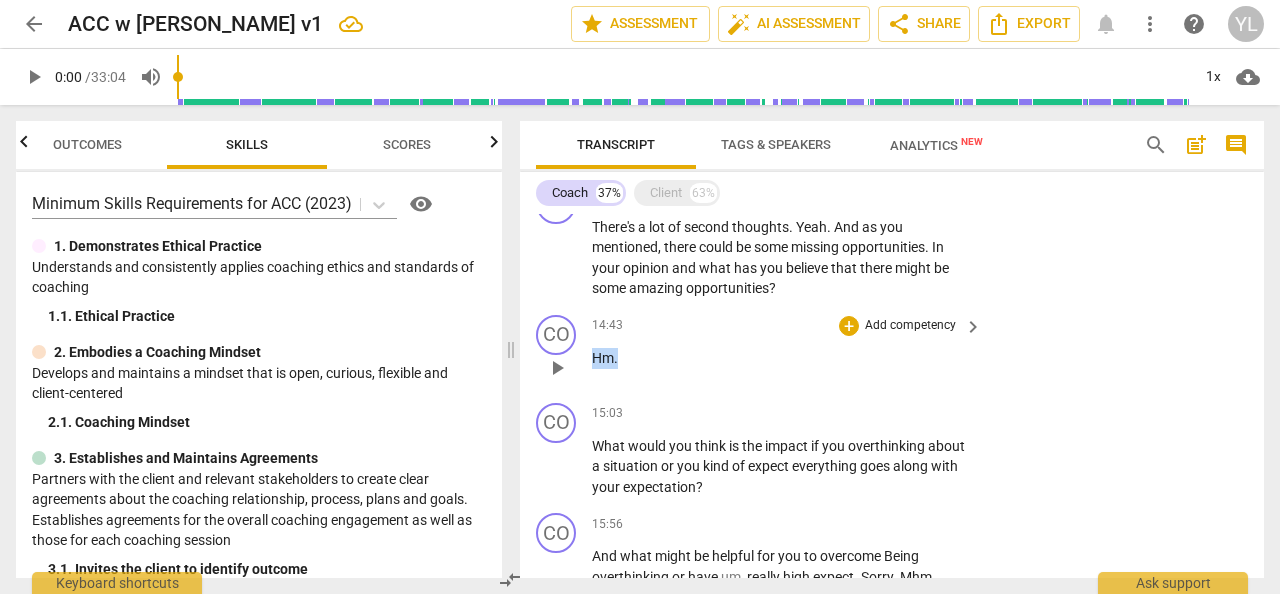 drag, startPoint x: 621, startPoint y: 357, endPoint x: 596, endPoint y: 357, distance: 25 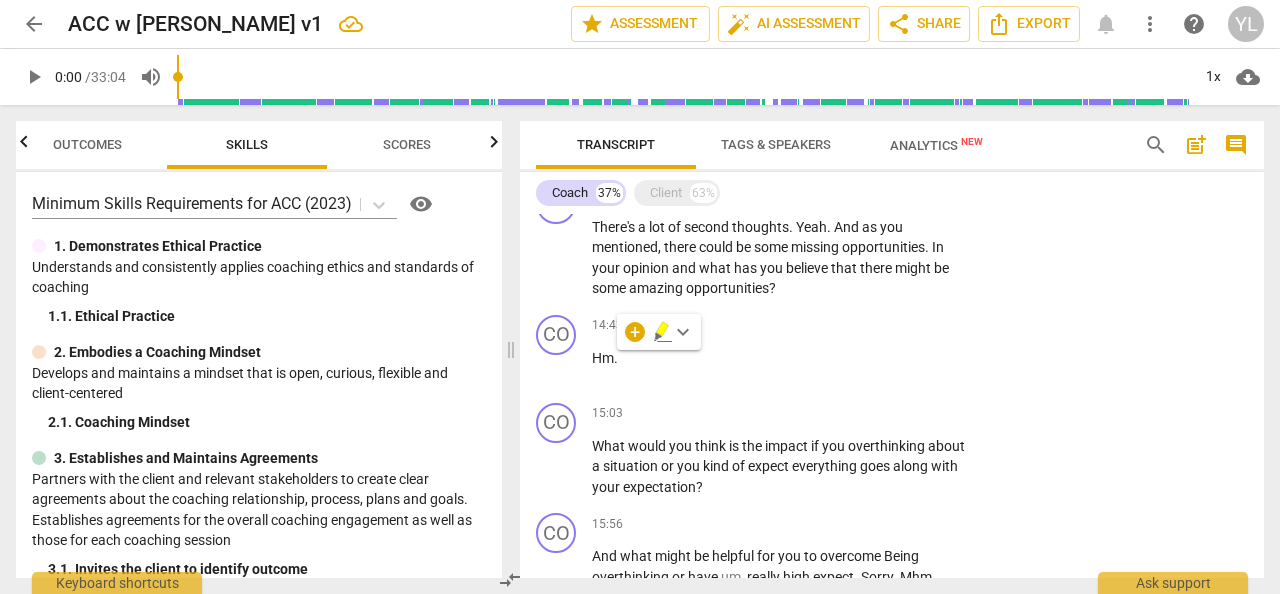 click on "Transcript Tags & Speakers Analytics   New" at bounding box center (824, 145) 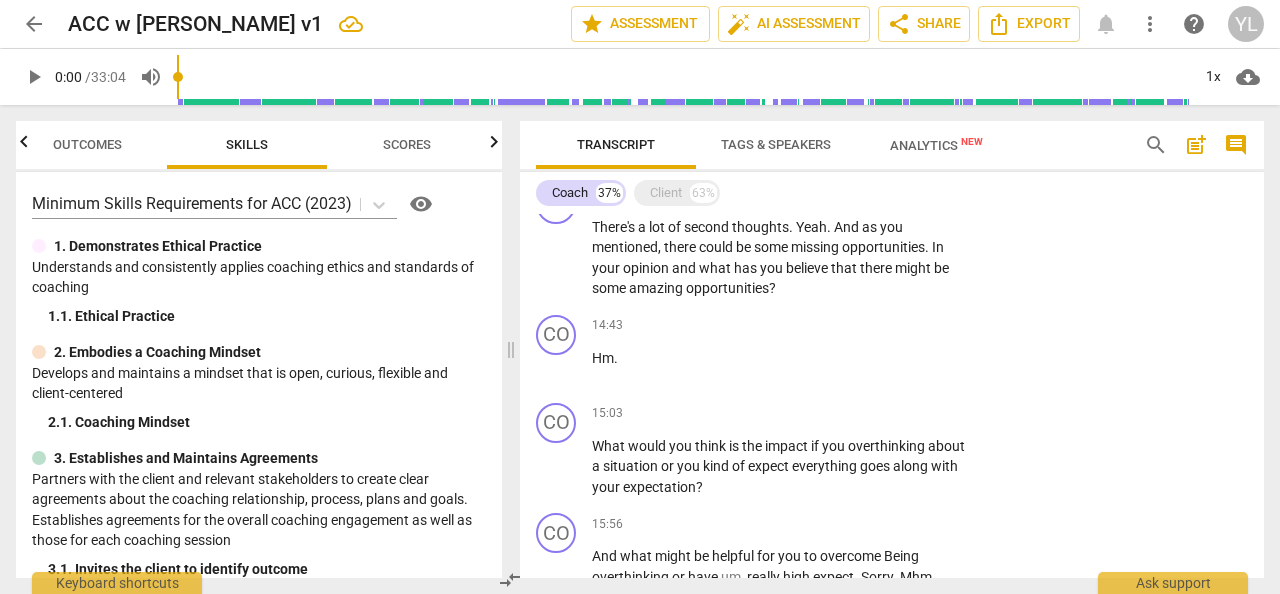 click on "Tags & Speakers" at bounding box center (776, 144) 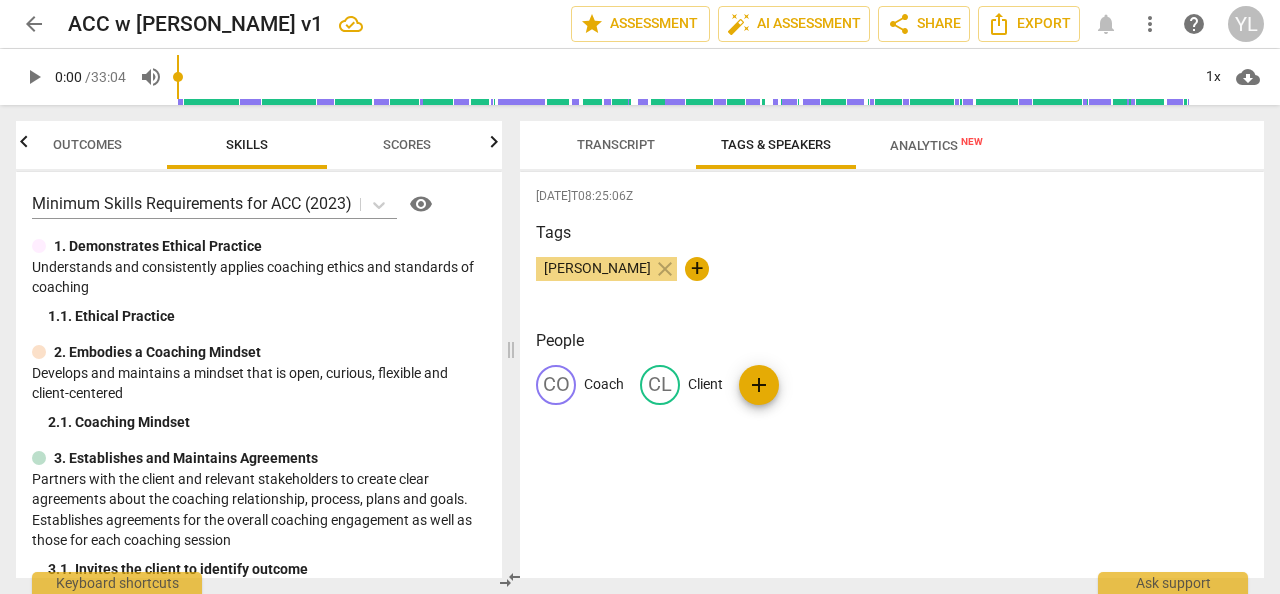 click on "Transcript" at bounding box center (616, 144) 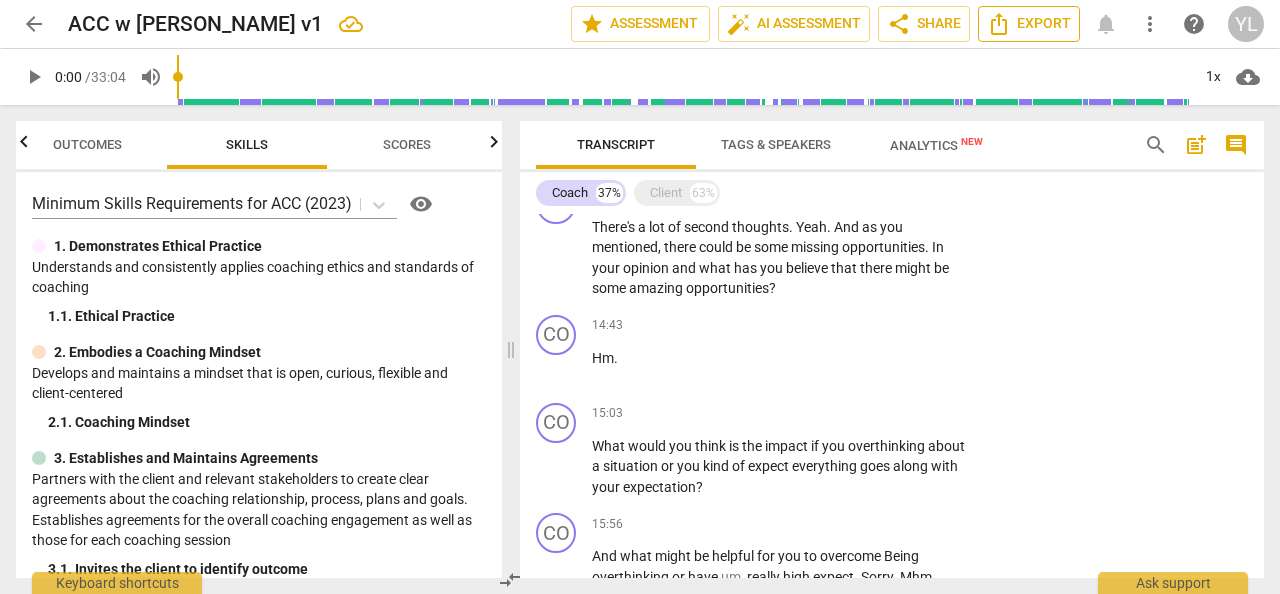 click on "Export" at bounding box center (1029, 24) 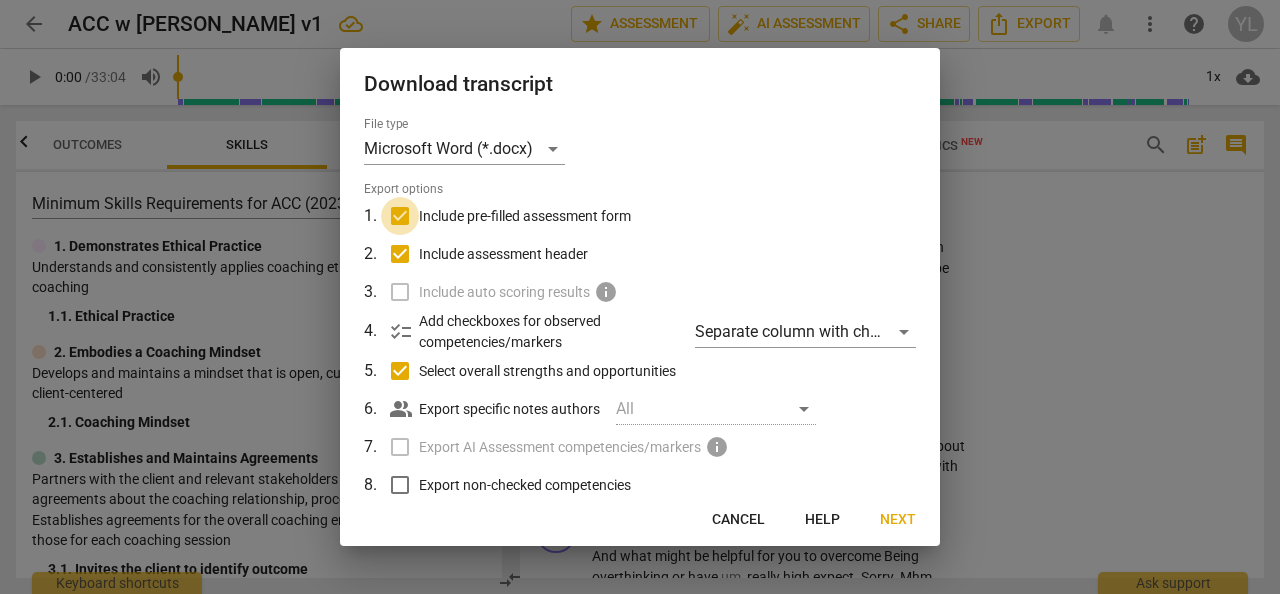 click on "Include pre-filled assessment form" at bounding box center (400, 216) 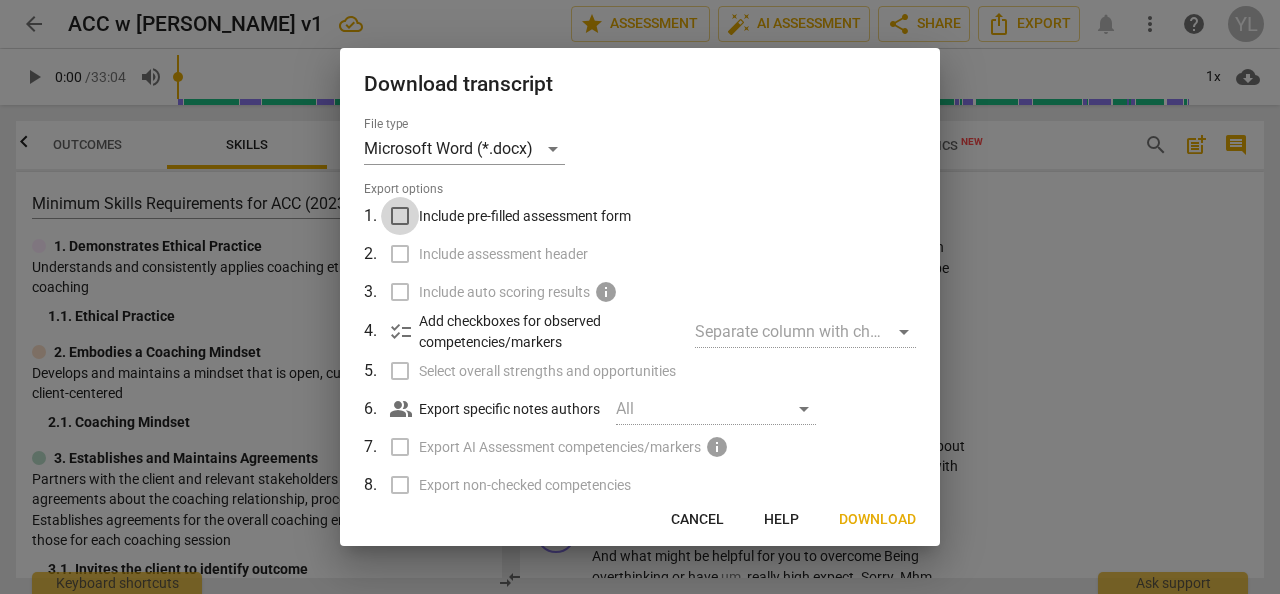 click on "Include pre-filled assessment form" at bounding box center [400, 216] 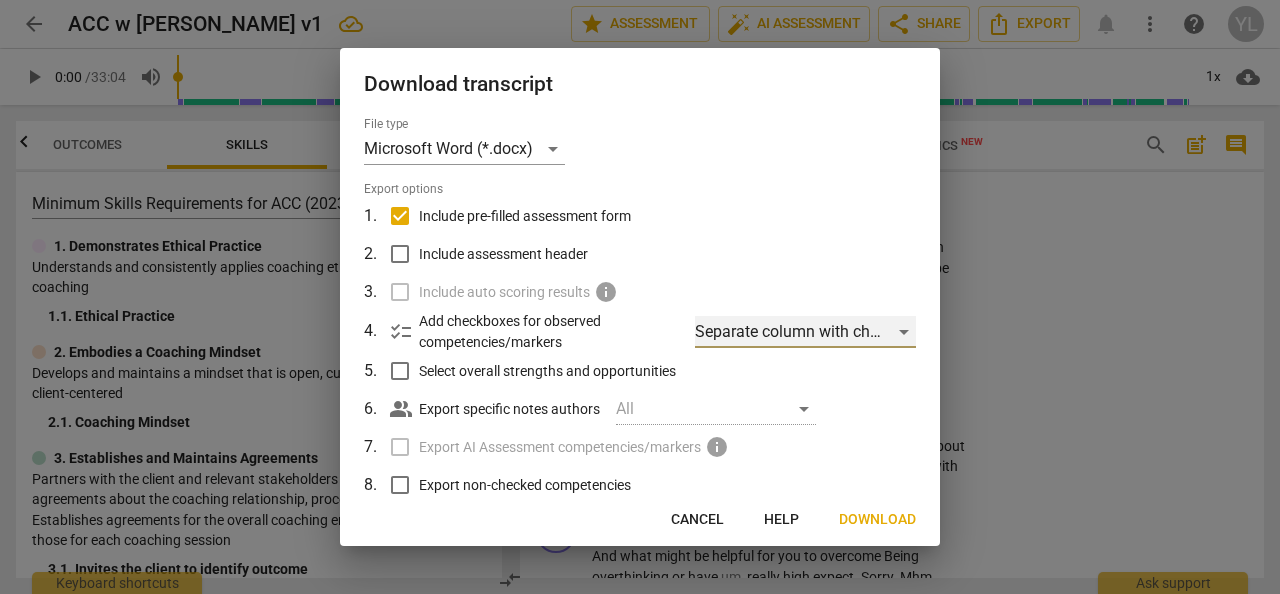 click on "Separate column with check marks" at bounding box center (805, 332) 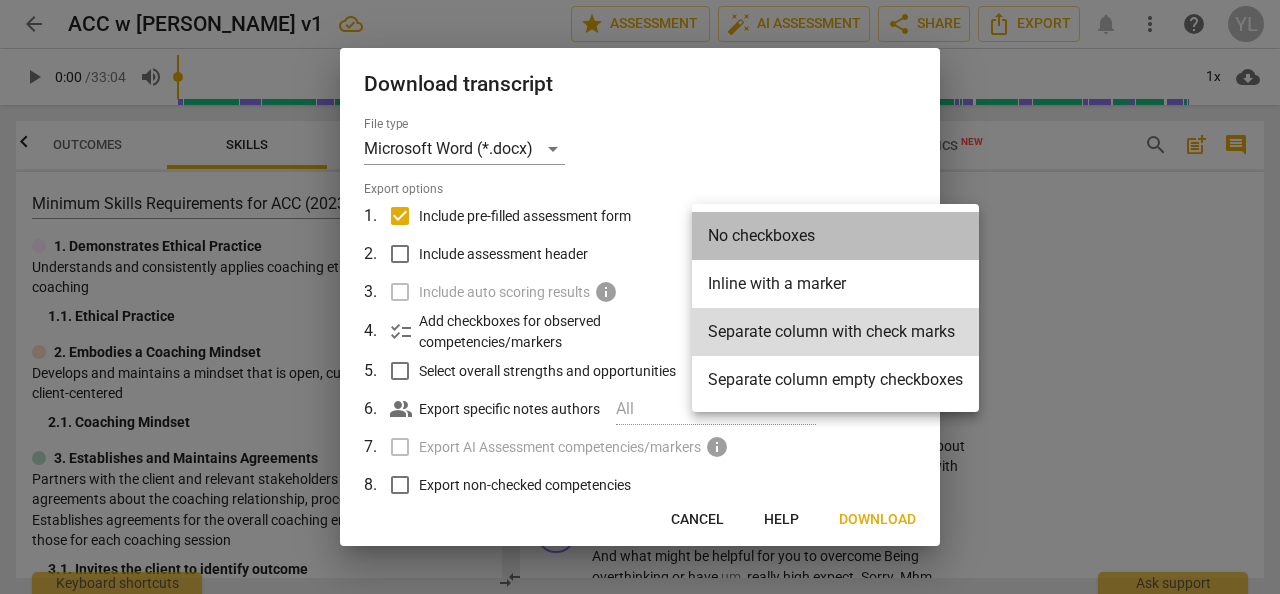 click on "No checkboxes" at bounding box center (835, 236) 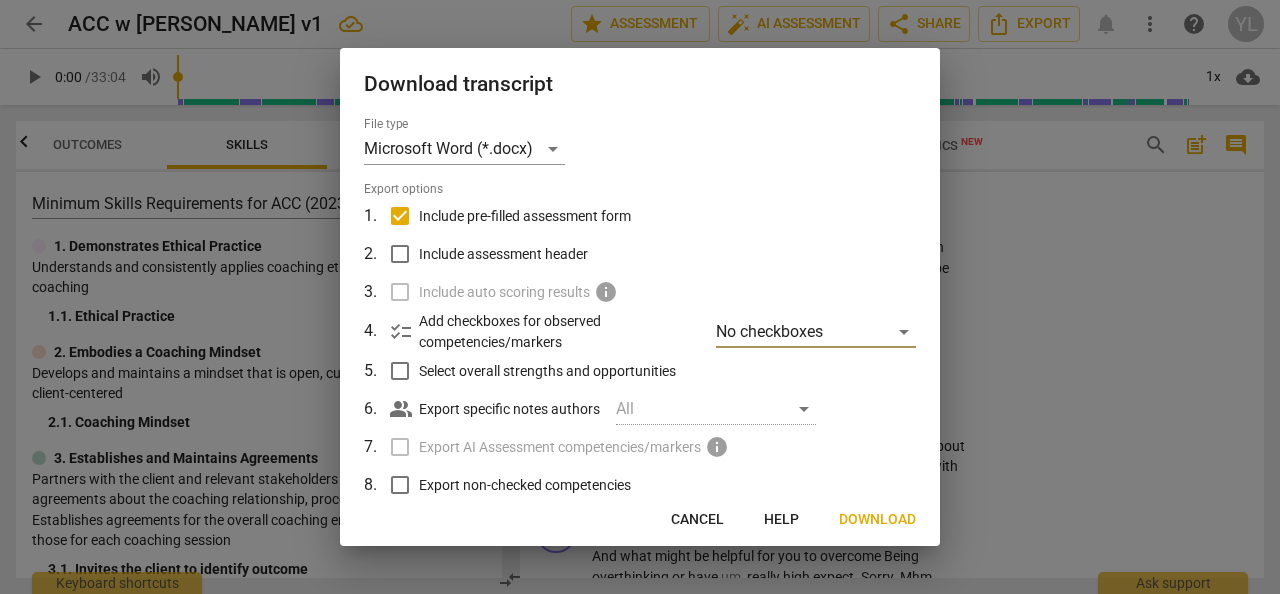 click on "Download" at bounding box center [877, 520] 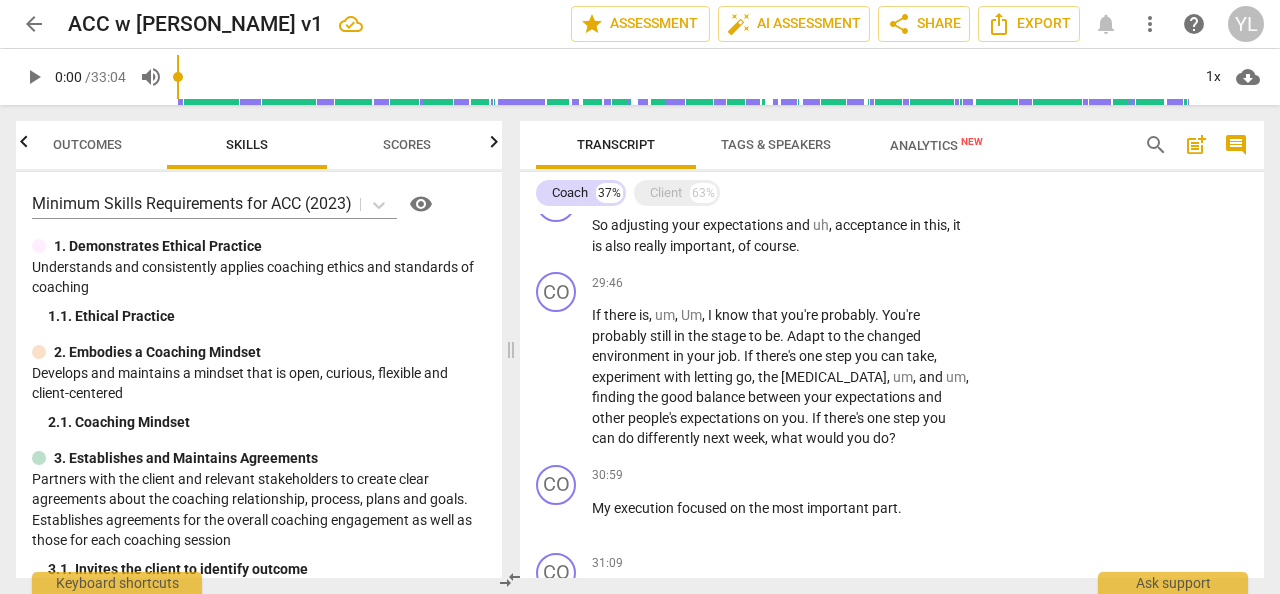scroll, scrollTop: 3647, scrollLeft: 0, axis: vertical 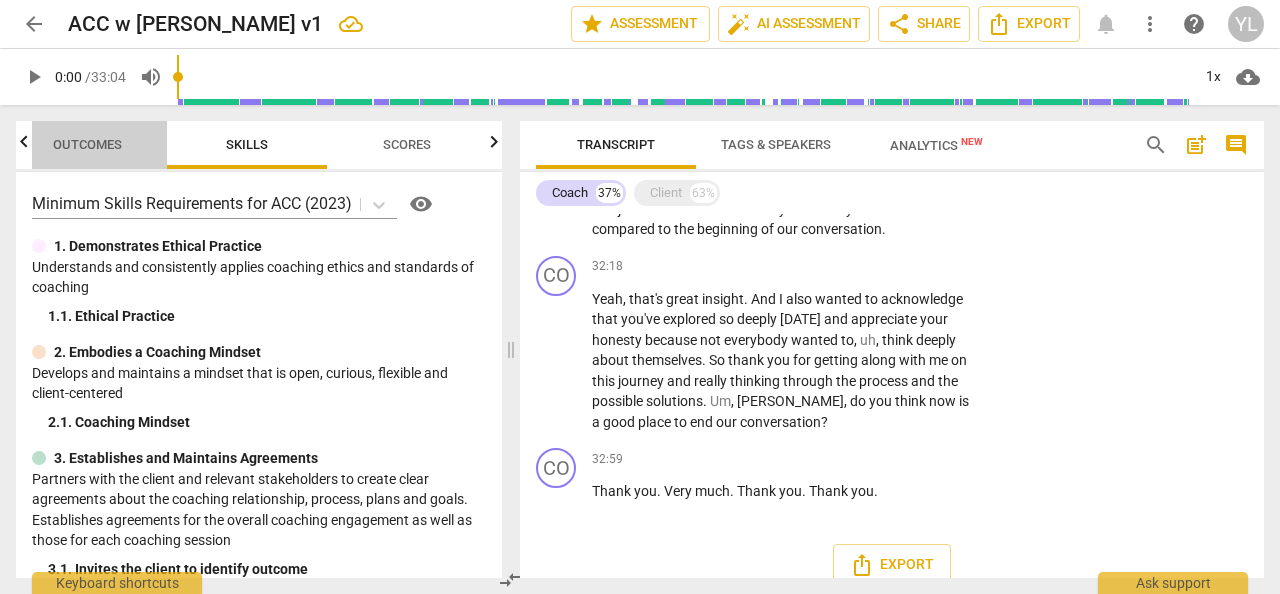 click on "Outcomes" at bounding box center [87, 145] 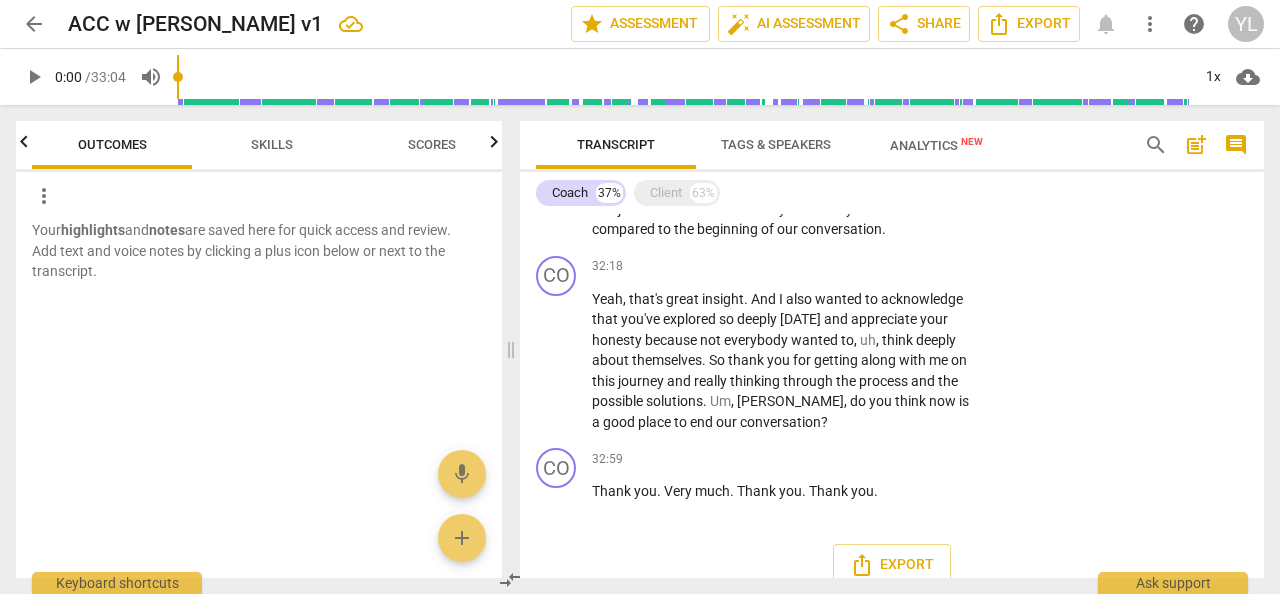scroll, scrollTop: 0, scrollLeft: 0, axis: both 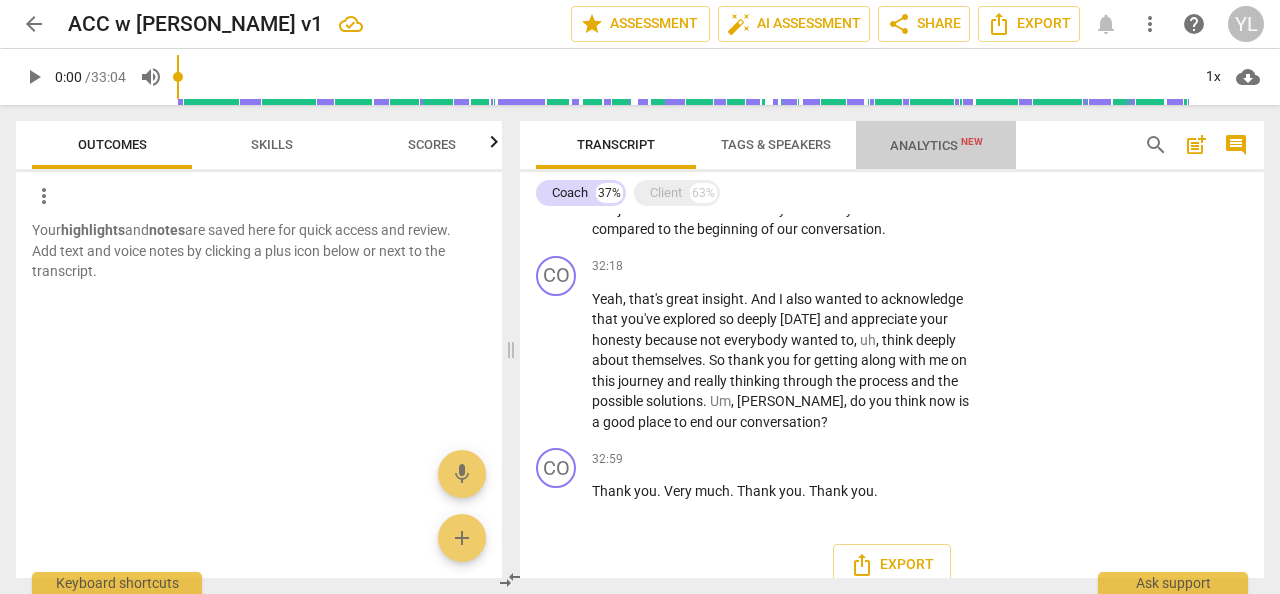 click on "Analytics   New" at bounding box center [936, 145] 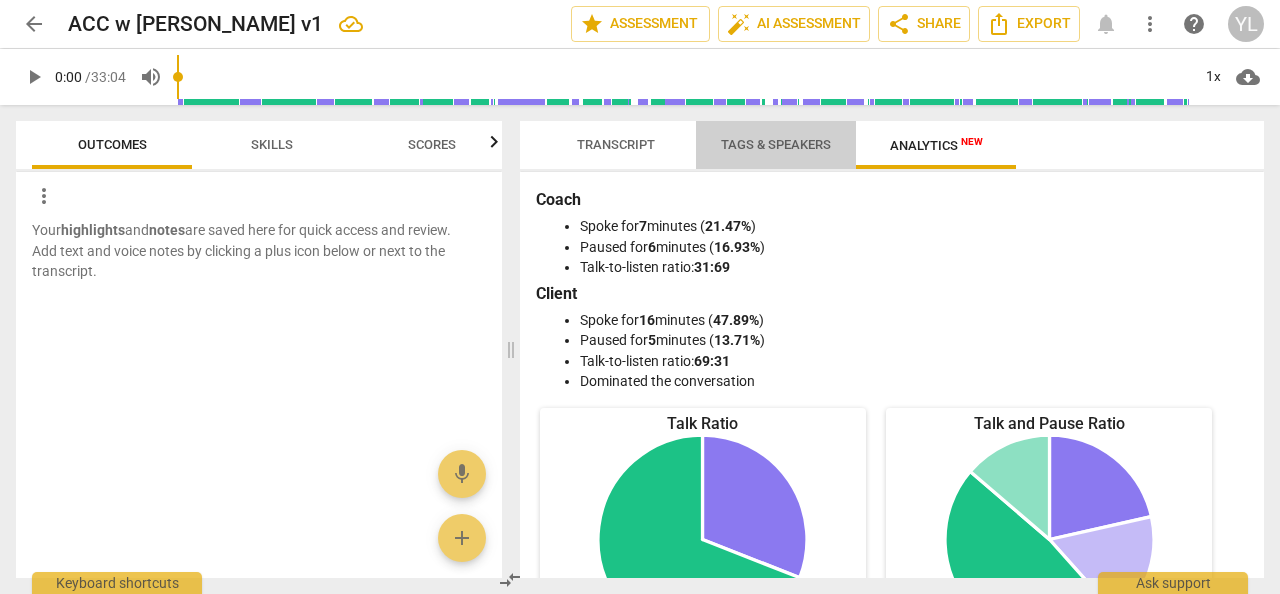 click on "Tags & Speakers" at bounding box center (776, 144) 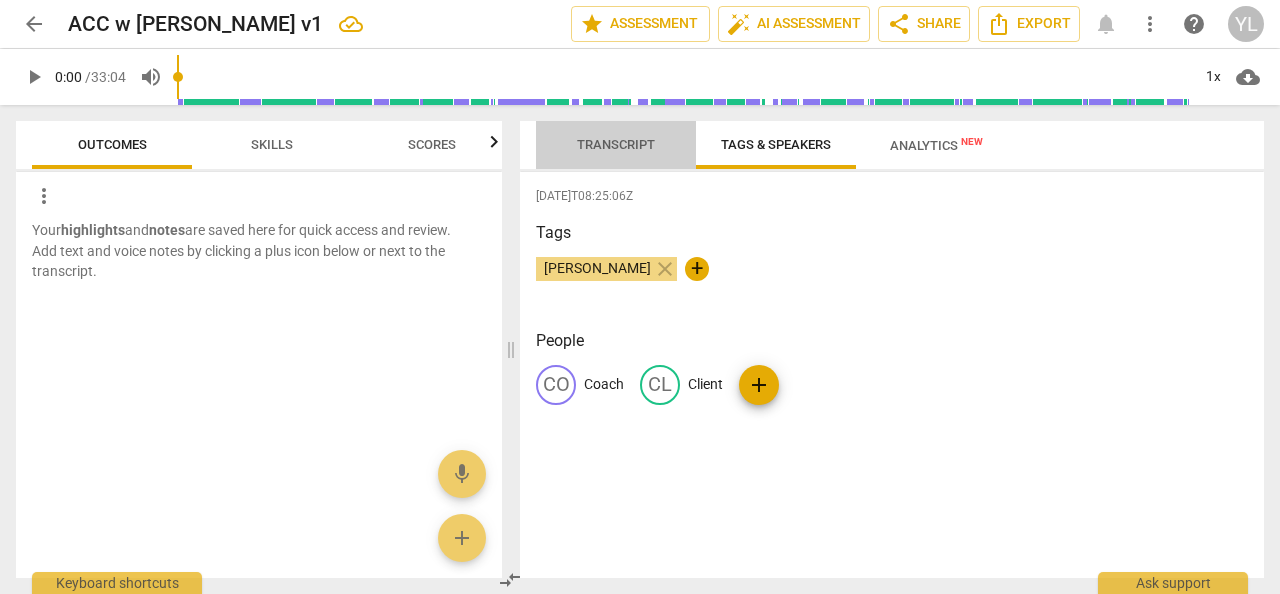click on "Transcript" at bounding box center [616, 145] 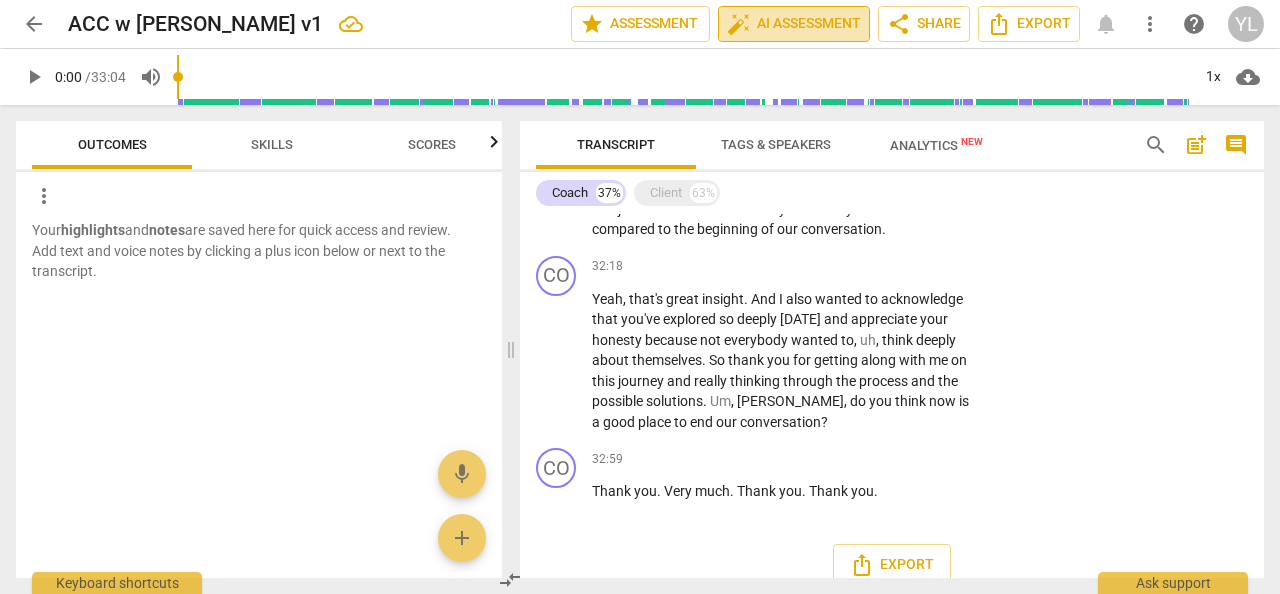 click on "auto_fix_high    AI Assessment" at bounding box center (794, 24) 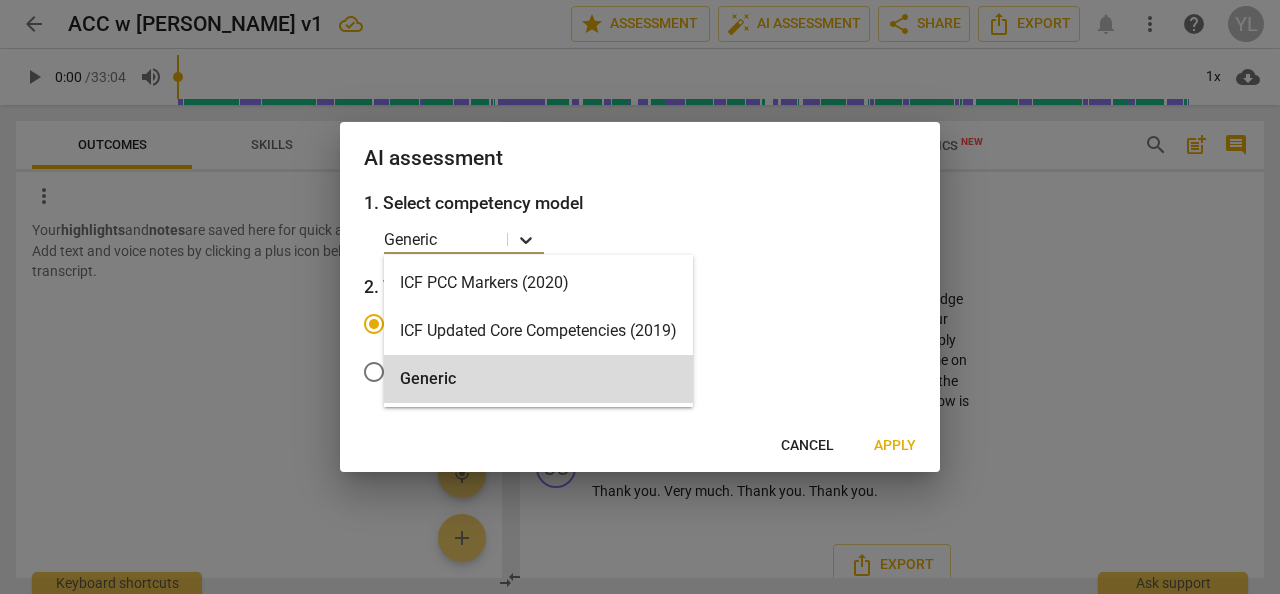 click 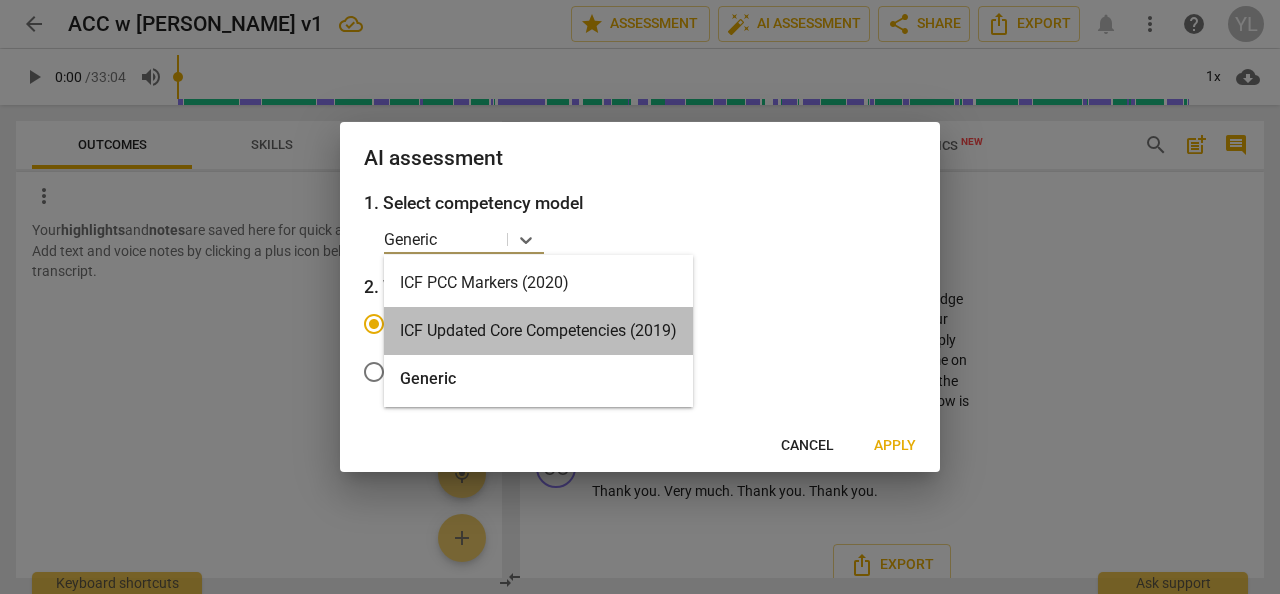 click on "ICF Updated Core Competencies (2019)" at bounding box center [538, 331] 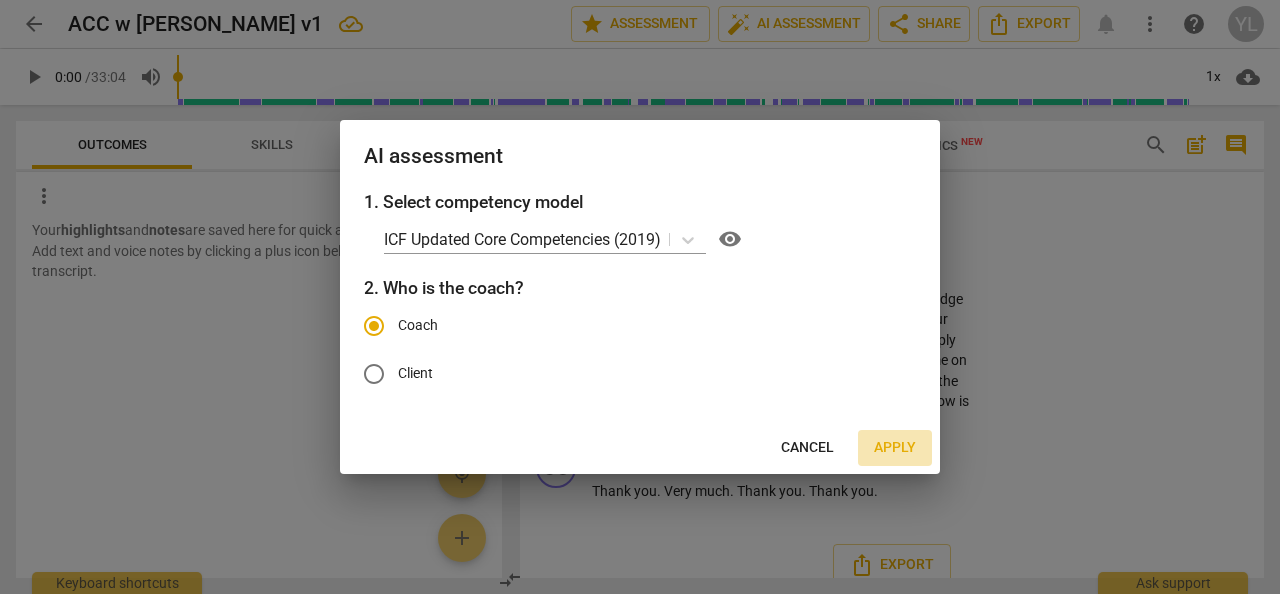click on "Apply" at bounding box center [895, 448] 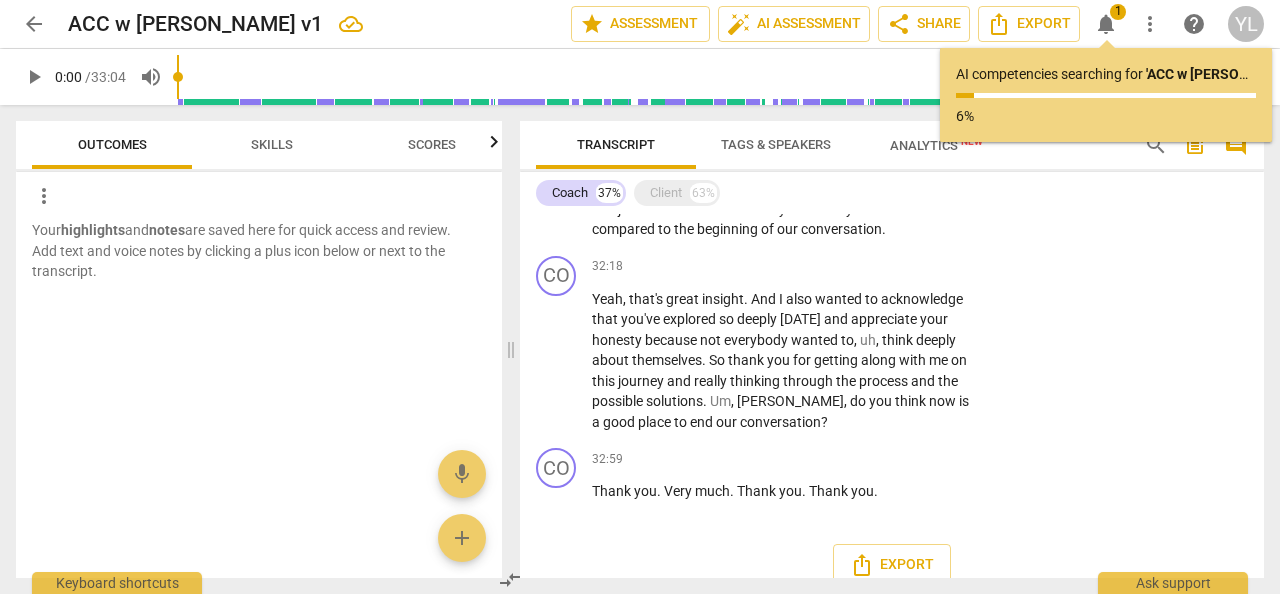 type 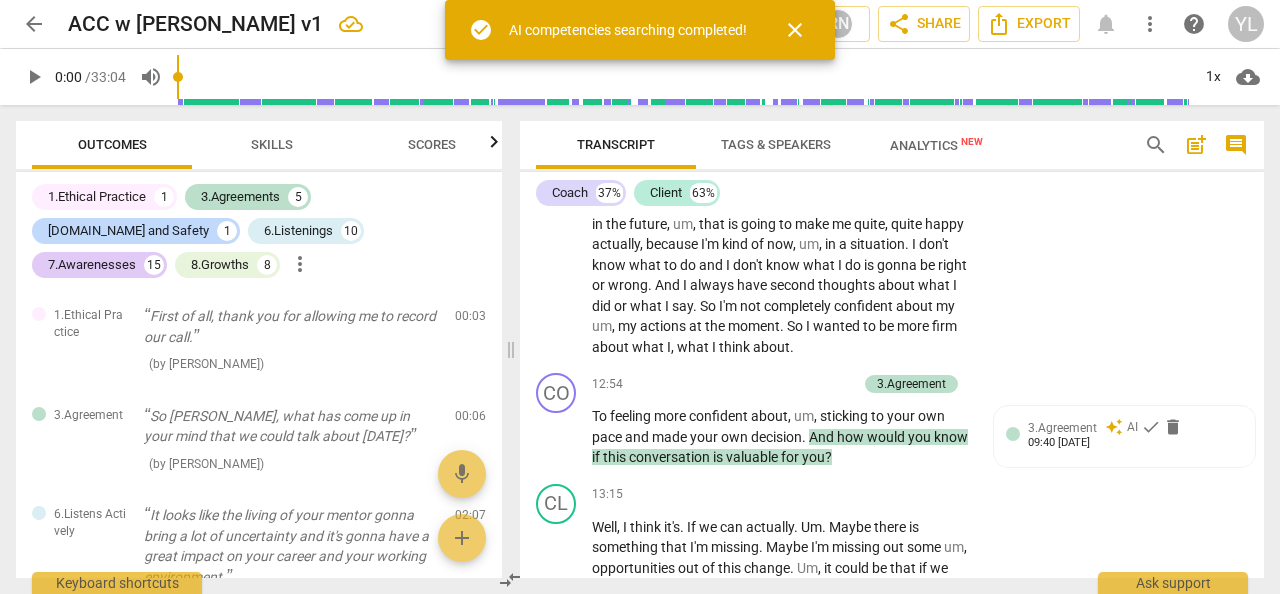 scroll, scrollTop: 9877, scrollLeft: 0, axis: vertical 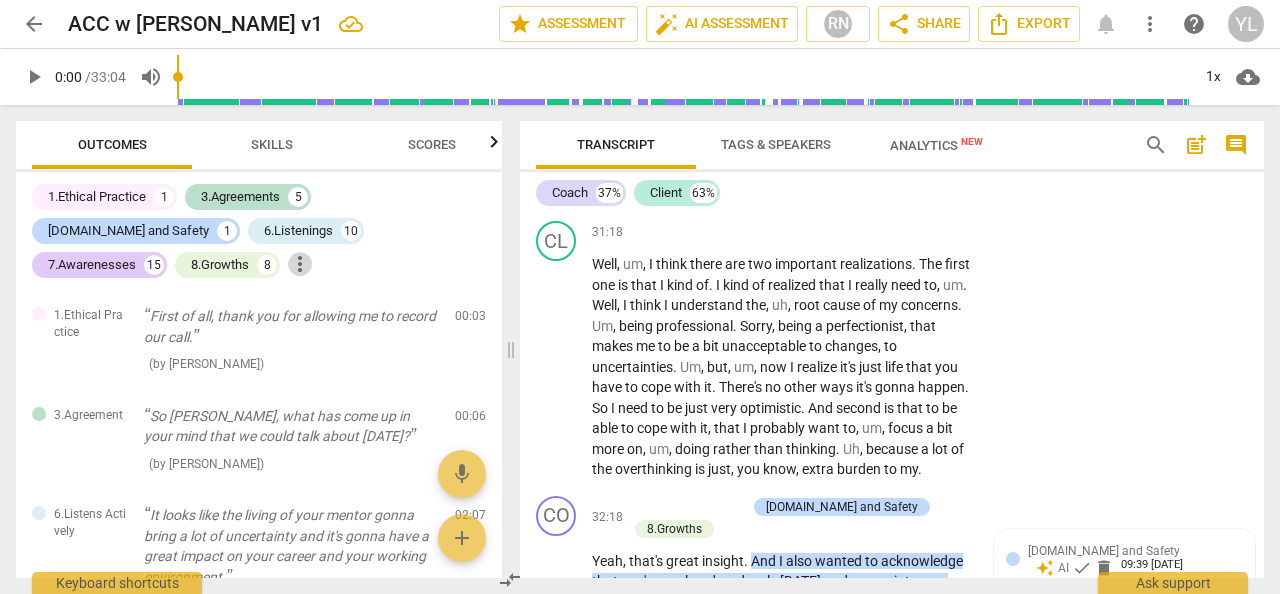 click on "more_vert" at bounding box center (300, 264) 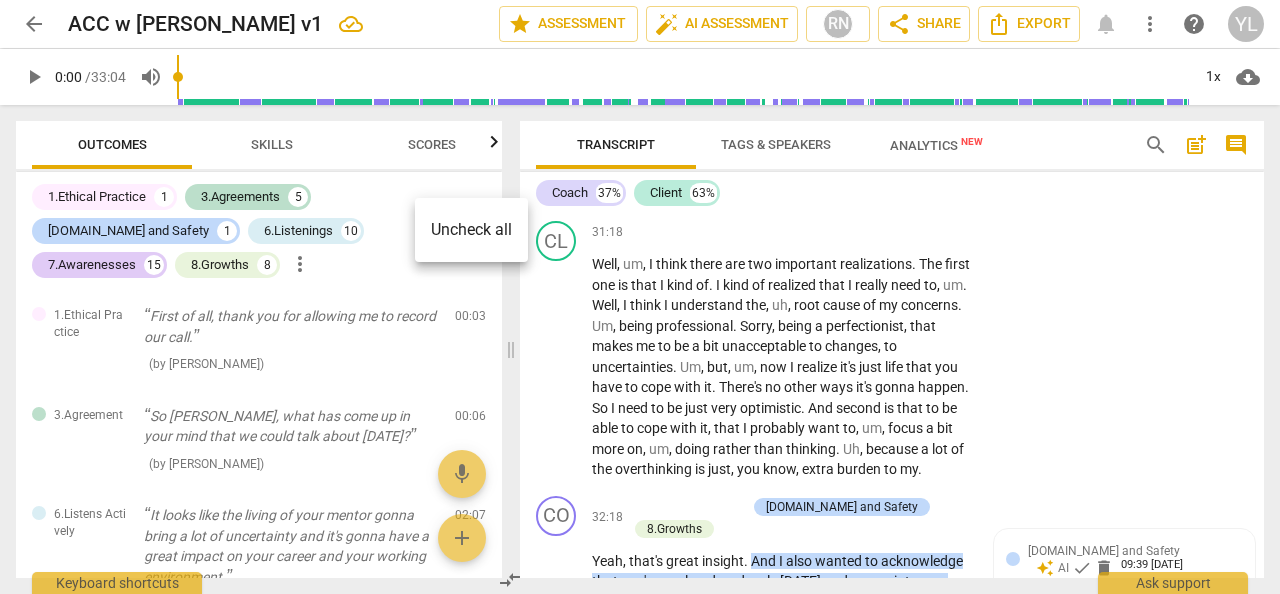 click at bounding box center (640, 297) 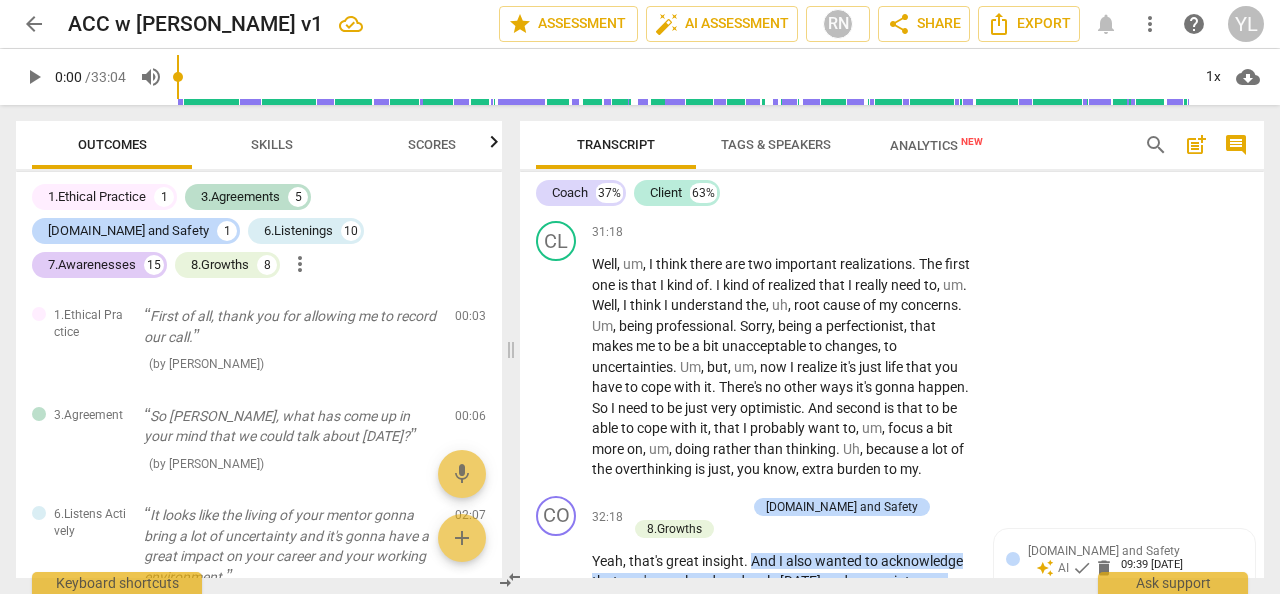 click on "Scores" at bounding box center (432, 144) 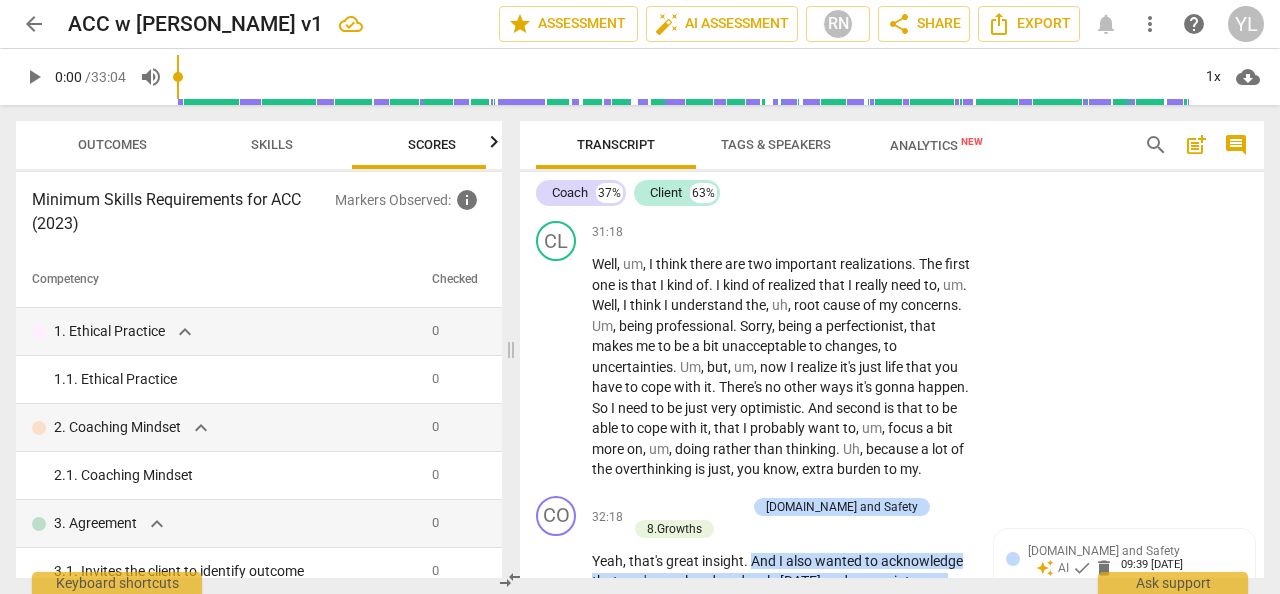 scroll, scrollTop: 0, scrollLeft: 25, axis: horizontal 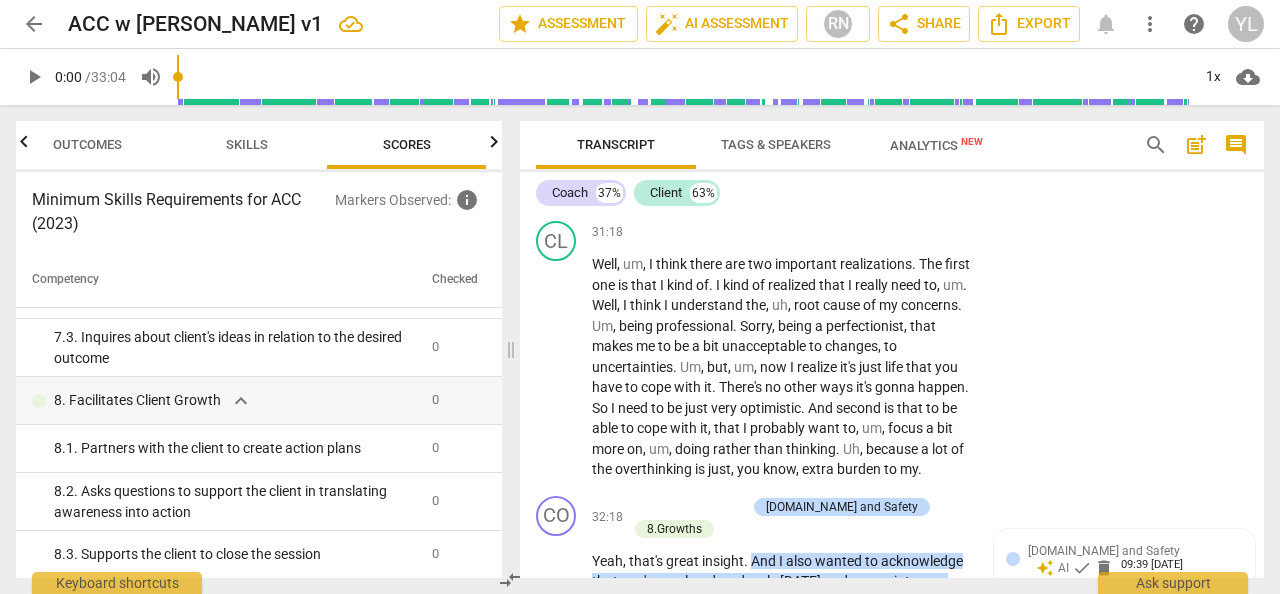 click on "Skills" at bounding box center [247, 145] 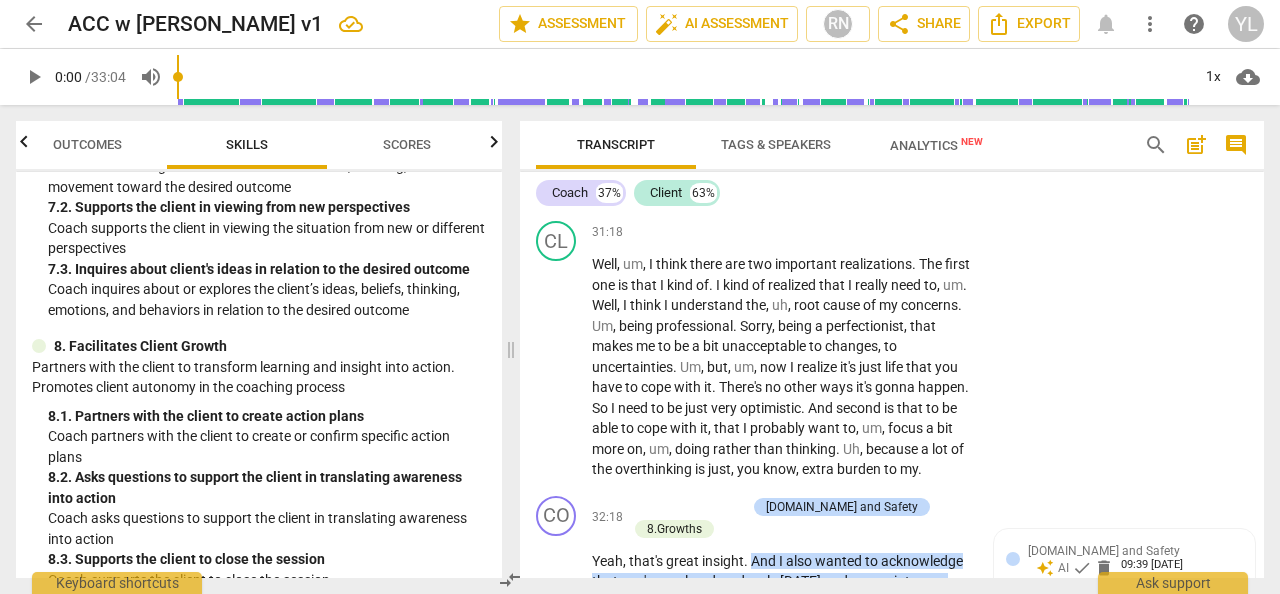 scroll, scrollTop: 1613, scrollLeft: 0, axis: vertical 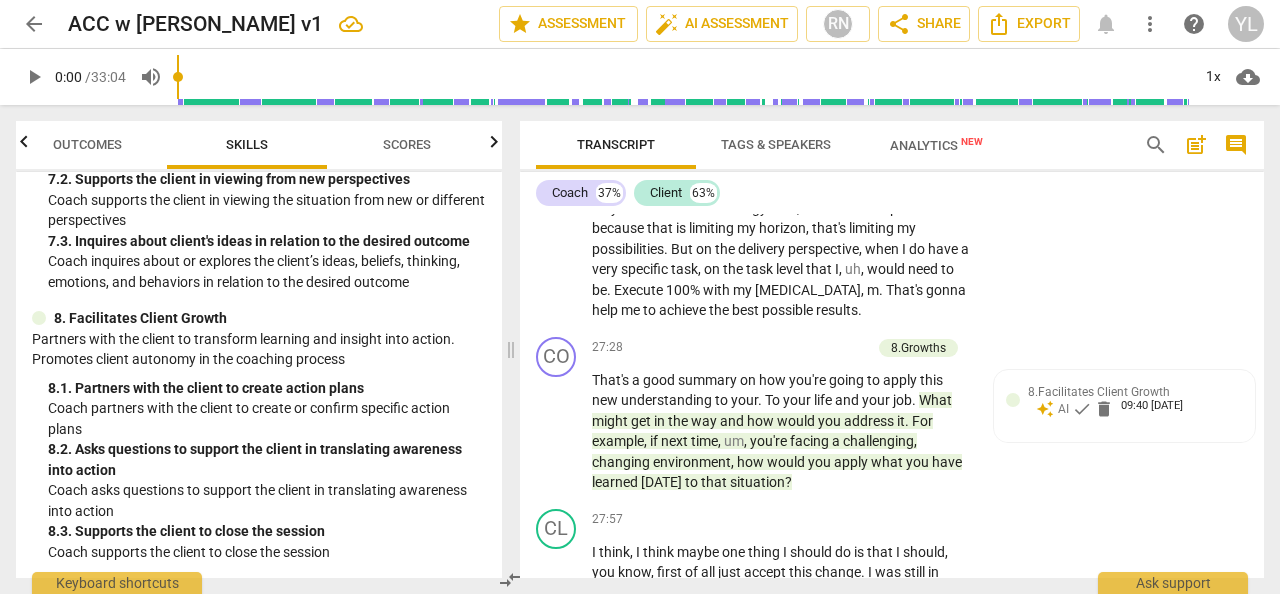 click on "Outcomes" at bounding box center (87, 144) 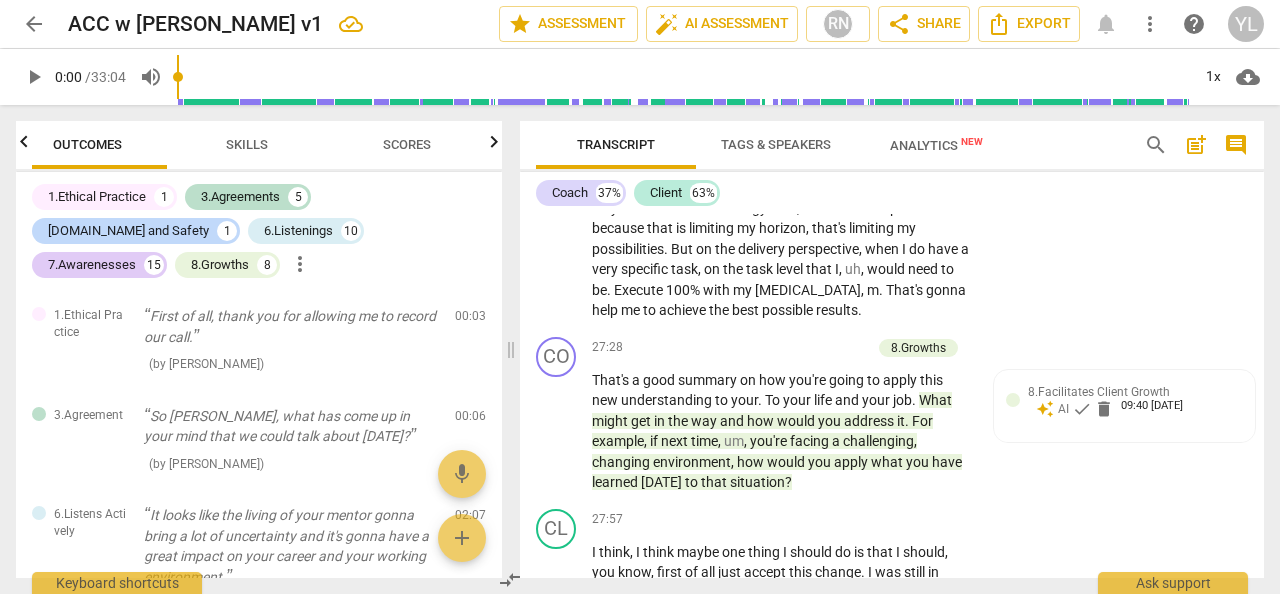 scroll, scrollTop: 0, scrollLeft: 0, axis: both 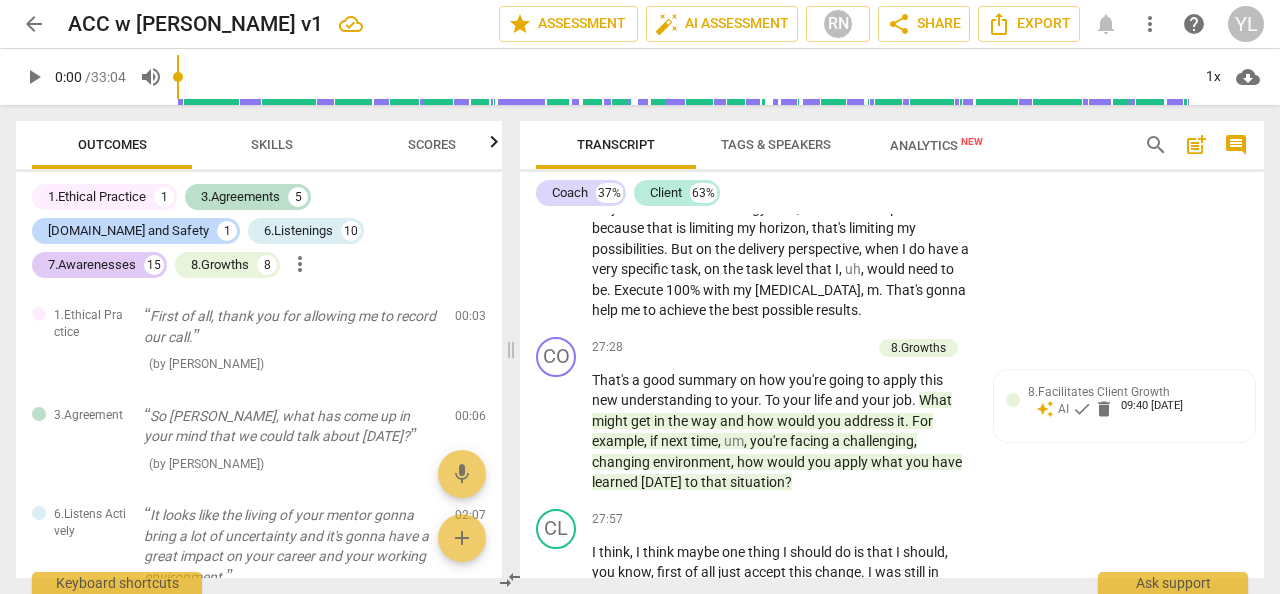 click on "Skills" at bounding box center (272, 144) 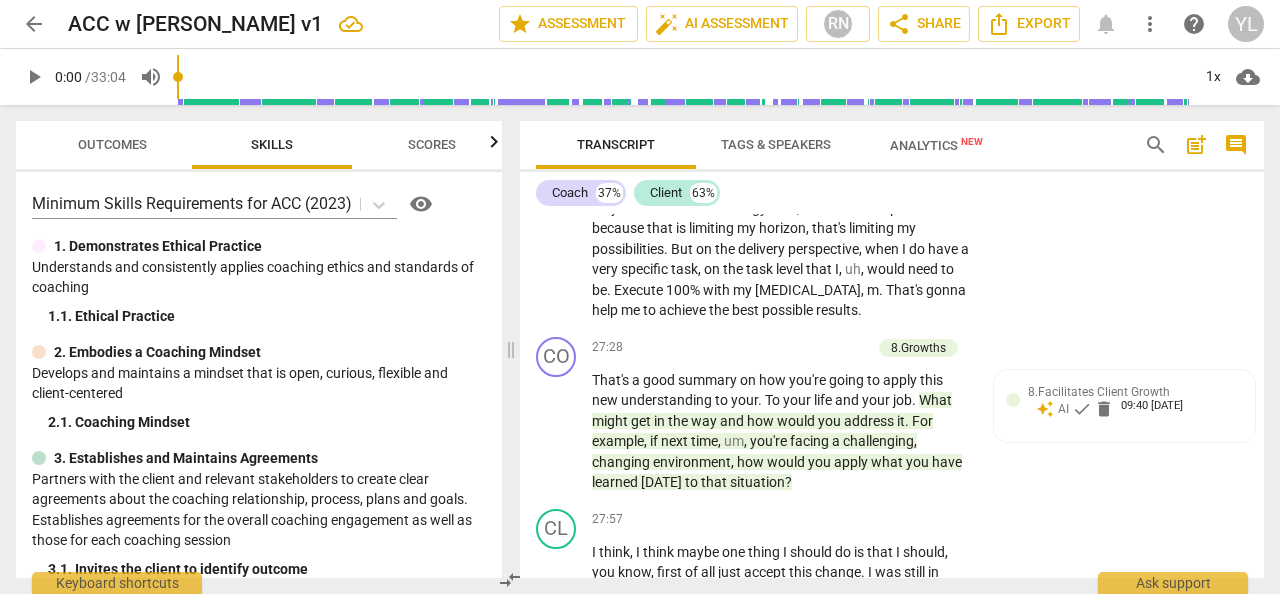 click on "Outcomes" at bounding box center (112, 145) 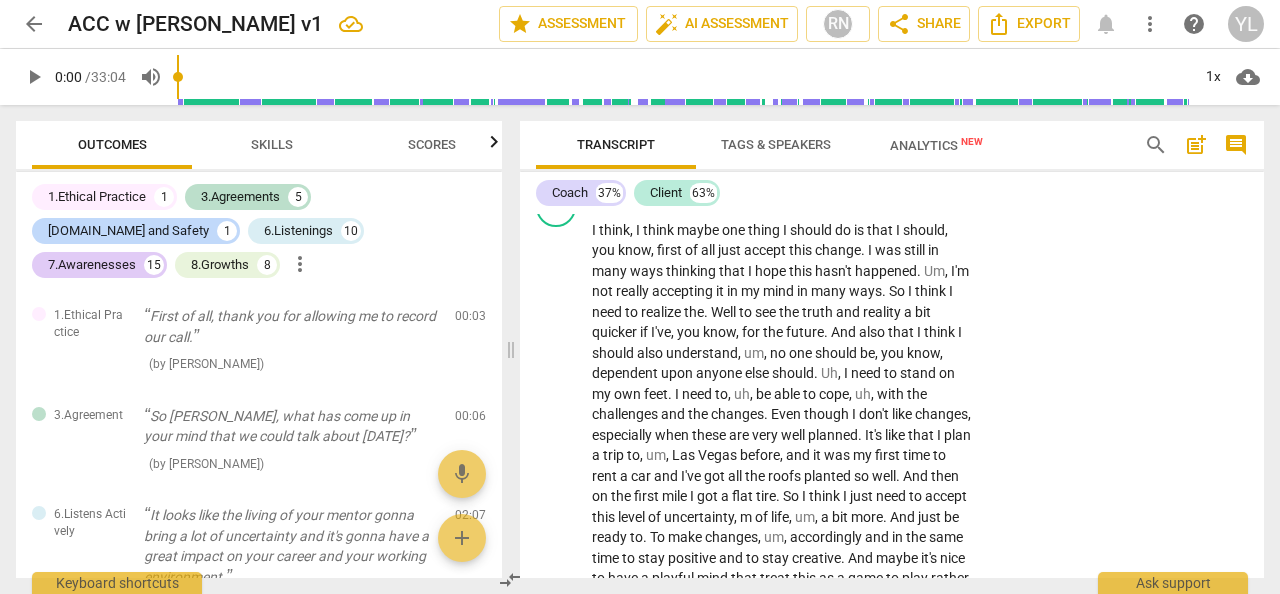 scroll, scrollTop: 8900, scrollLeft: 0, axis: vertical 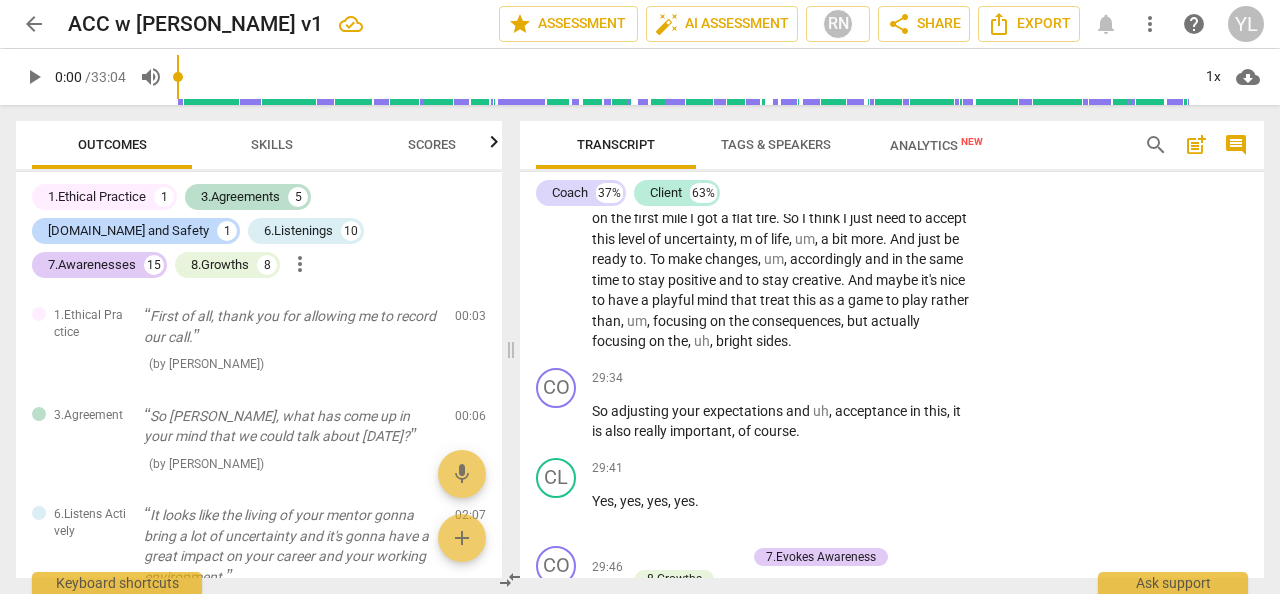 click on "Analytics   New" at bounding box center [936, 145] 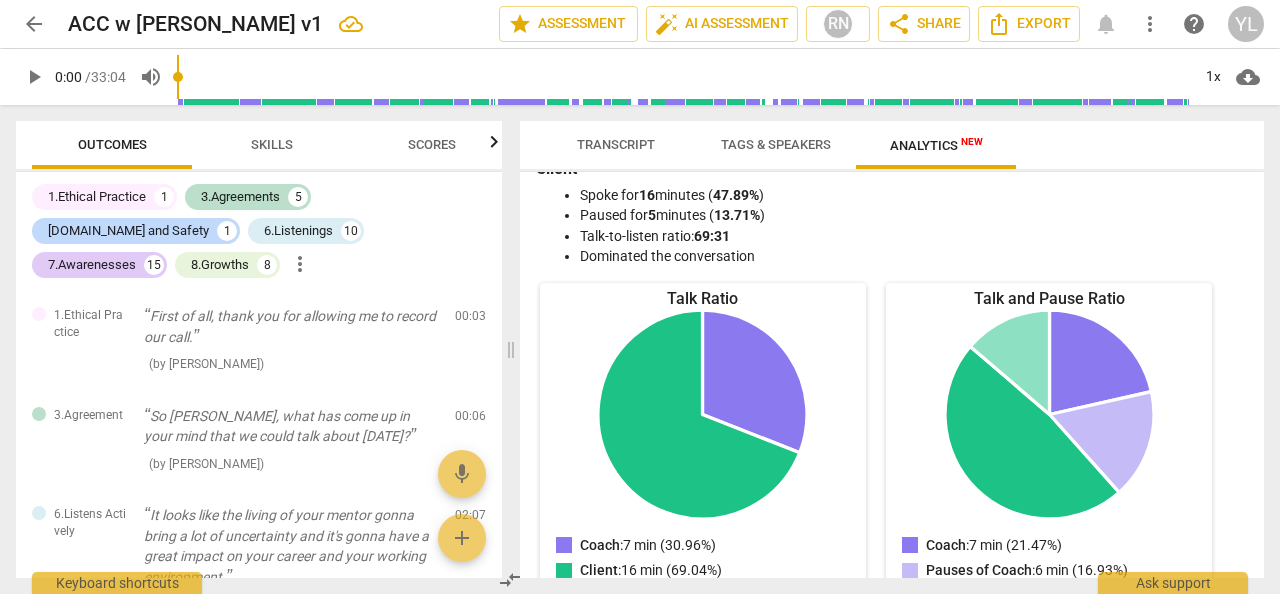 scroll, scrollTop: 0, scrollLeft: 0, axis: both 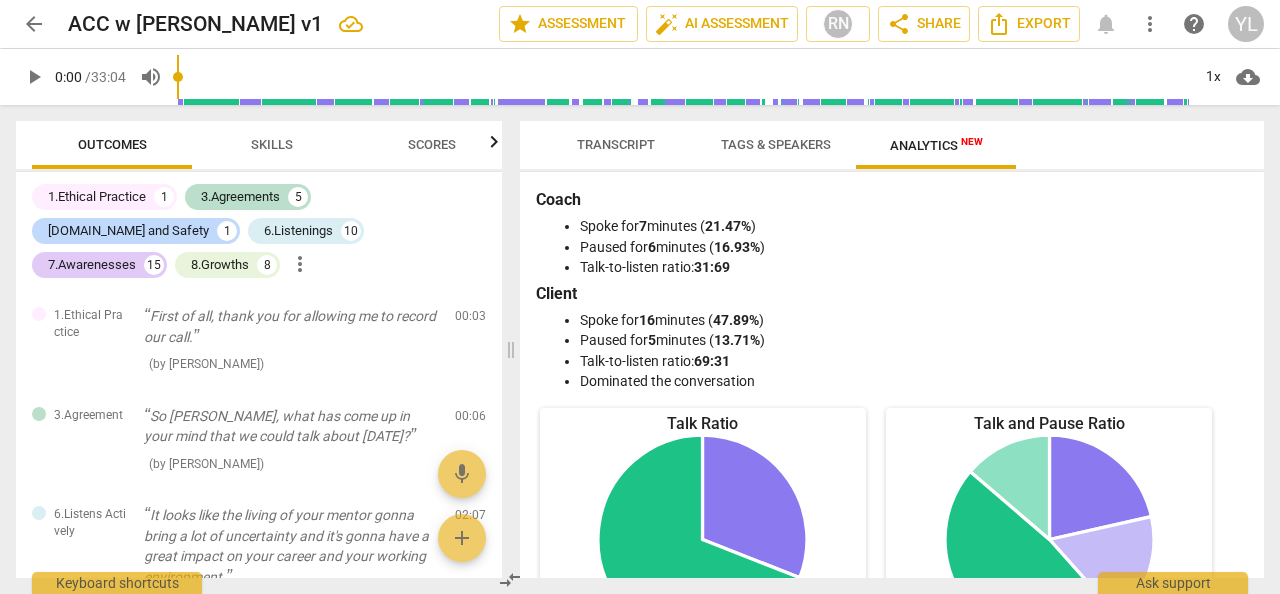 click on "Tags & Speakers" at bounding box center [776, 144] 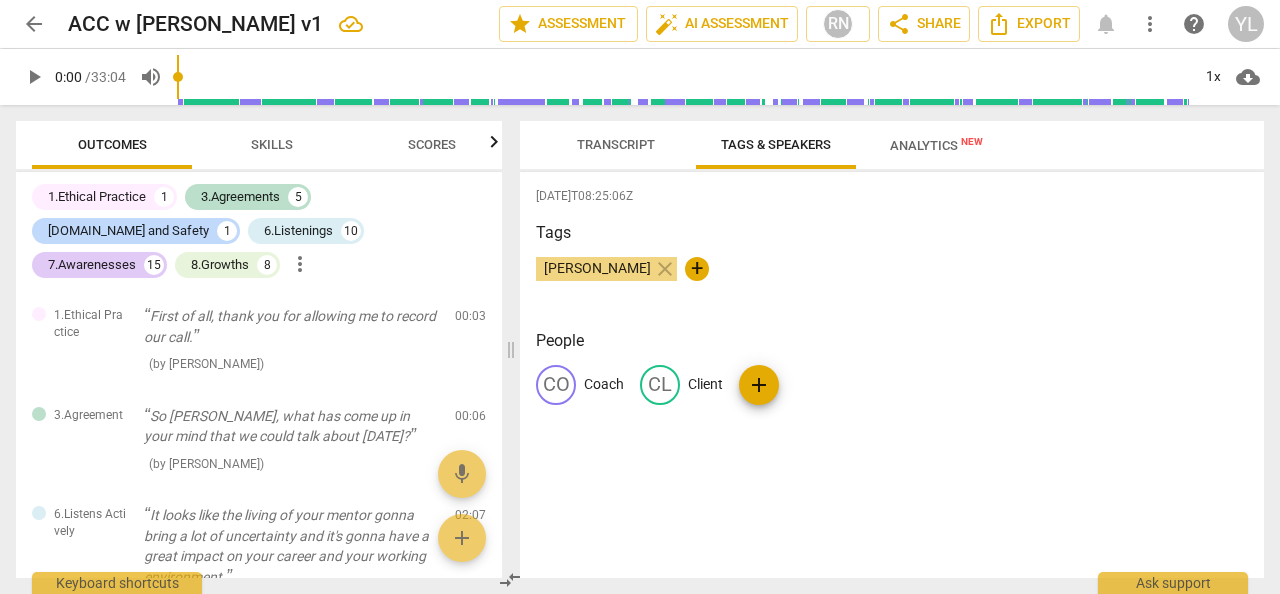 click on "Transcript" at bounding box center [616, 144] 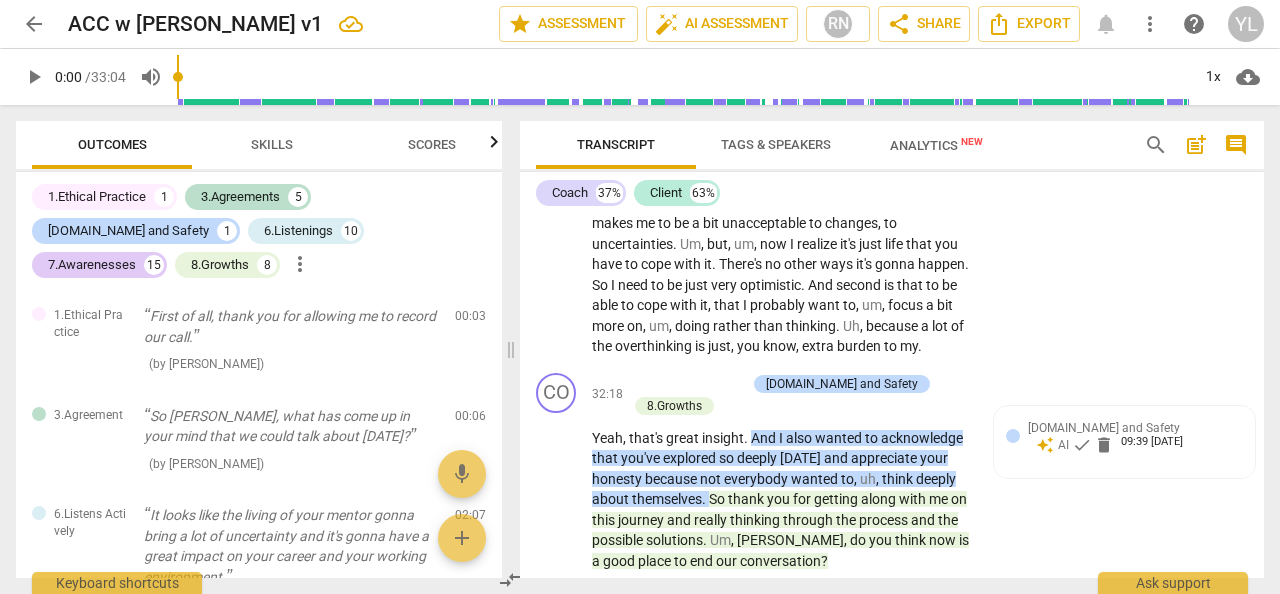 scroll, scrollTop: 10284, scrollLeft: 0, axis: vertical 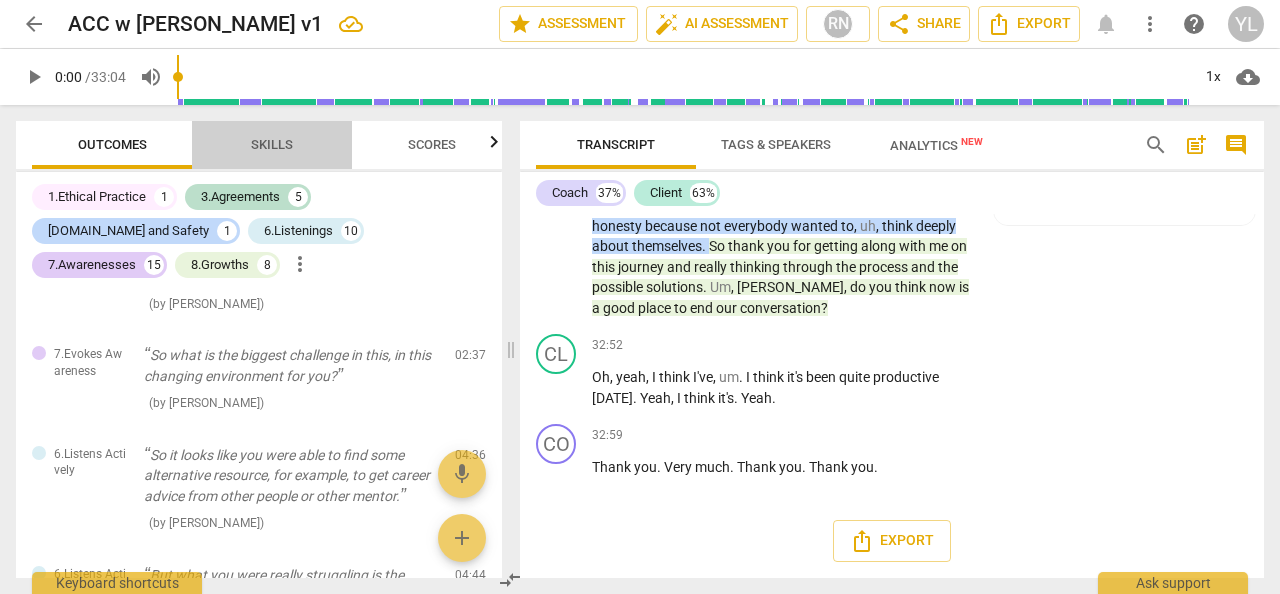 click on "Skills" at bounding box center (272, 144) 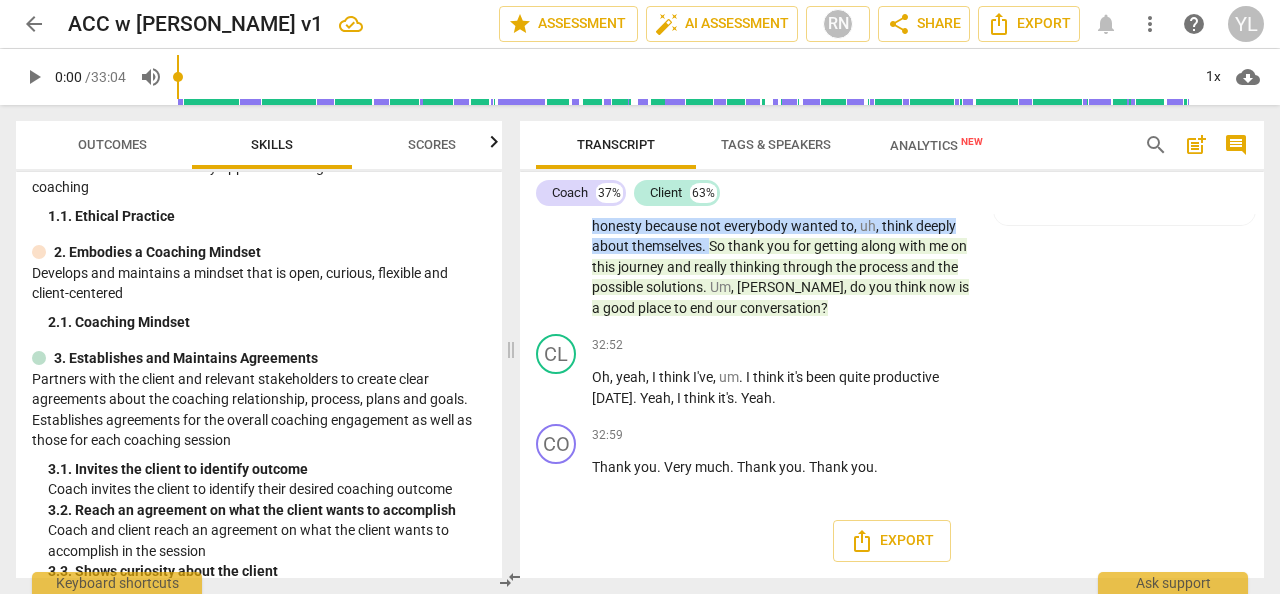 scroll, scrollTop: 0, scrollLeft: 0, axis: both 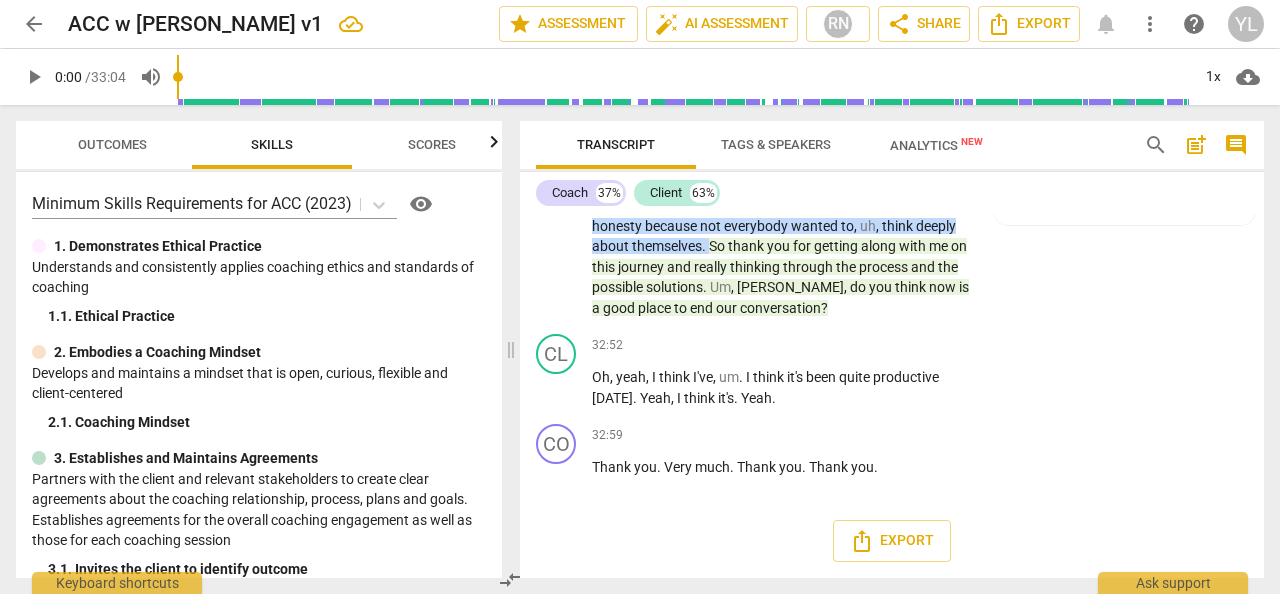 click on "Outcomes" at bounding box center [112, 144] 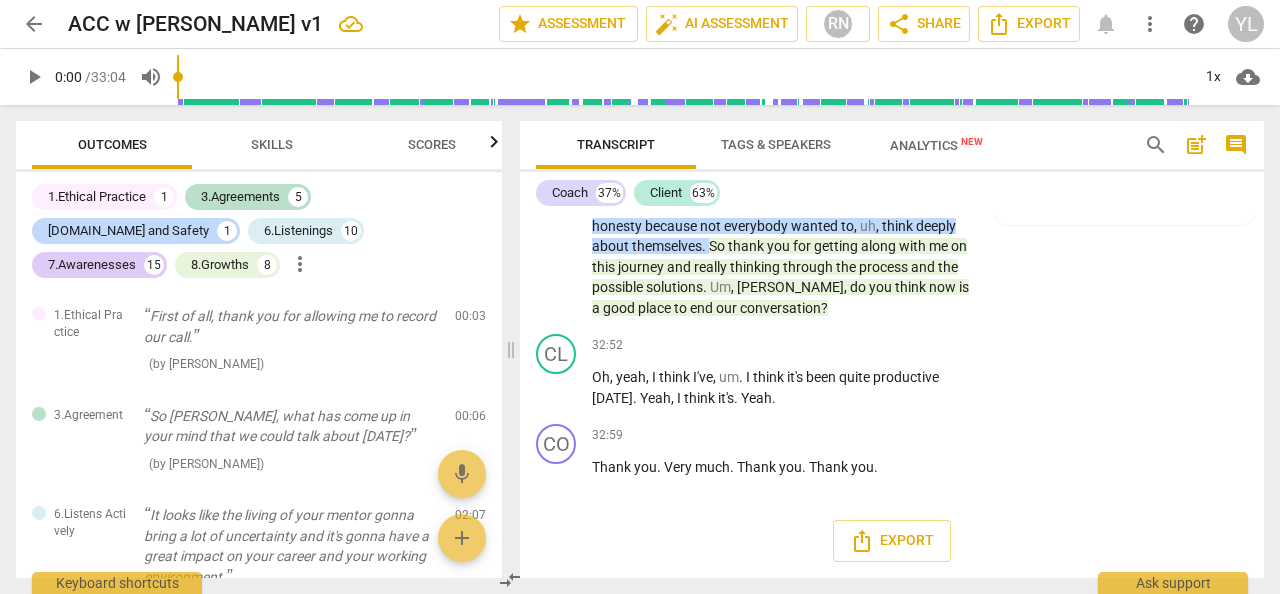 click on "Scores" at bounding box center [432, 144] 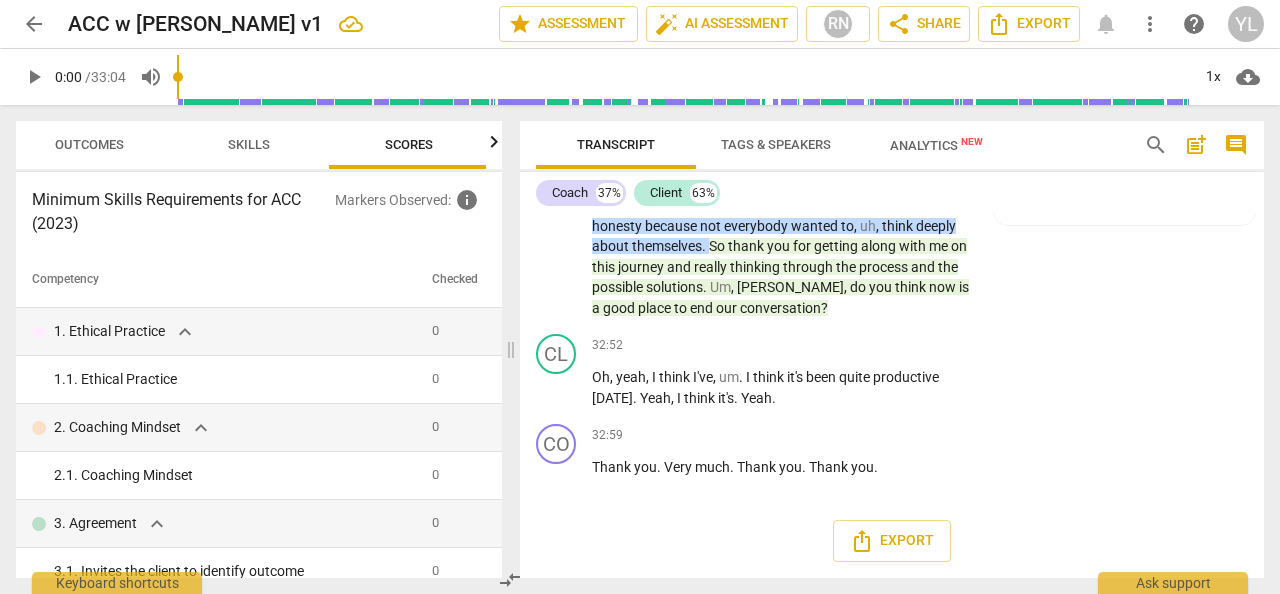 scroll, scrollTop: 0, scrollLeft: 25, axis: horizontal 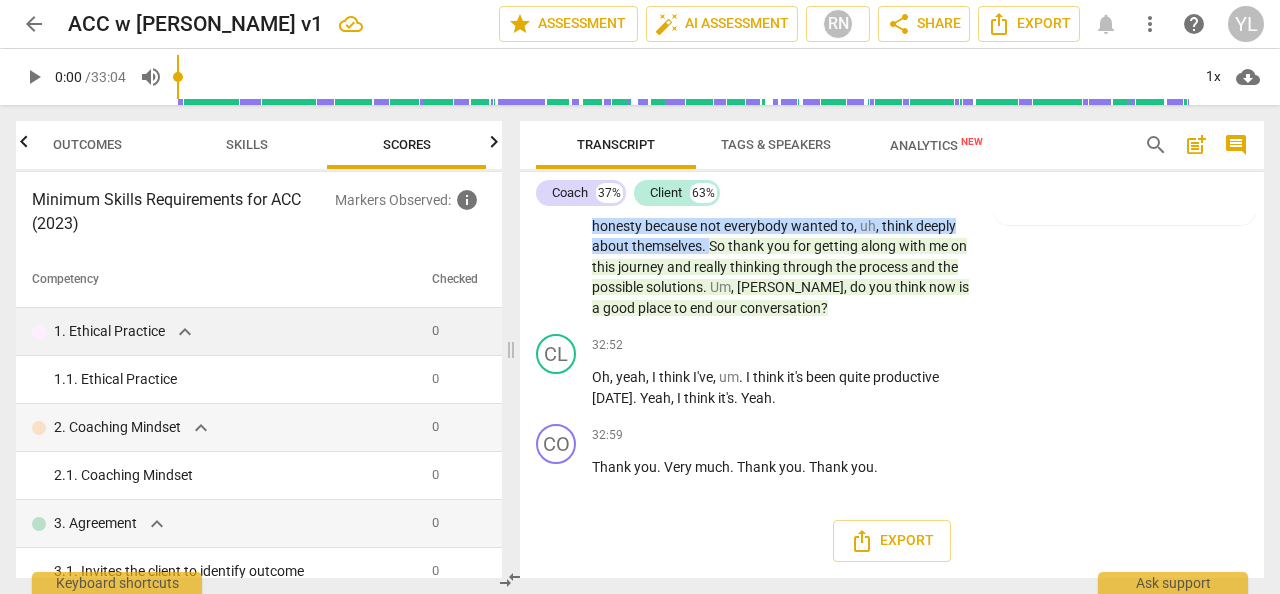 click on "0" at bounding box center (435, 330) 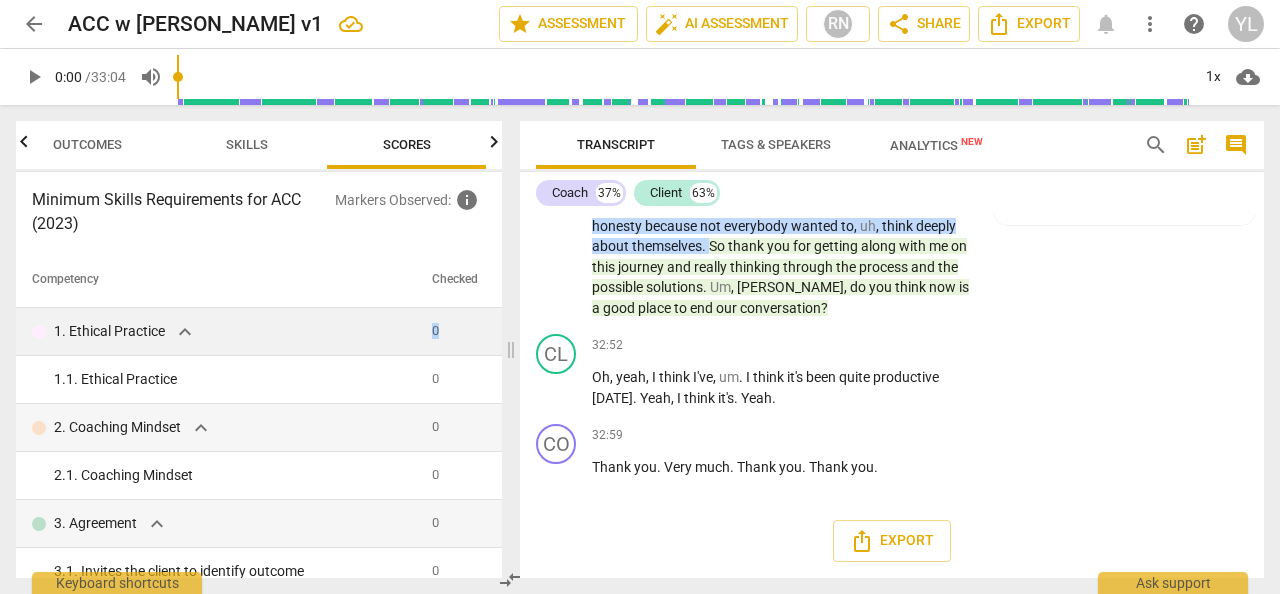 drag, startPoint x: 428, startPoint y: 331, endPoint x: 444, endPoint y: 333, distance: 16.124516 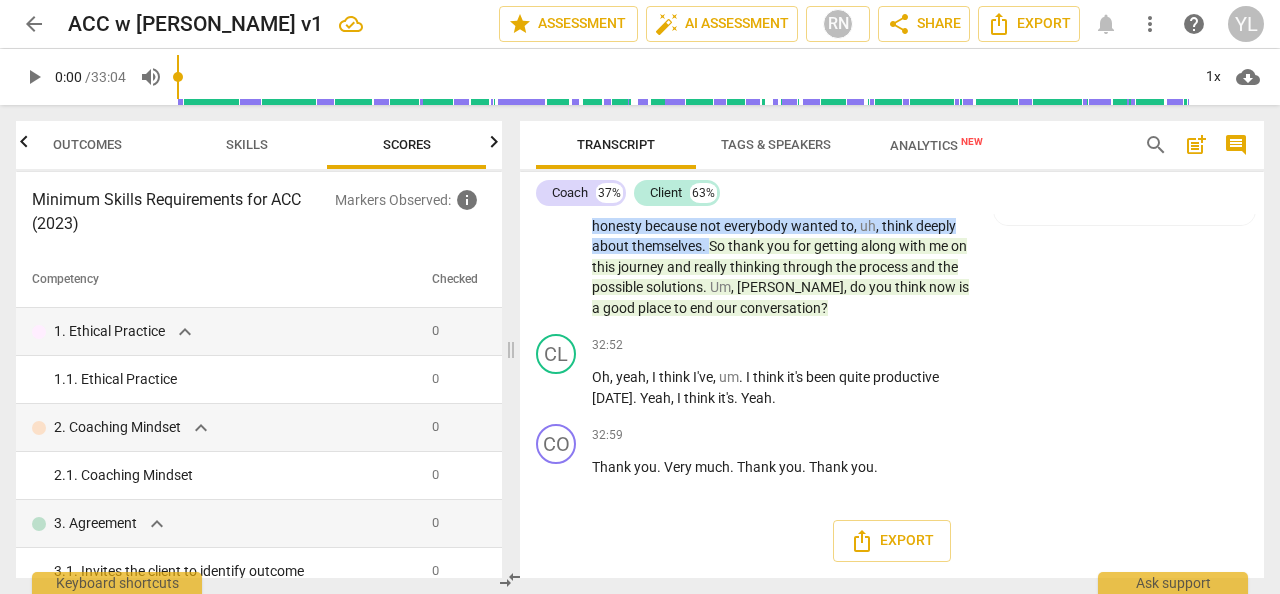 click on "Minimum Skills Requirements for ACC (2023)" at bounding box center [183, 212] 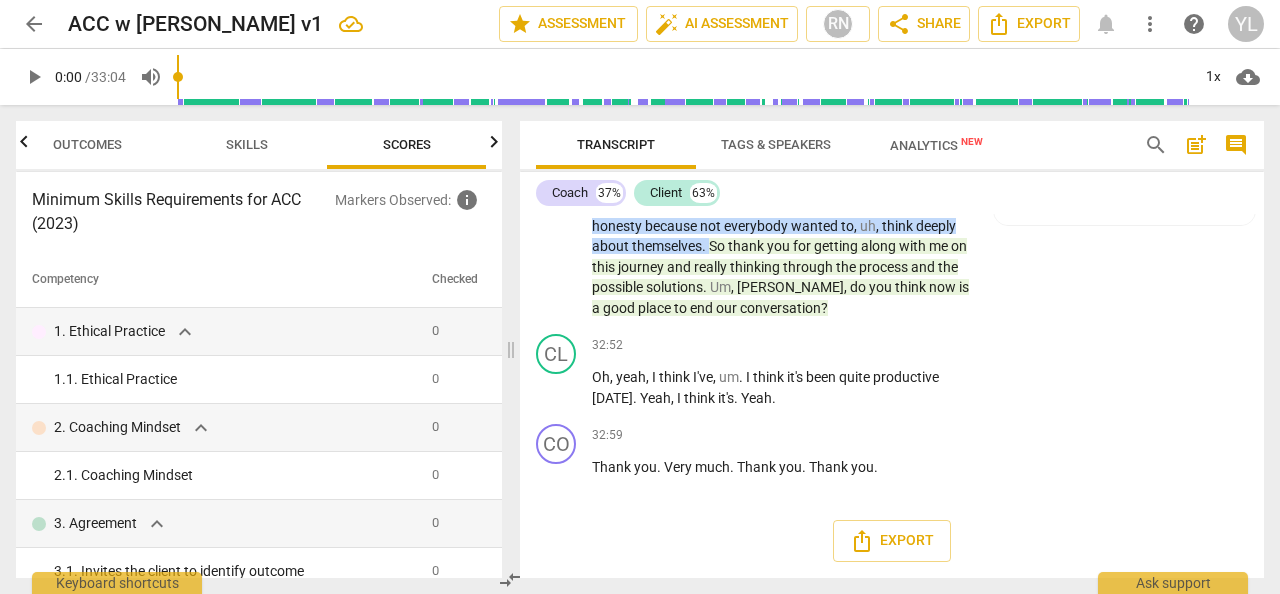click on "Minimum Skills Requirements for ACC (2023)" at bounding box center [183, 212] 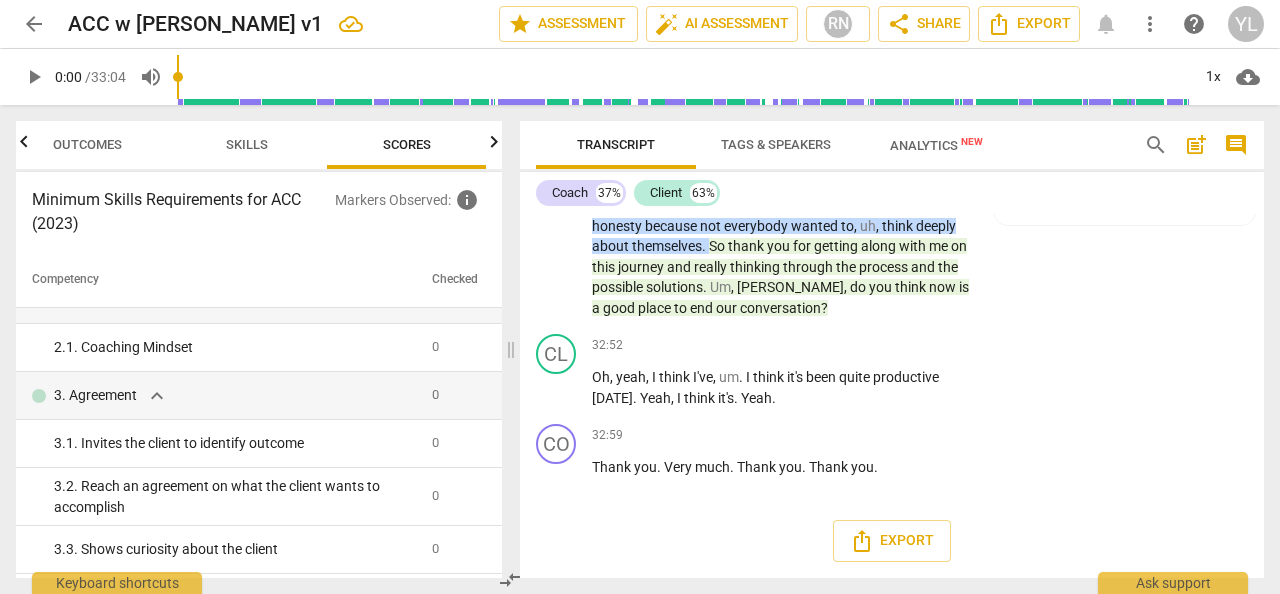 scroll, scrollTop: 300, scrollLeft: 0, axis: vertical 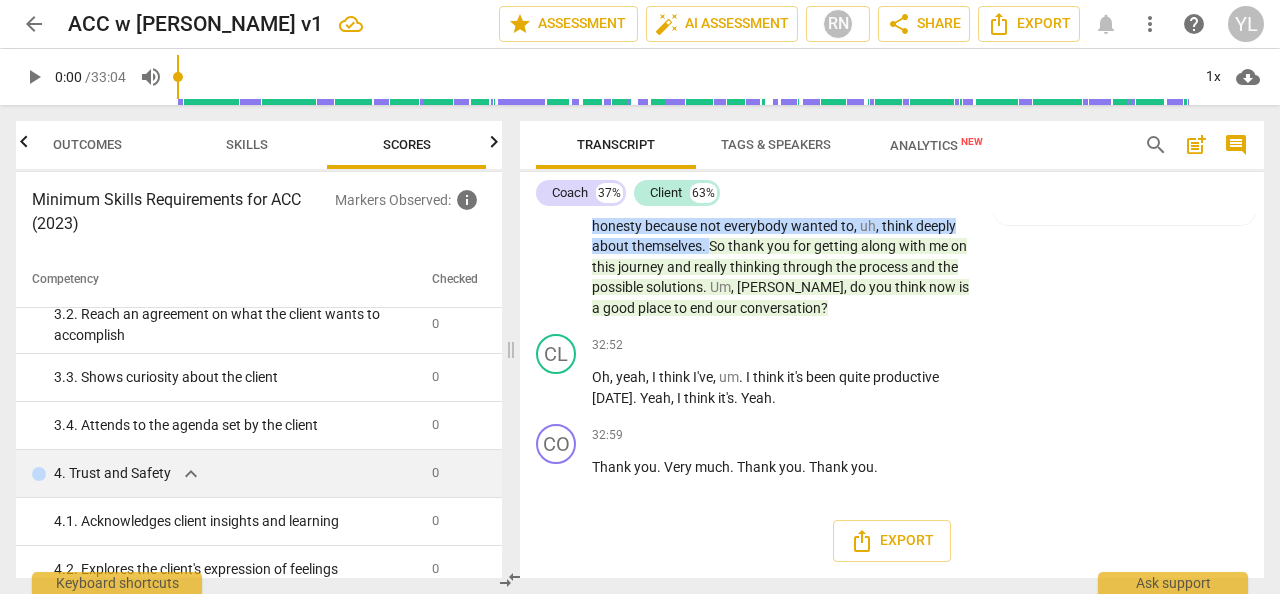click at bounding box center (39, 474) 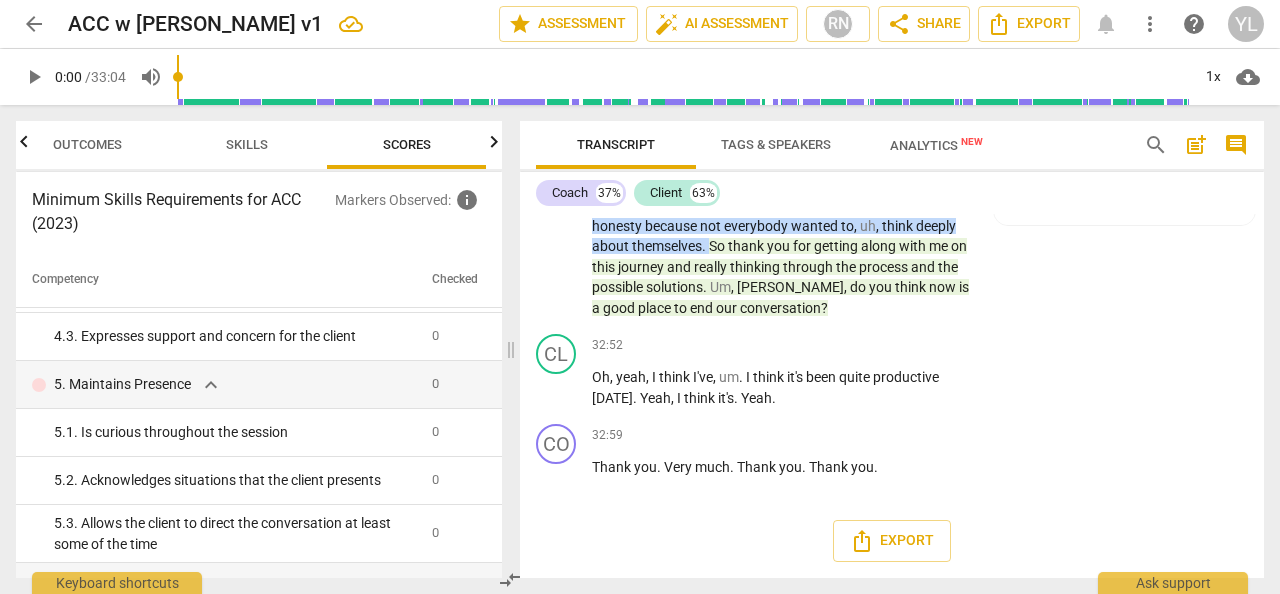 scroll, scrollTop: 81, scrollLeft: 0, axis: vertical 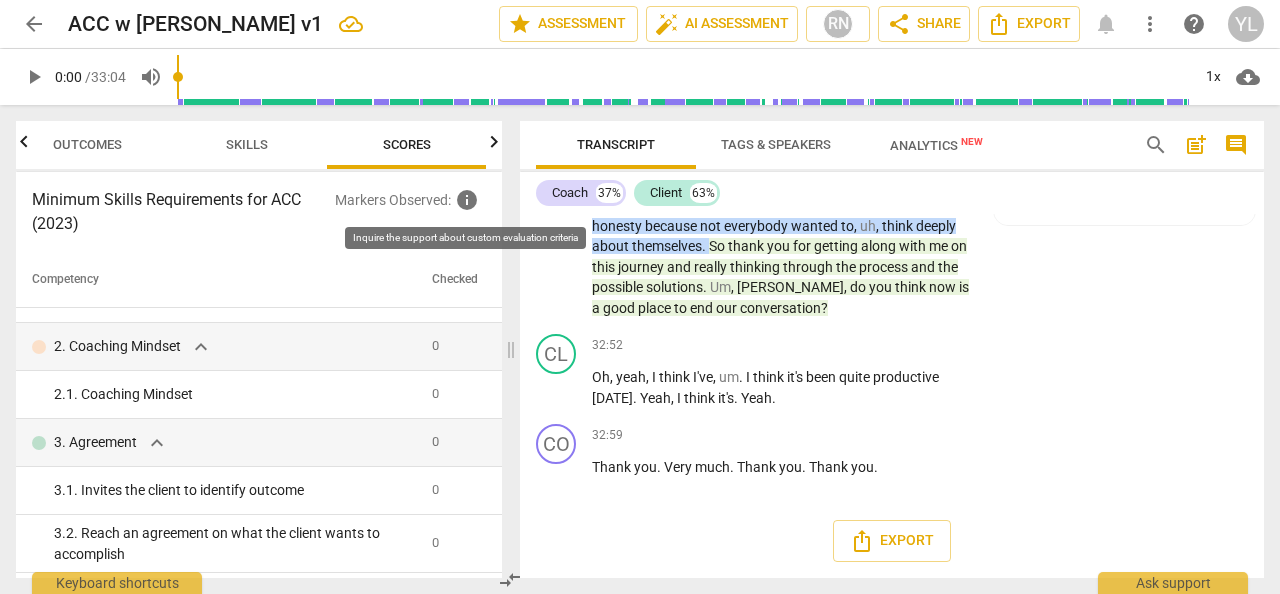 click on "info" at bounding box center [467, 200] 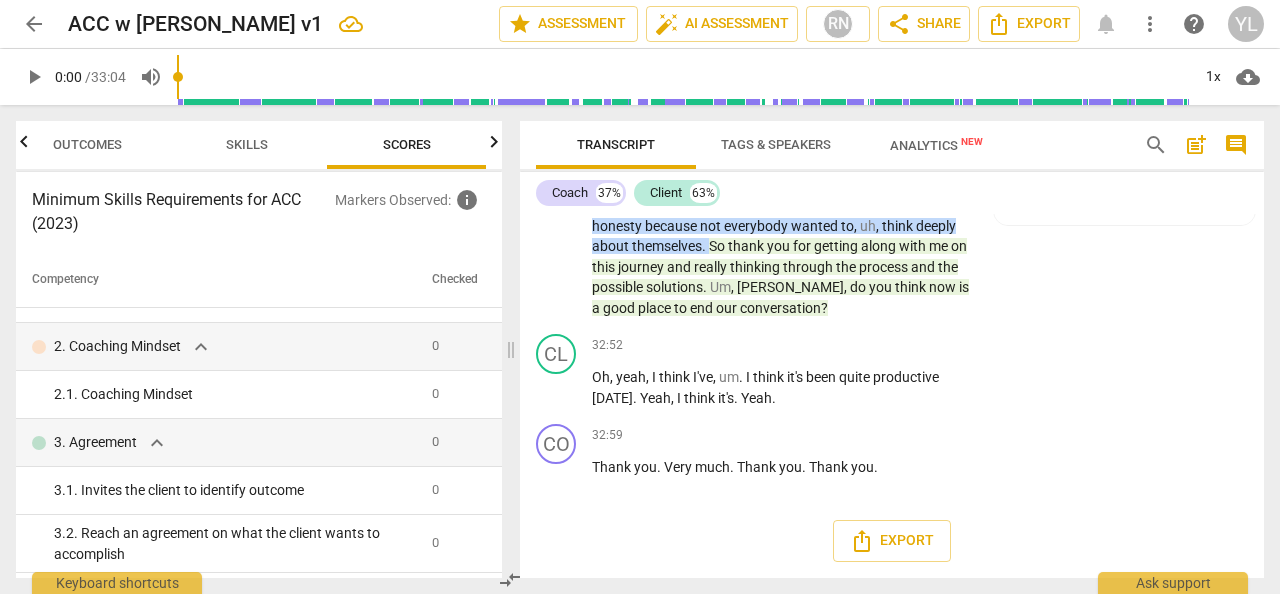 click 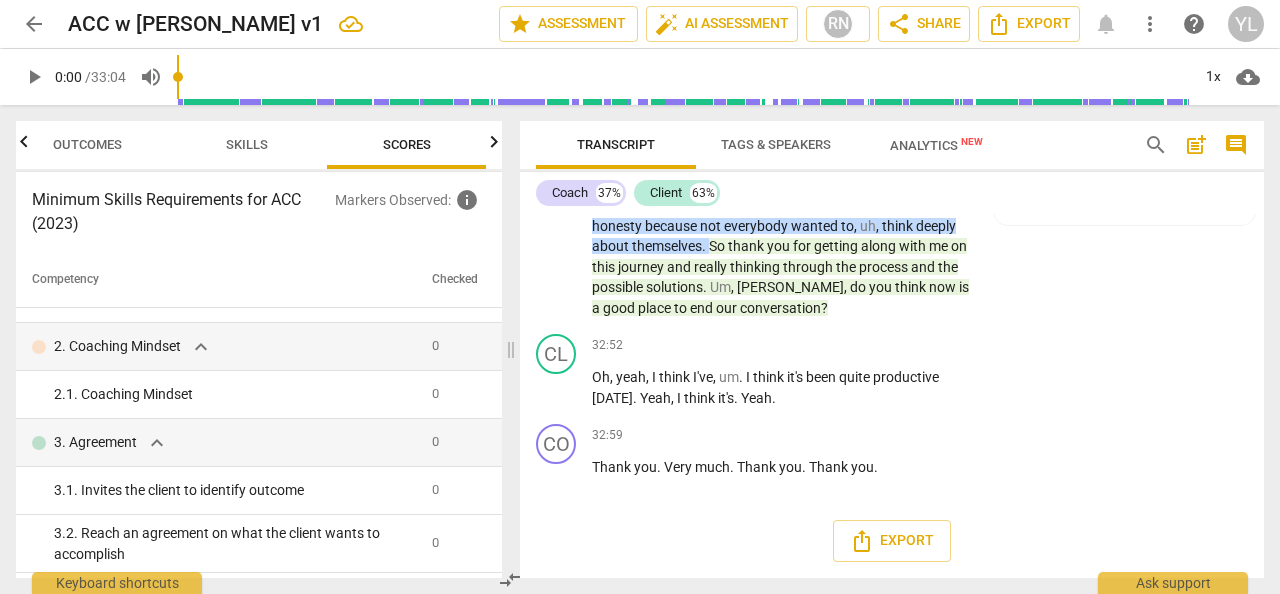 click 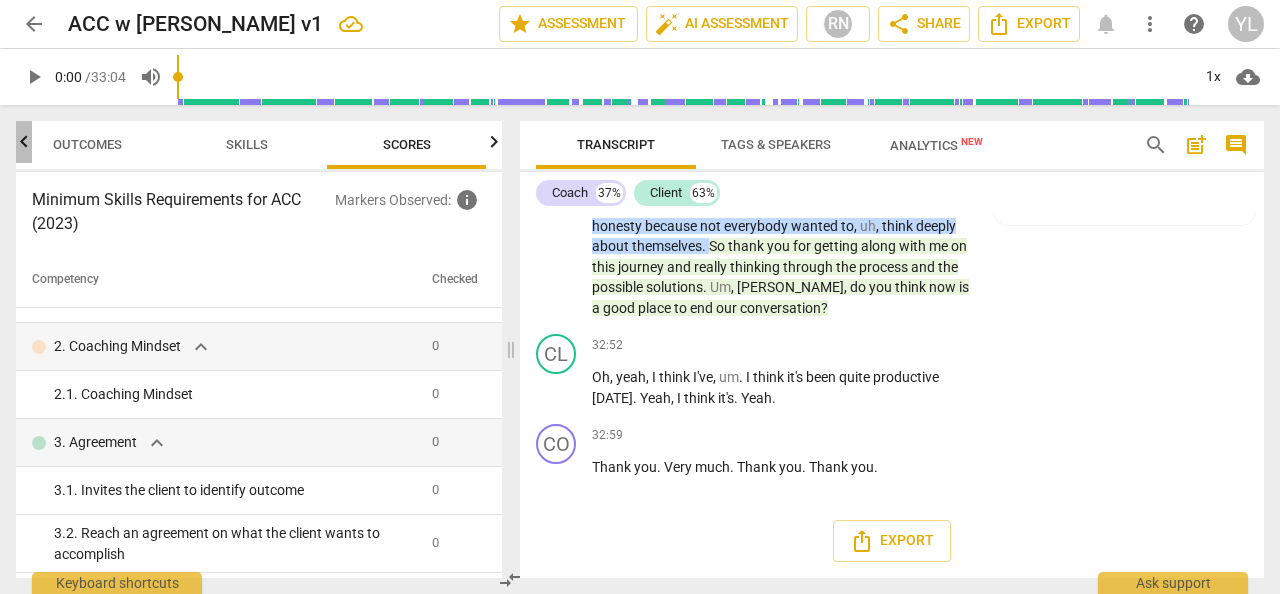 click 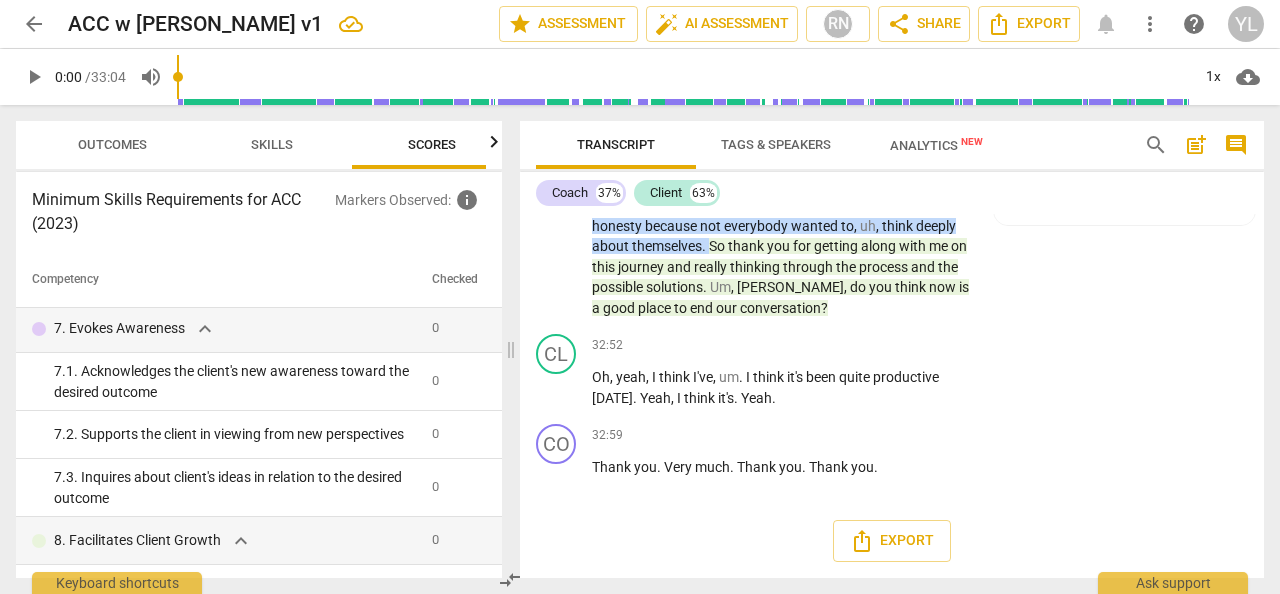 scroll, scrollTop: 1181, scrollLeft: 0, axis: vertical 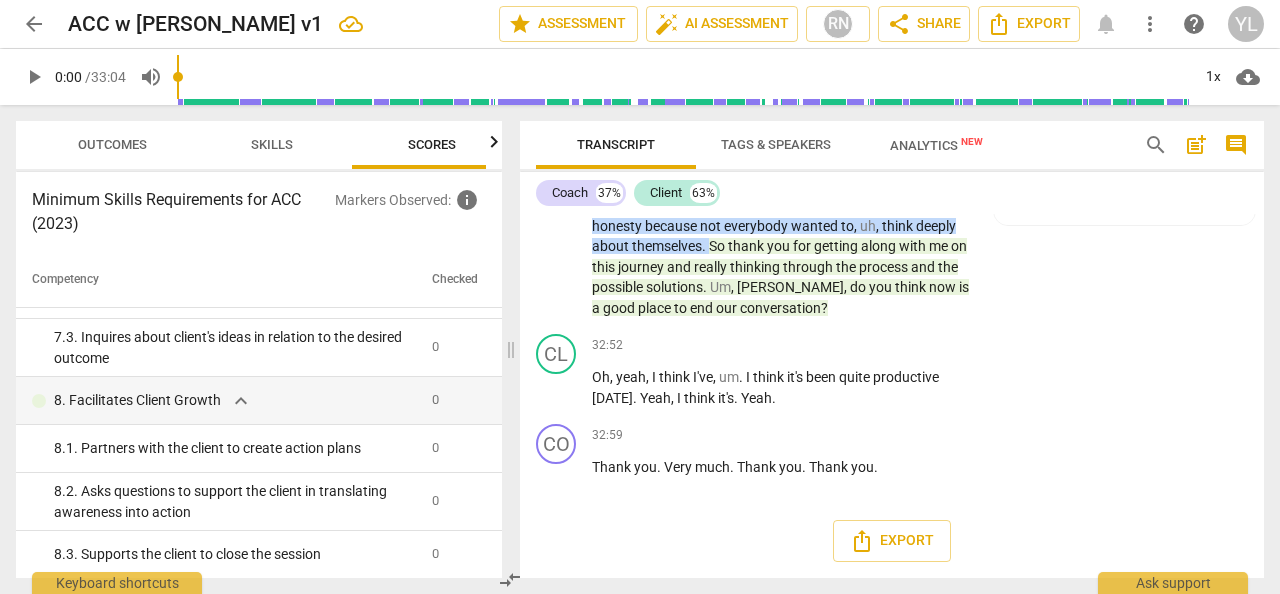click on "Skills" at bounding box center (272, 144) 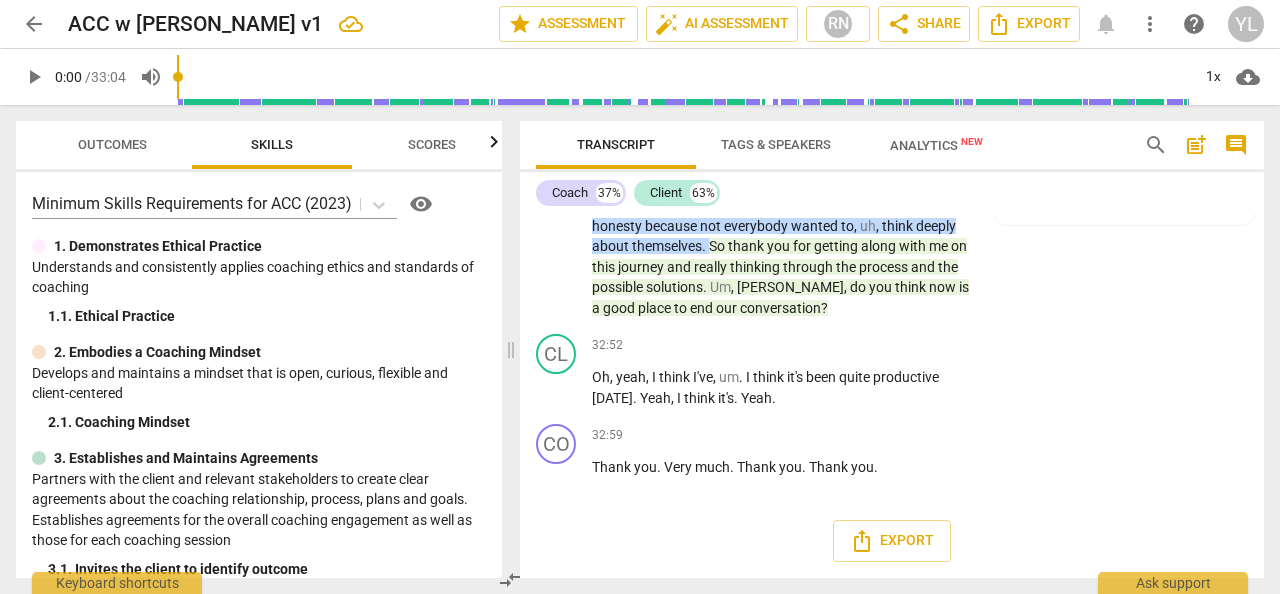 click on "Outcomes" at bounding box center (112, 145) 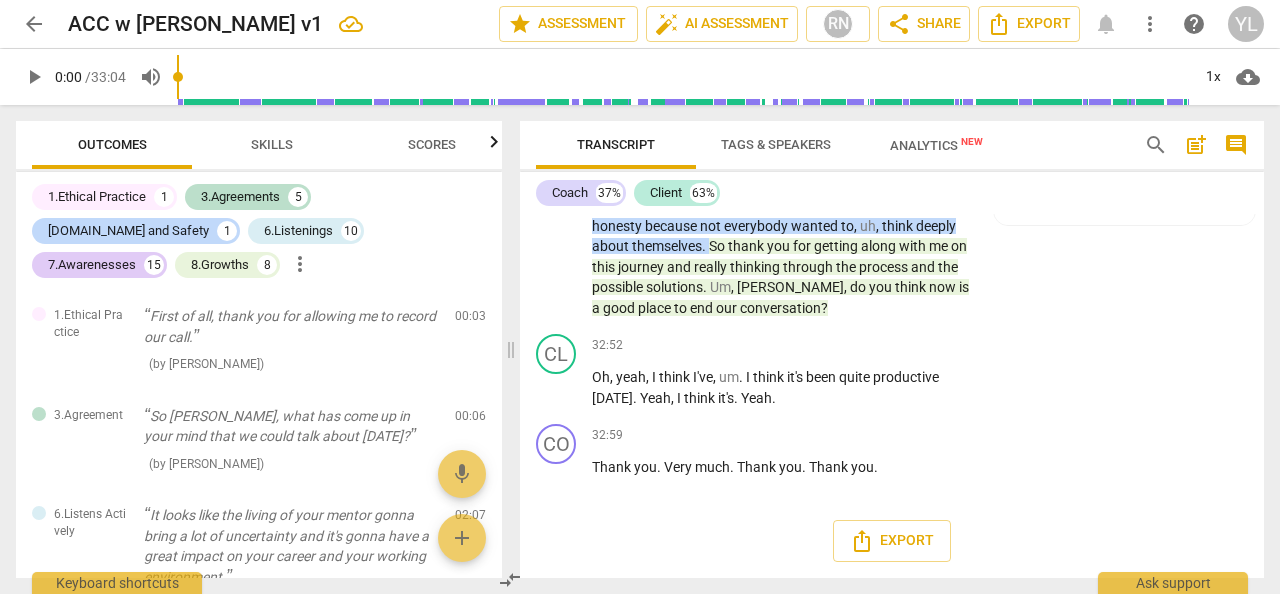 click on "more_vert" at bounding box center [1150, 24] 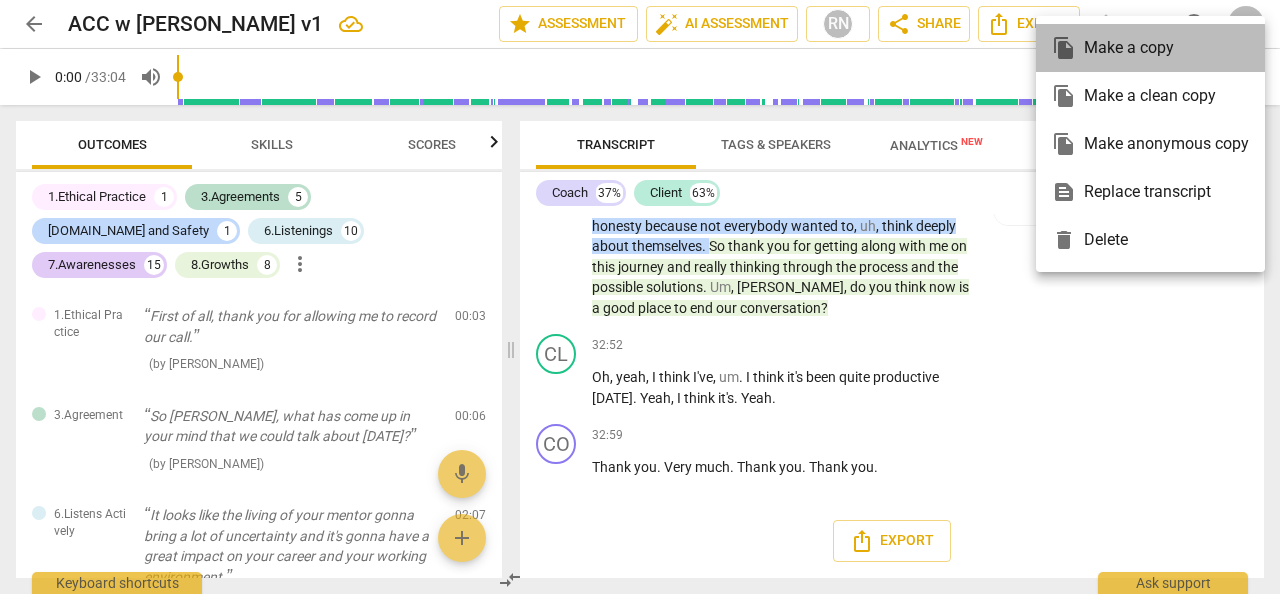 click on "file_copy    Make a copy" at bounding box center [1150, 48] 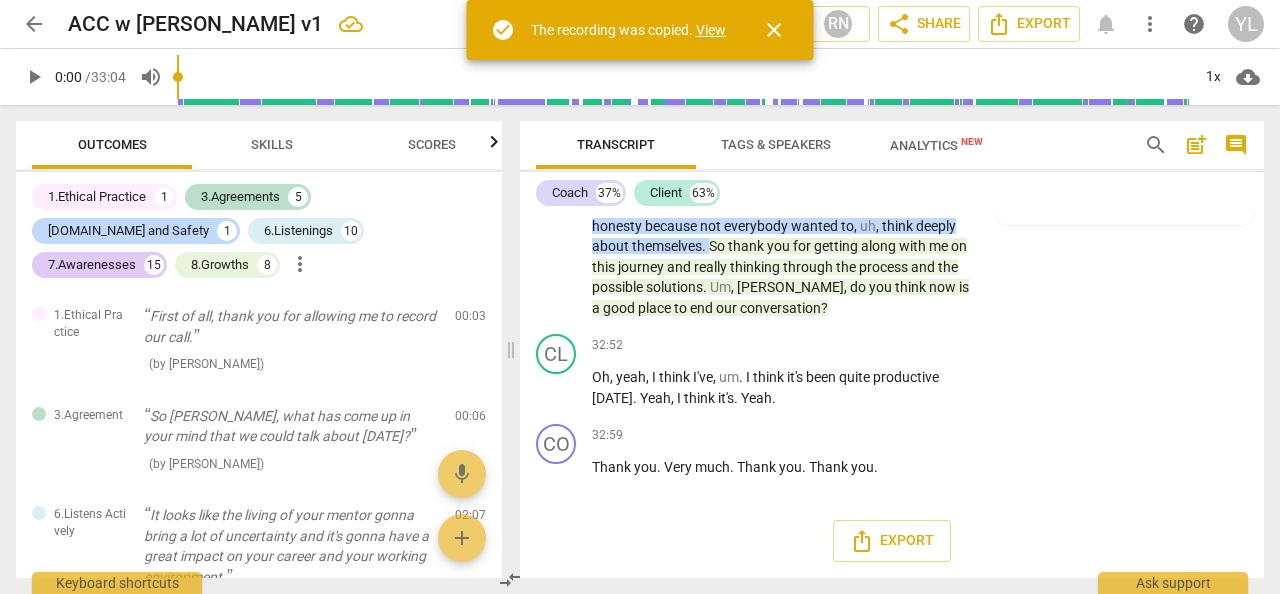 click on "View" at bounding box center (711, 30) 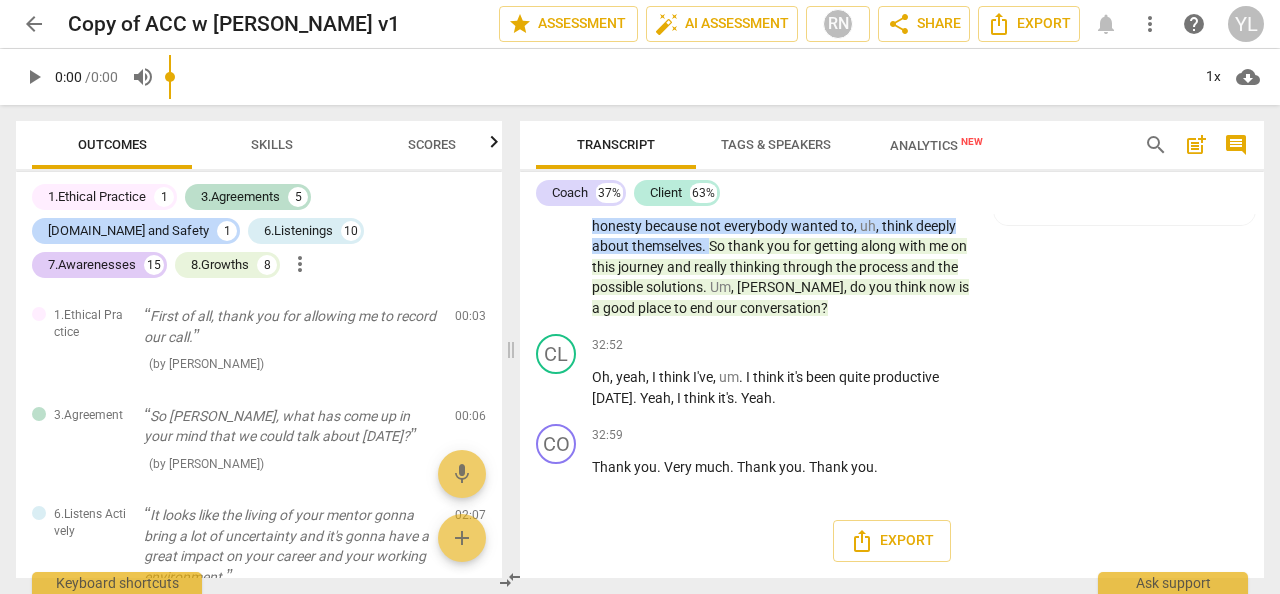 scroll, scrollTop: 0, scrollLeft: 0, axis: both 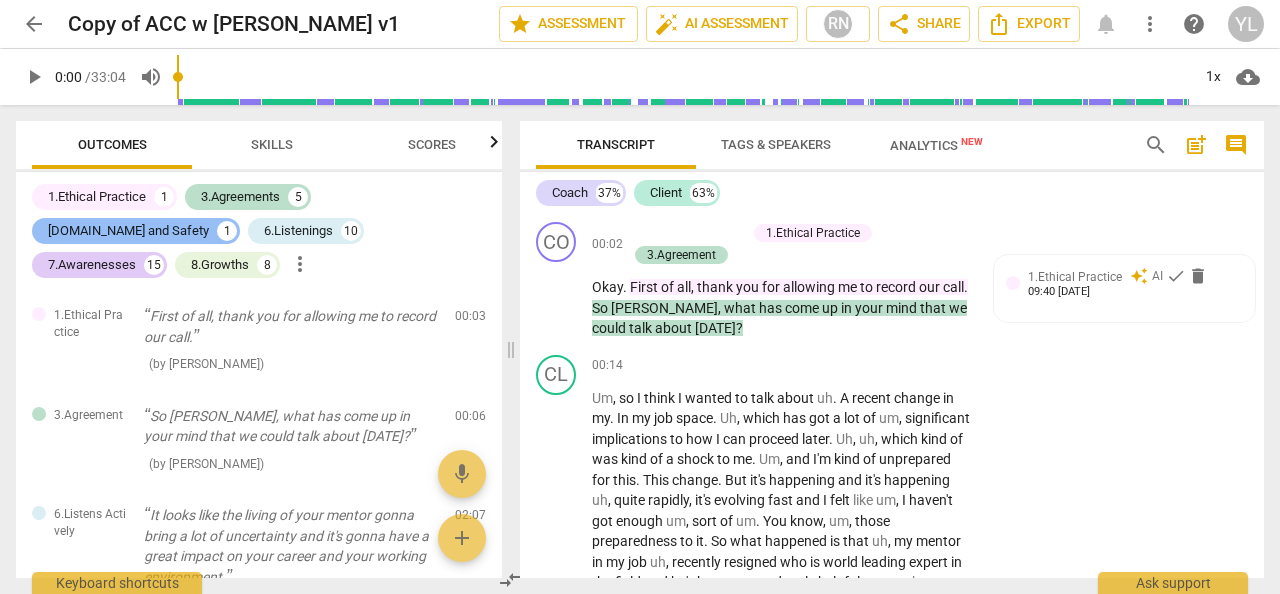 click on "[DOMAIN_NAME] and Safety" at bounding box center (128, 231) 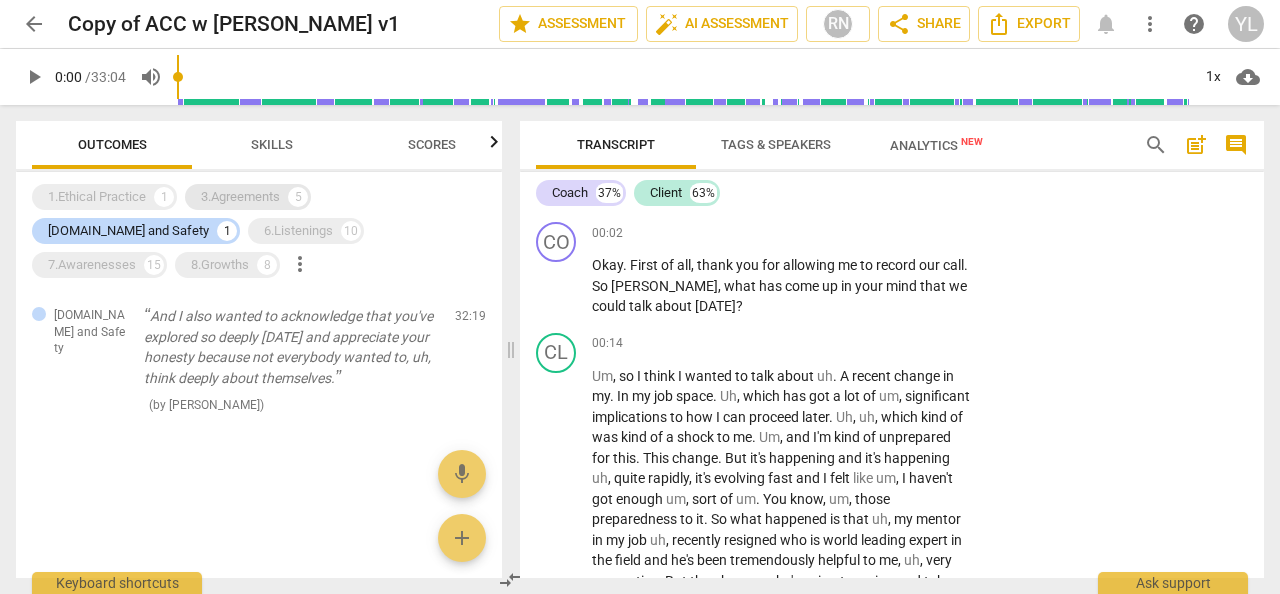 click on "3.Agreements" at bounding box center [240, 197] 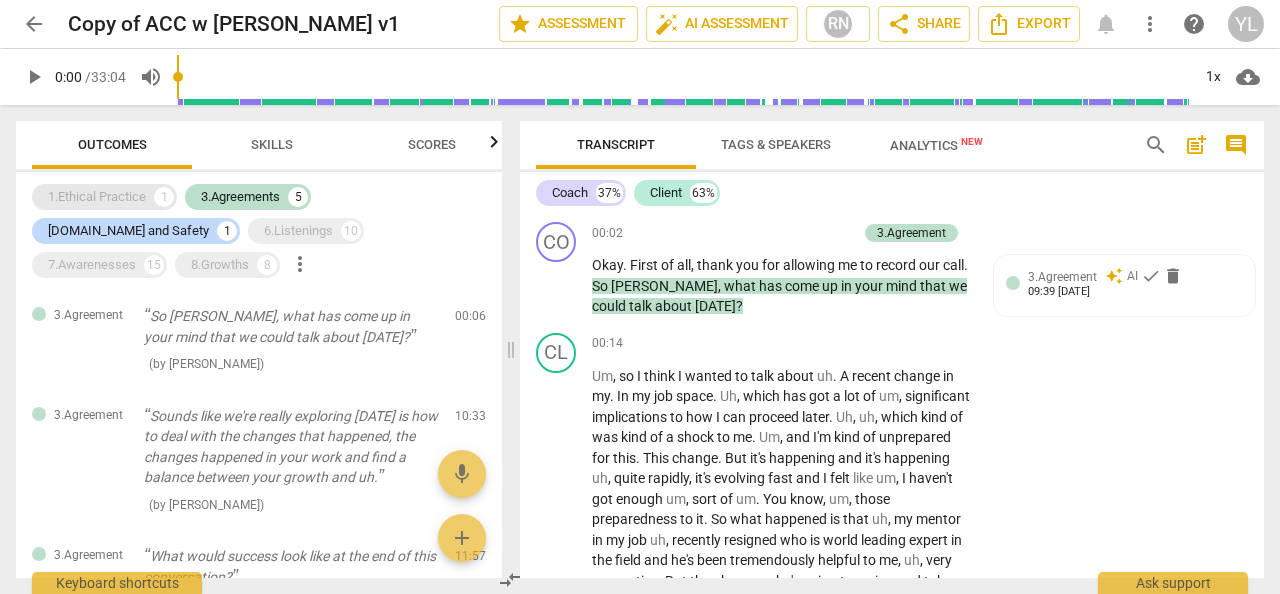 click on "1.Ethical Practice" at bounding box center [97, 197] 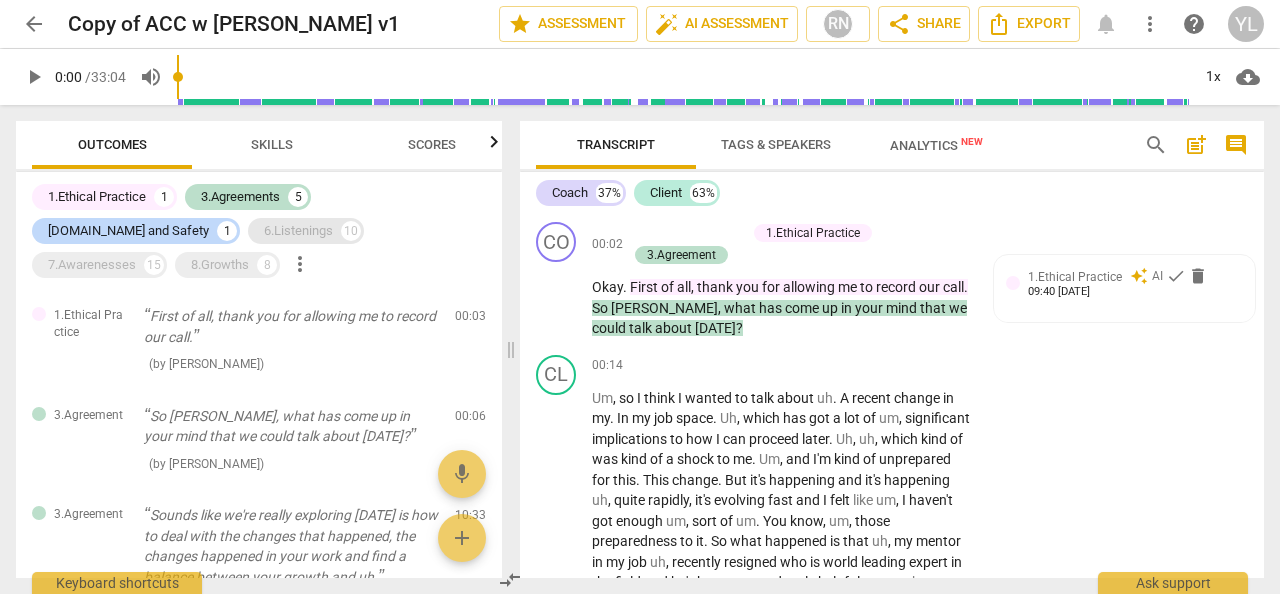 click on "6.Listenings" at bounding box center [298, 231] 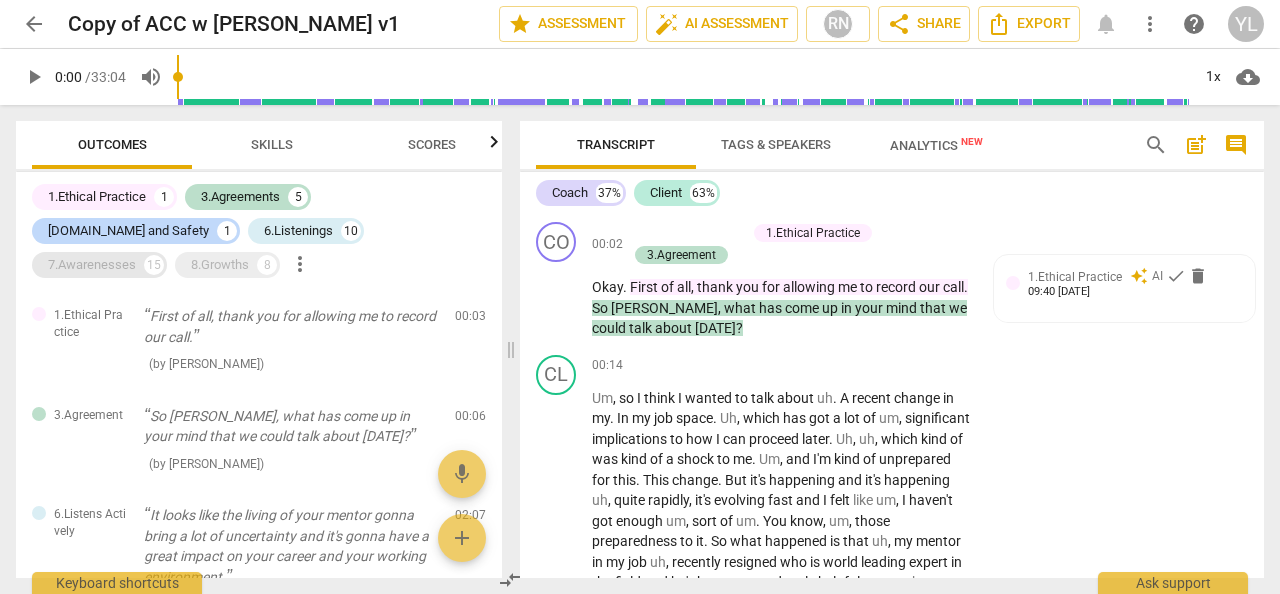 click on "7.Awarenesses" at bounding box center [92, 265] 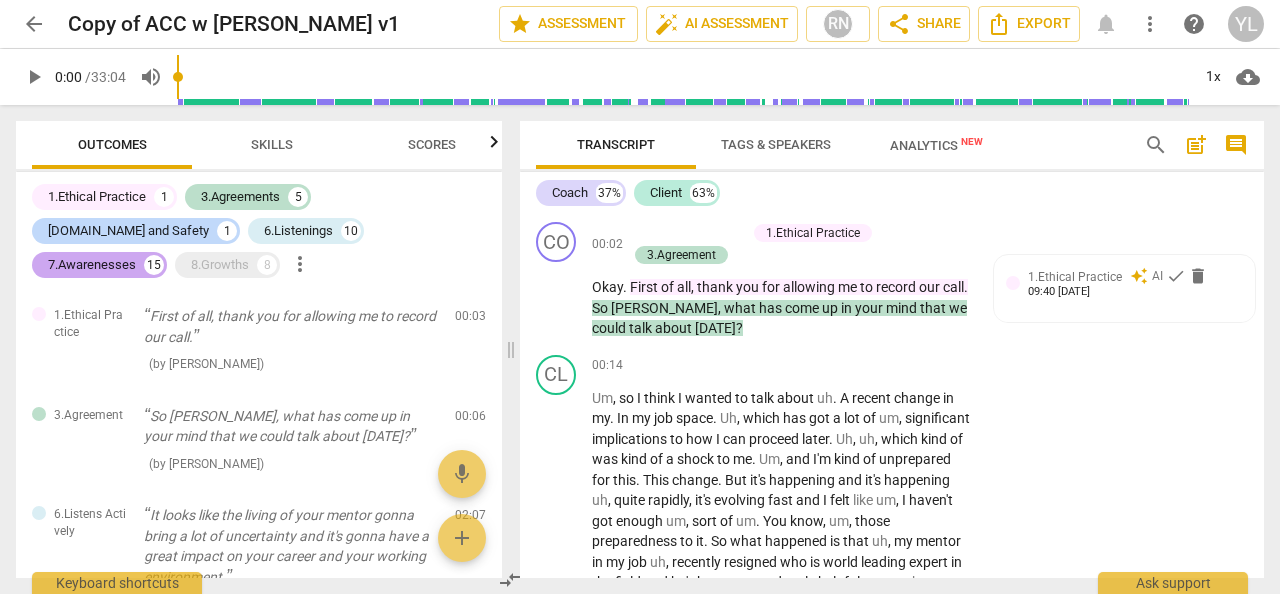 click on "7.Awarenesses" at bounding box center [92, 265] 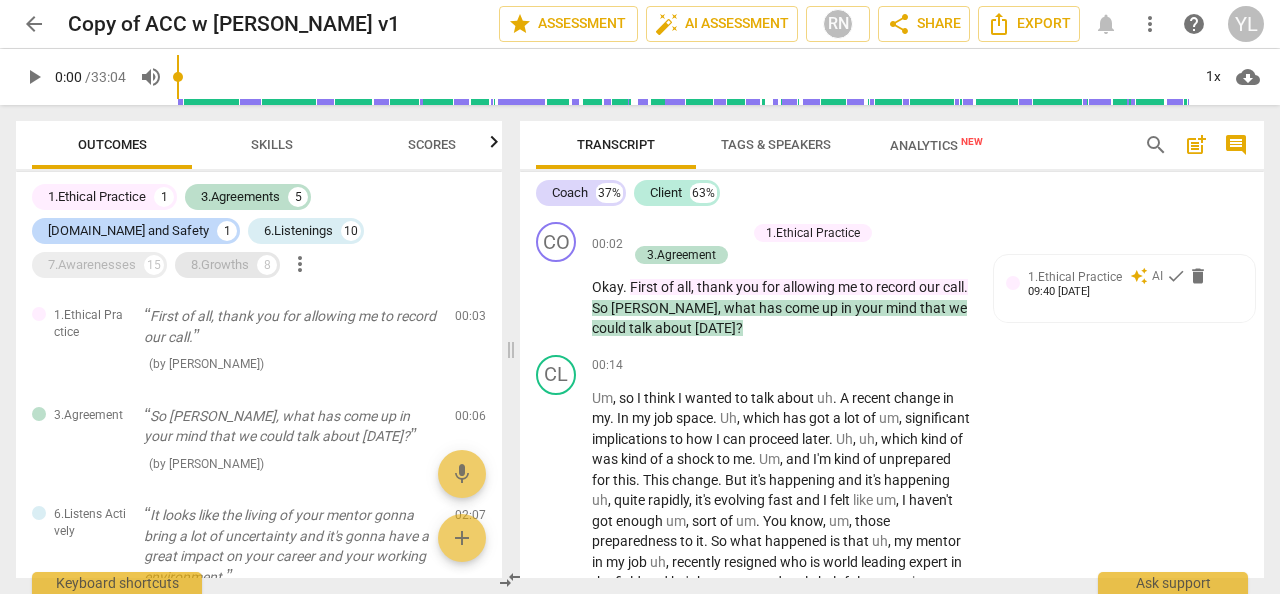 click on "8.Growths" at bounding box center [220, 265] 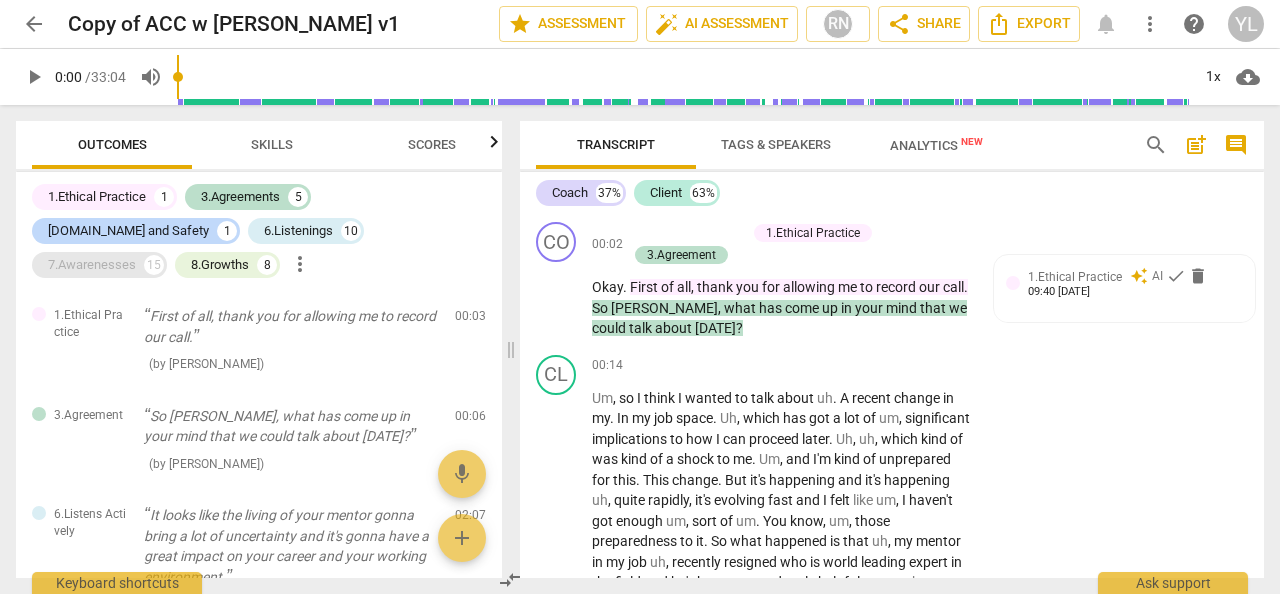 click on "15" at bounding box center [154, 265] 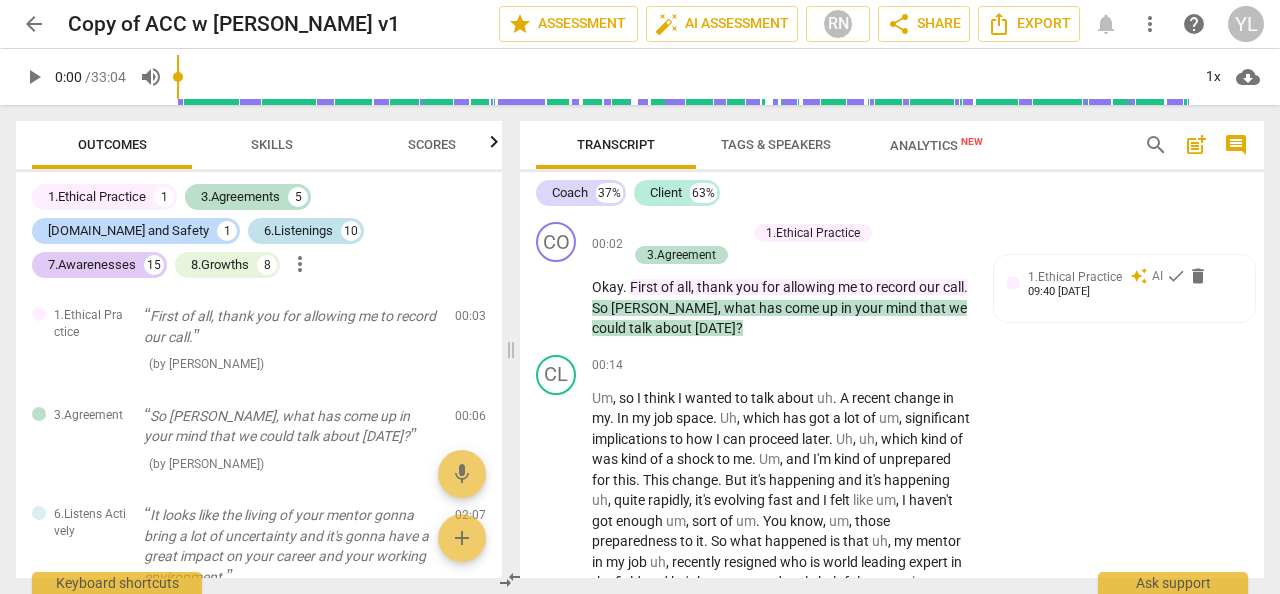 click on "6.Listenings 10" at bounding box center [306, 231] 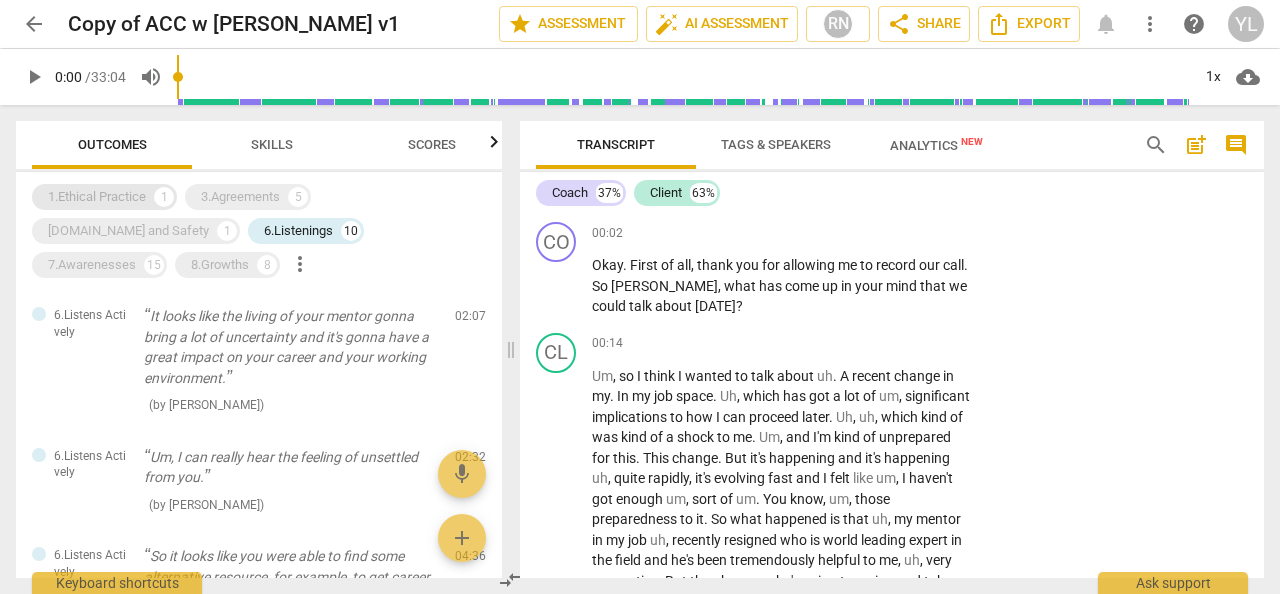 click on "1.Ethical Practice" at bounding box center (97, 197) 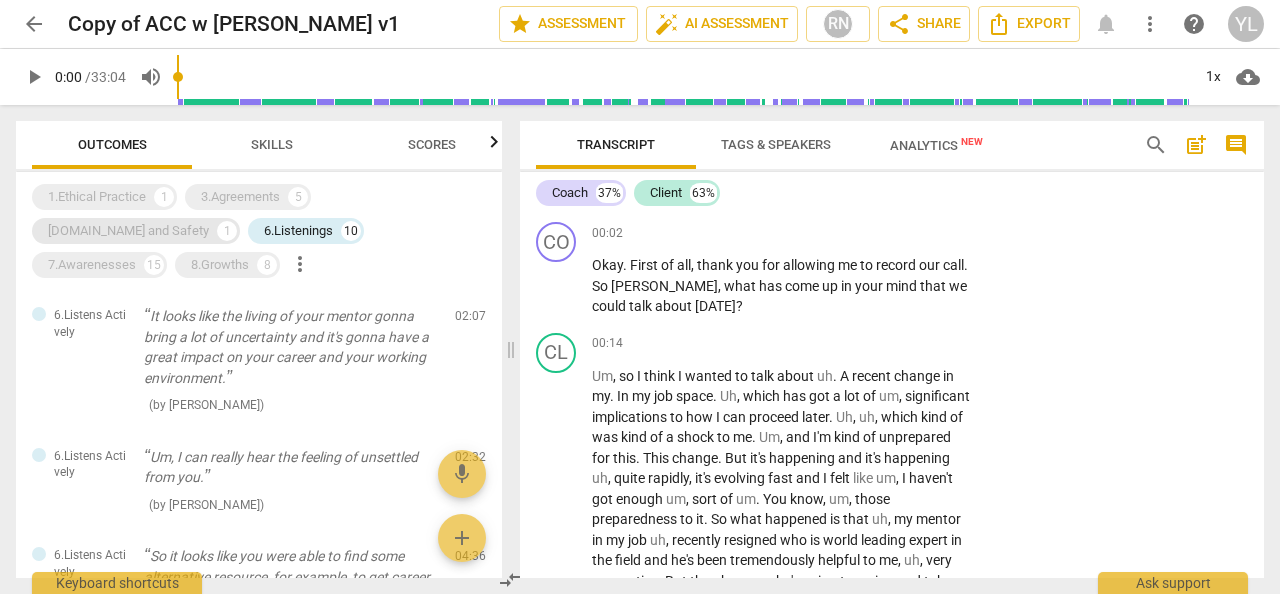 click on "3.Agreements" at bounding box center [240, 197] 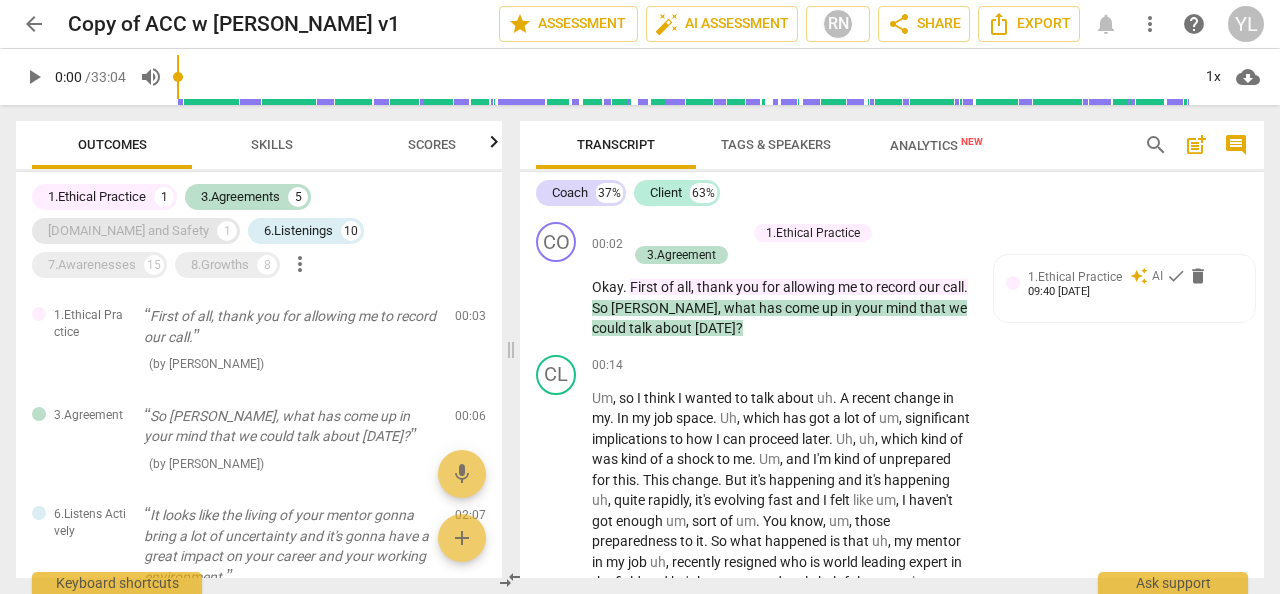 click on "[DOMAIN_NAME] and Safety" at bounding box center [128, 231] 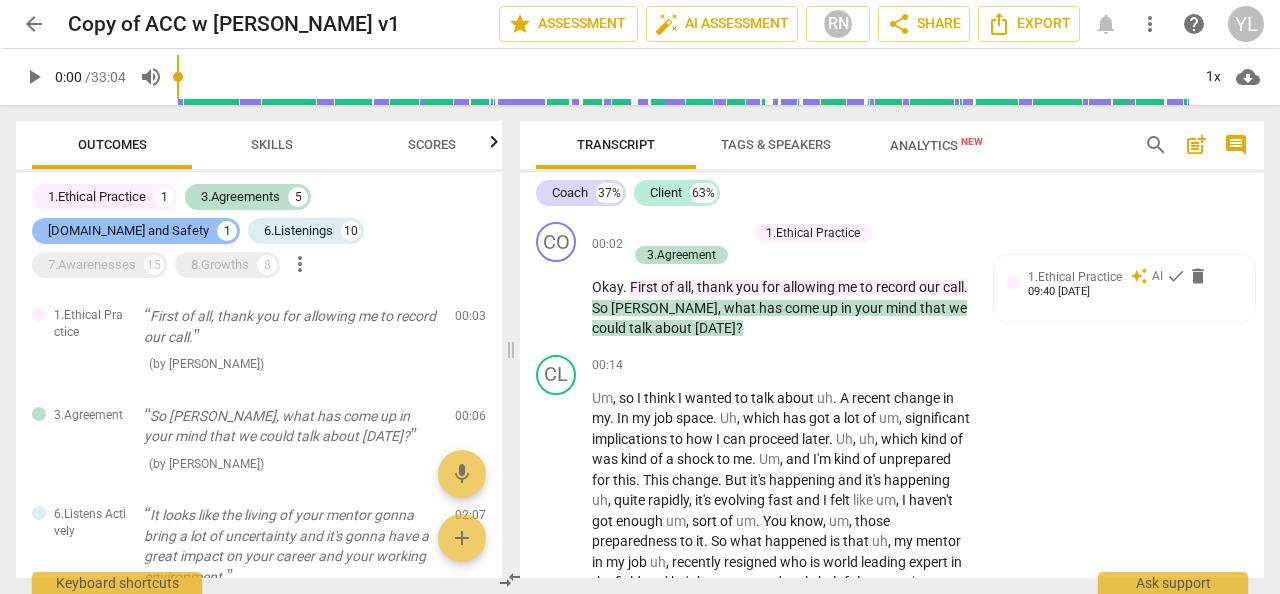 click on "[DOMAIN_NAME] and Safety" at bounding box center [128, 231] 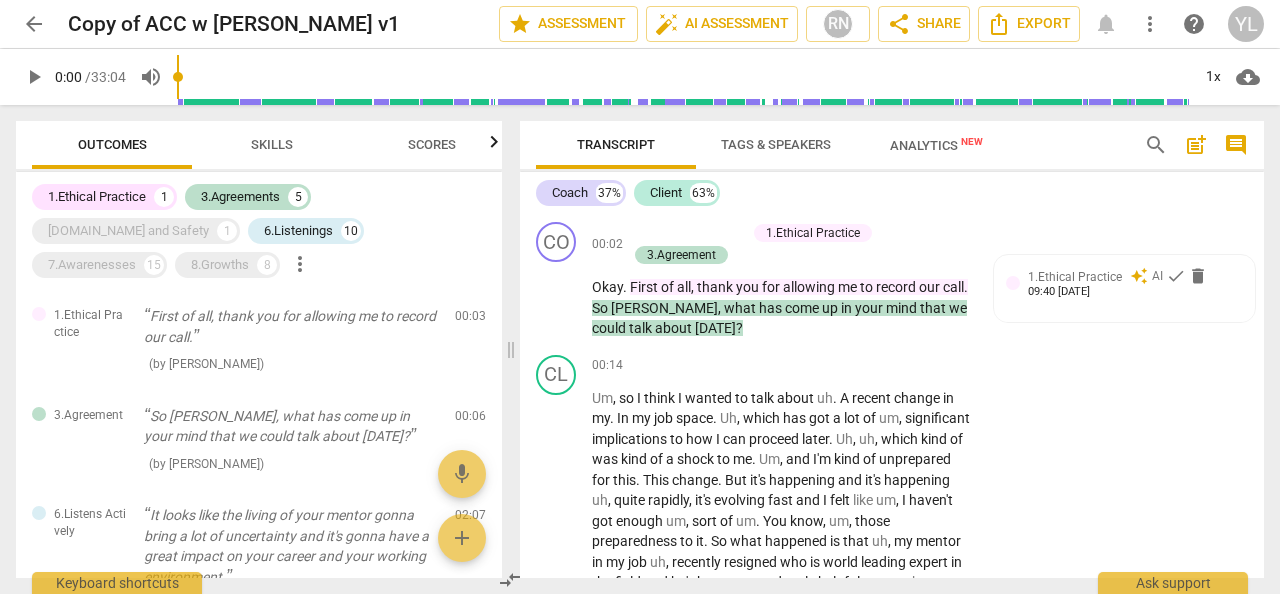 click on "3.Agreements" at bounding box center (240, 197) 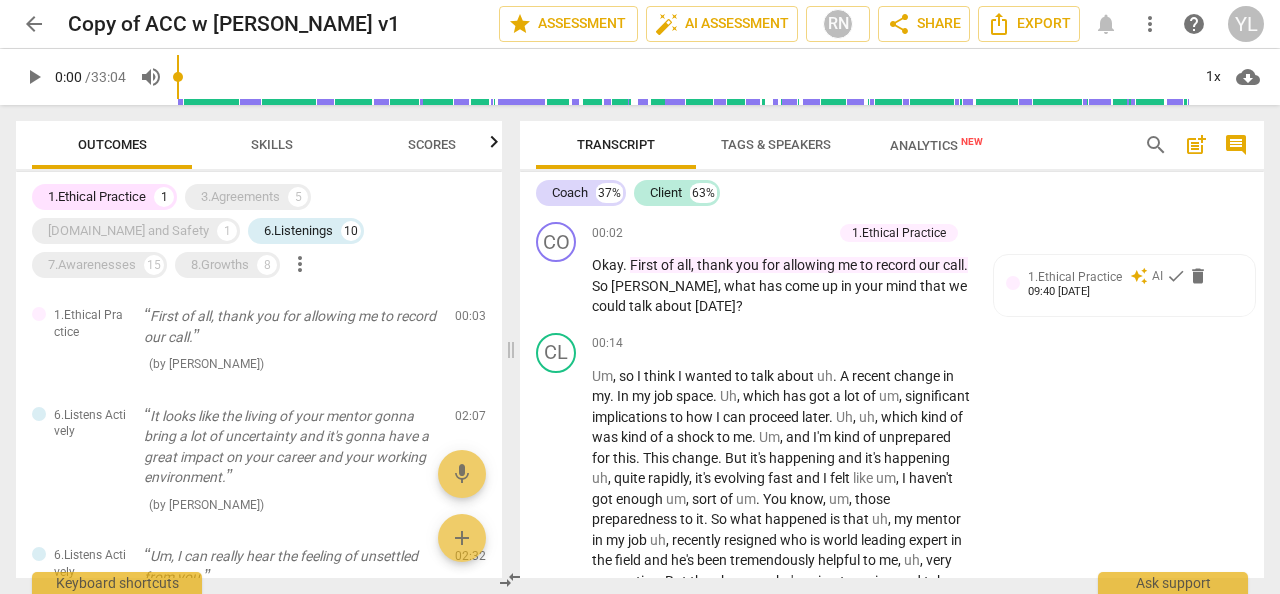 click on "1.Ethical Practice" at bounding box center (97, 197) 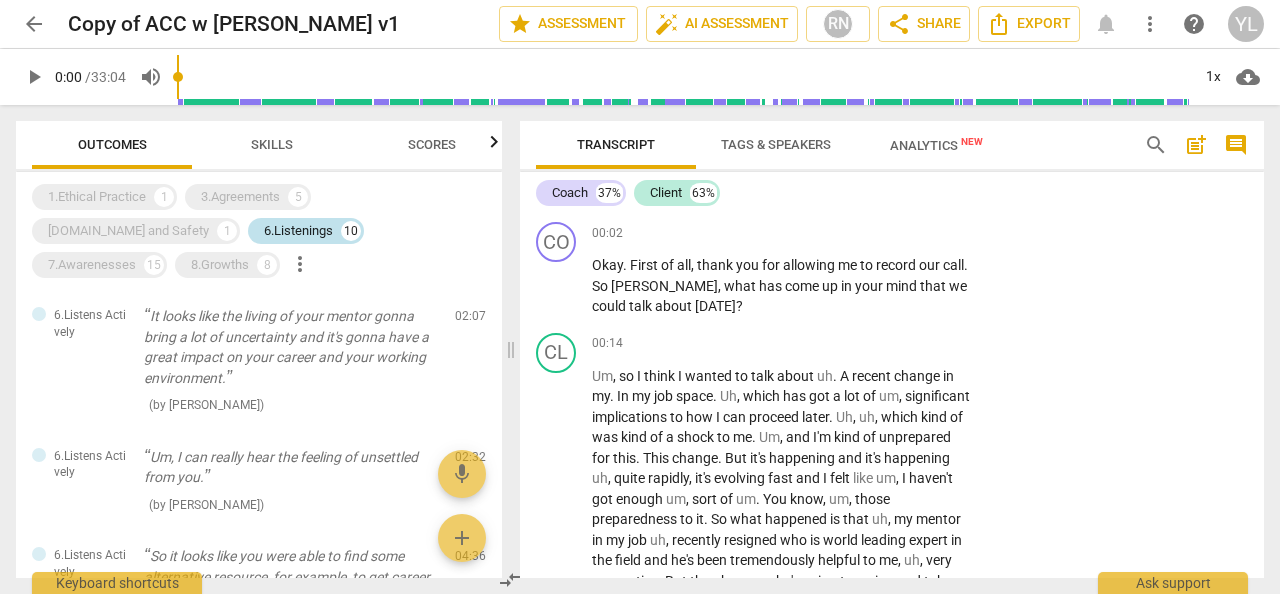 click on "6.Listenings" at bounding box center [298, 231] 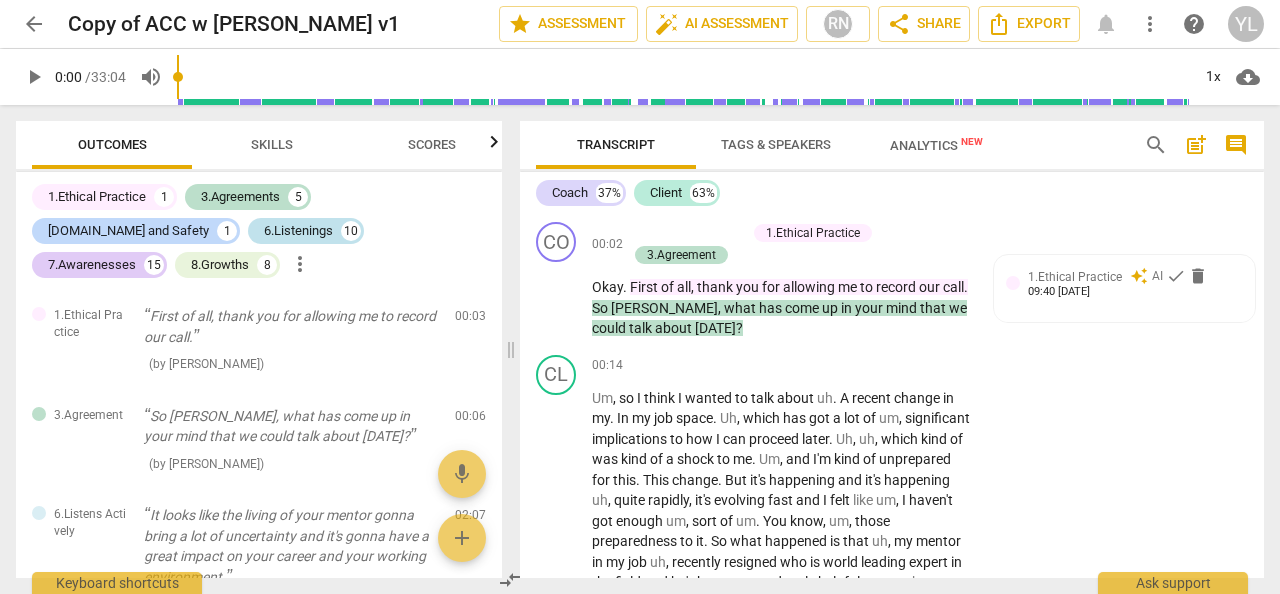 click on "6.Listenings" at bounding box center (298, 231) 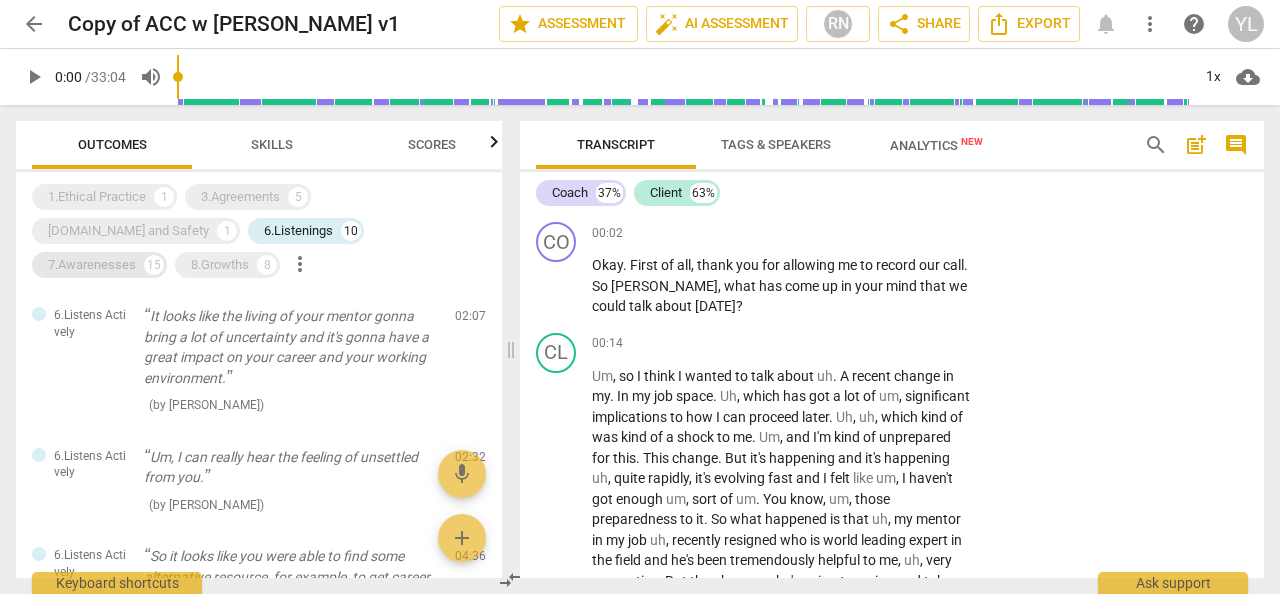 click on "7.Awarenesses" at bounding box center [92, 265] 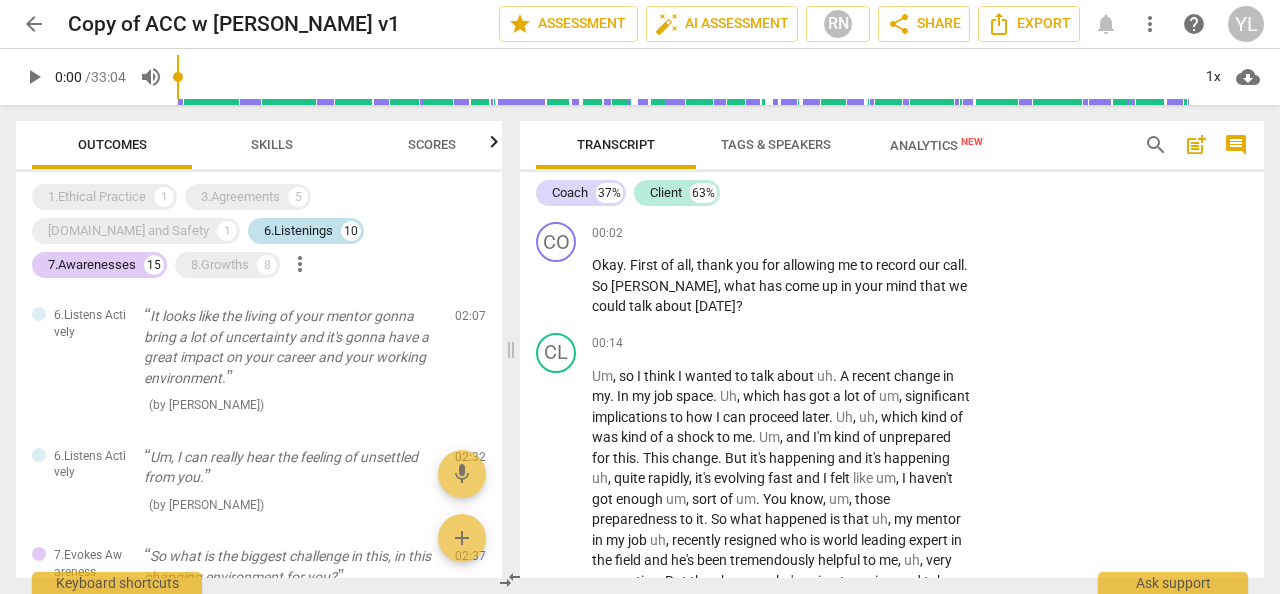 click on "10" at bounding box center (351, 231) 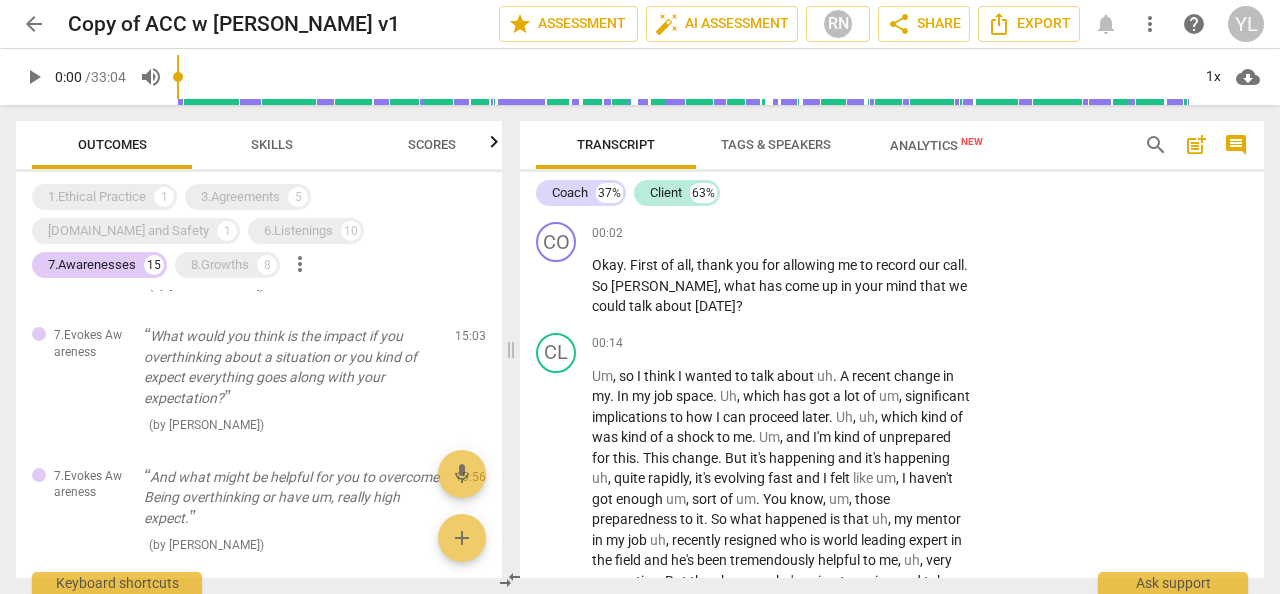 scroll, scrollTop: 700, scrollLeft: 0, axis: vertical 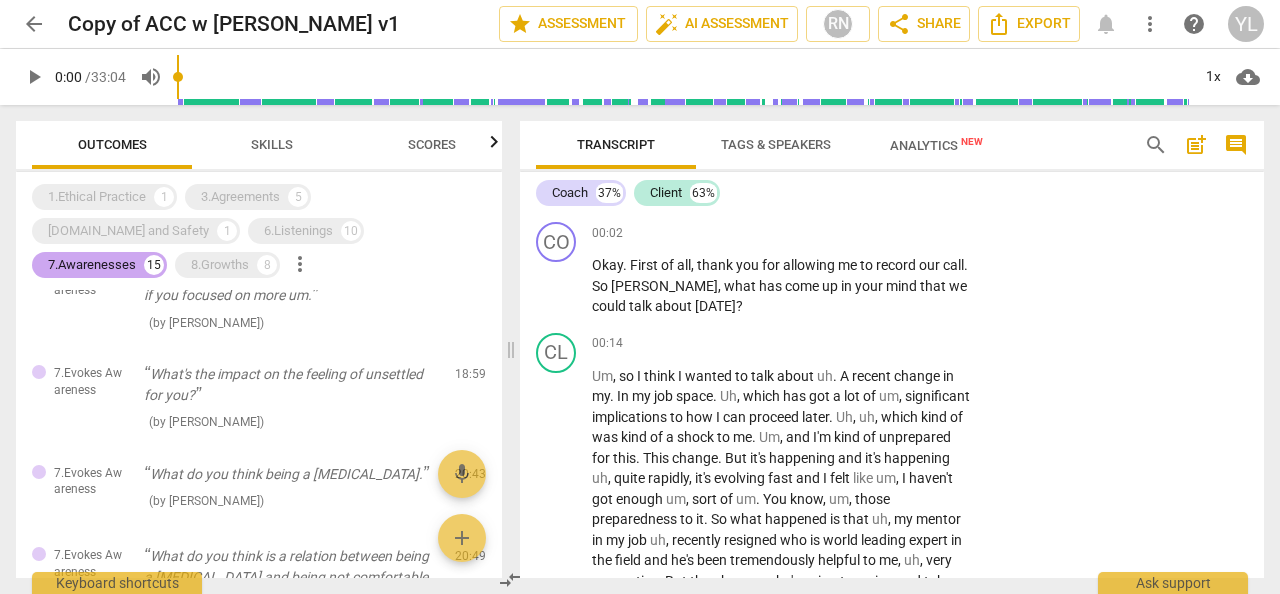 click on "7.Awarenesses" at bounding box center [92, 265] 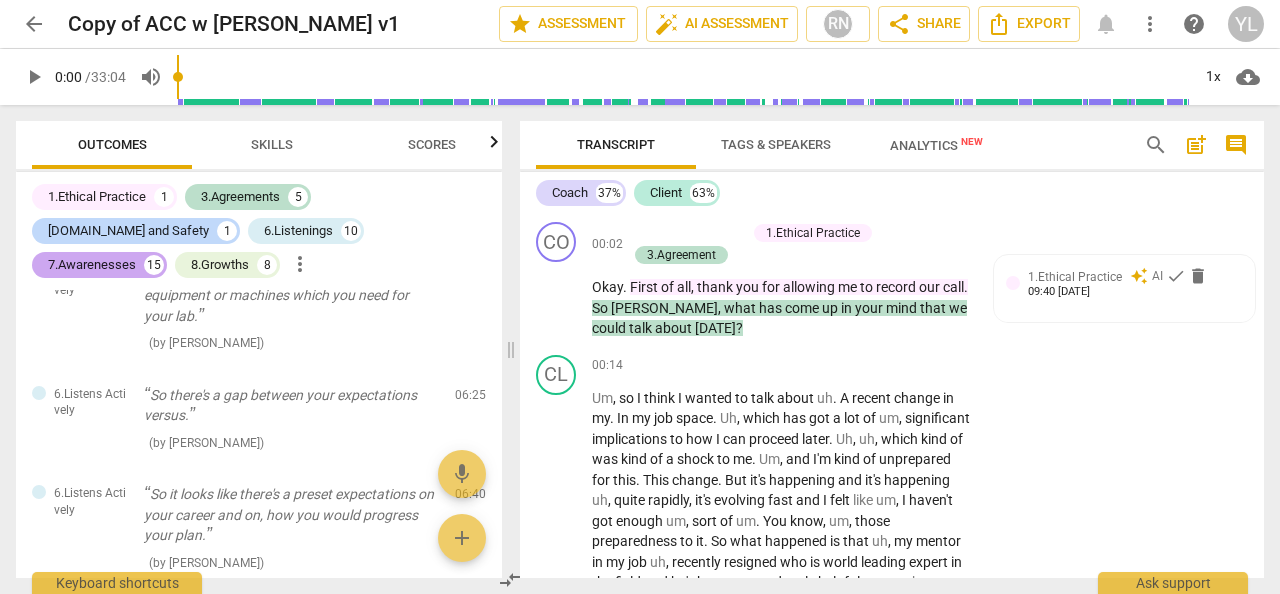 scroll, scrollTop: 2500, scrollLeft: 0, axis: vertical 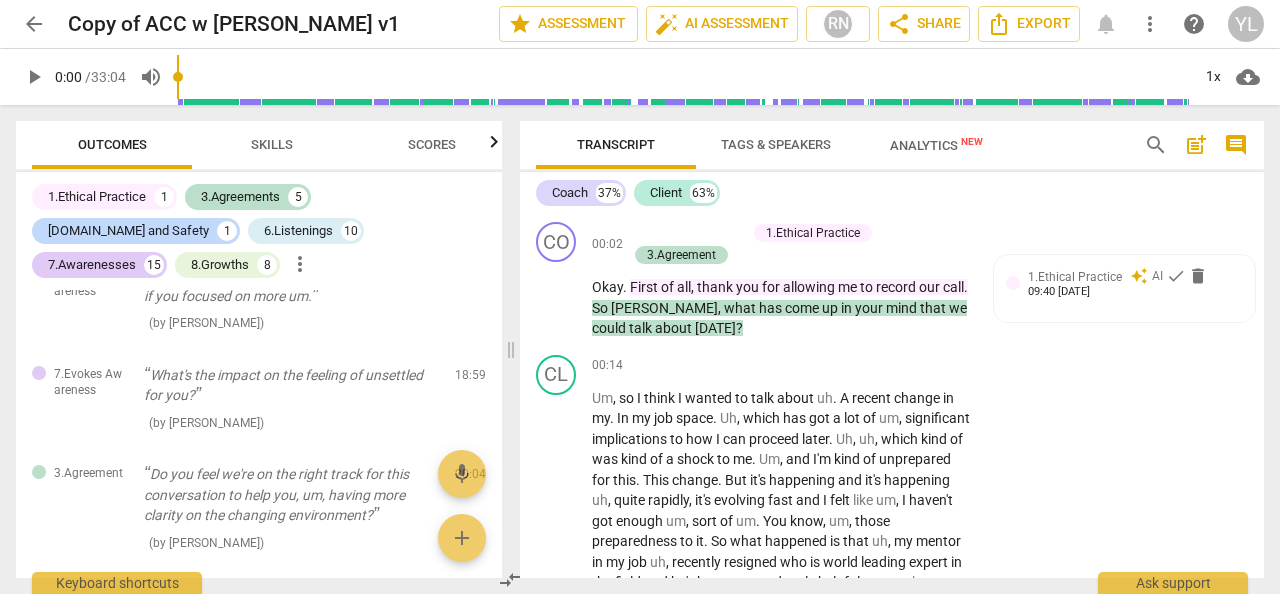 click on "Skills" at bounding box center (272, 144) 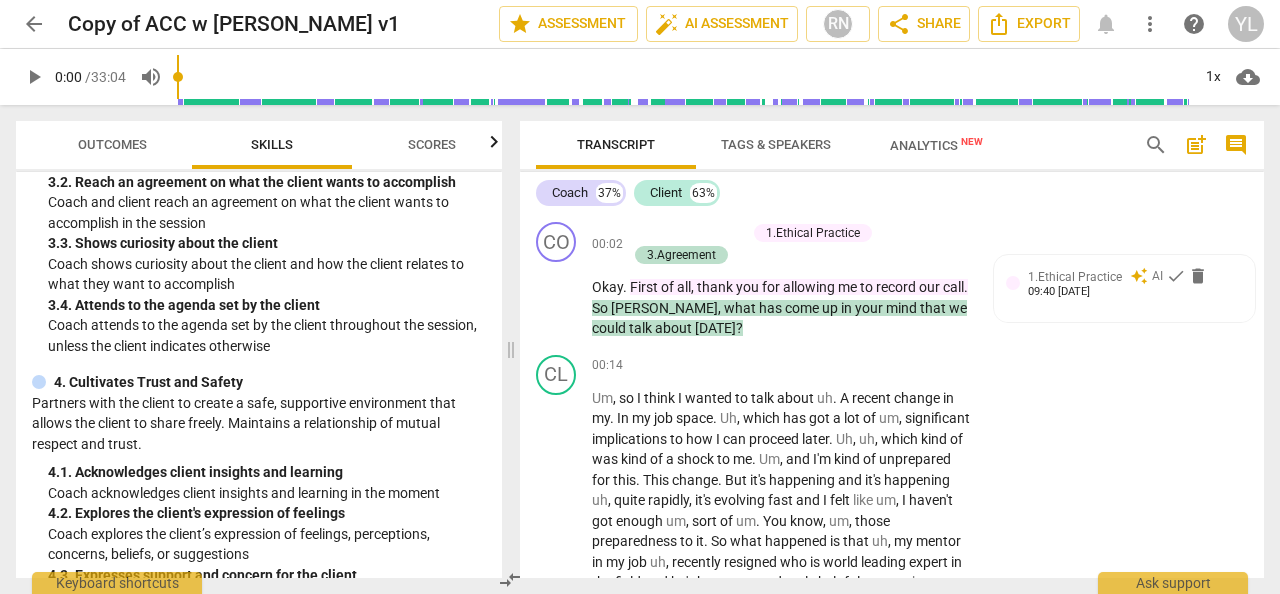 scroll, scrollTop: 700, scrollLeft: 0, axis: vertical 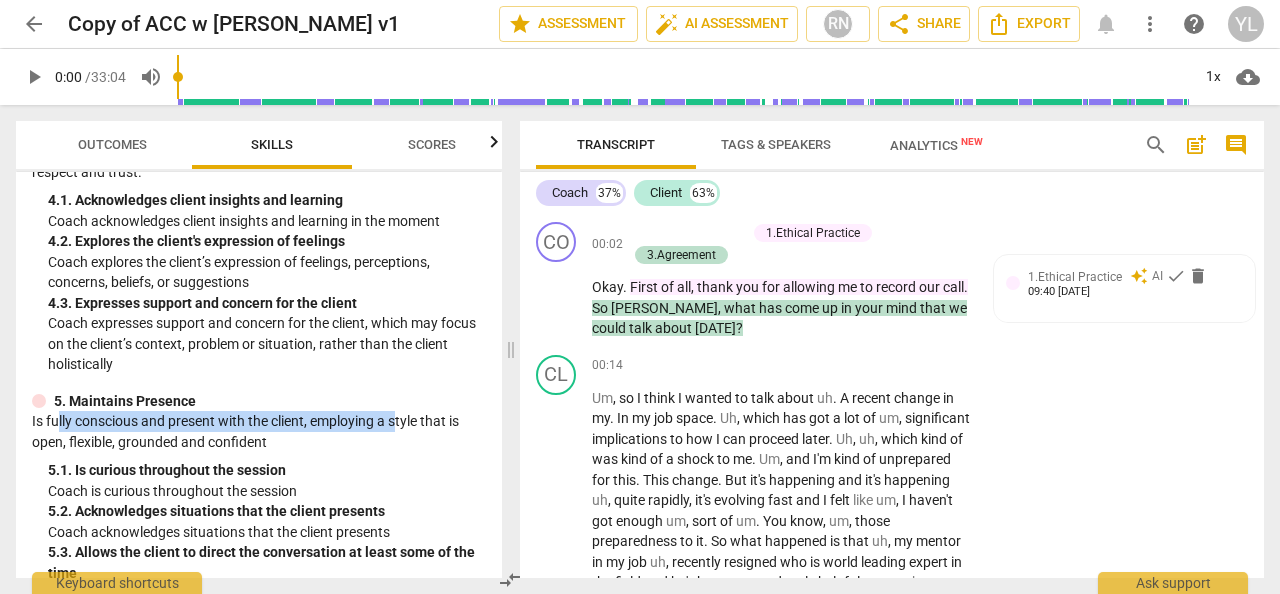 drag, startPoint x: 59, startPoint y: 417, endPoint x: 398, endPoint y: 414, distance: 339.01328 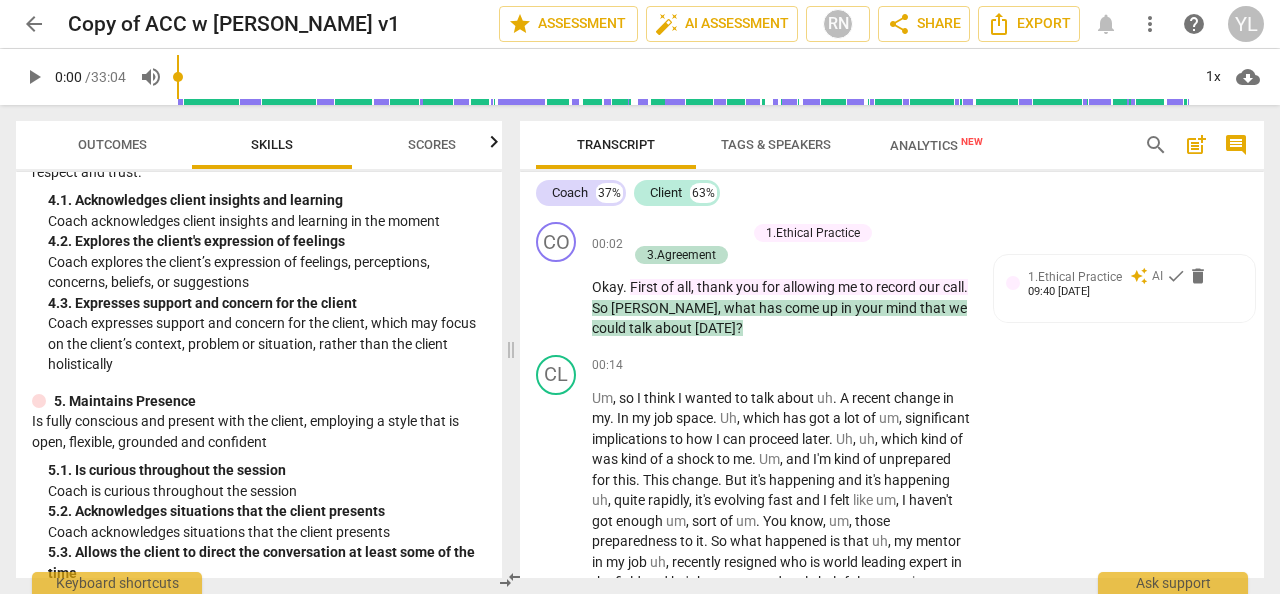 click on "Is fully conscious and present with the client, employing a style that is open, flexible, grounded and confident" at bounding box center [259, 431] 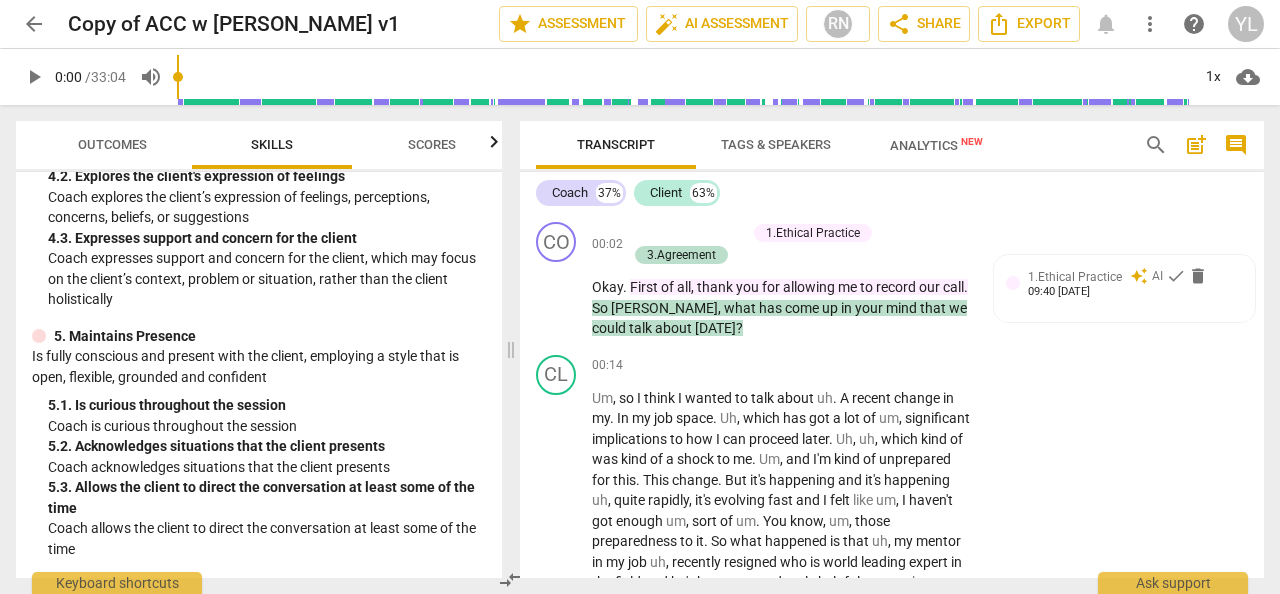 scroll, scrollTop: 800, scrollLeft: 0, axis: vertical 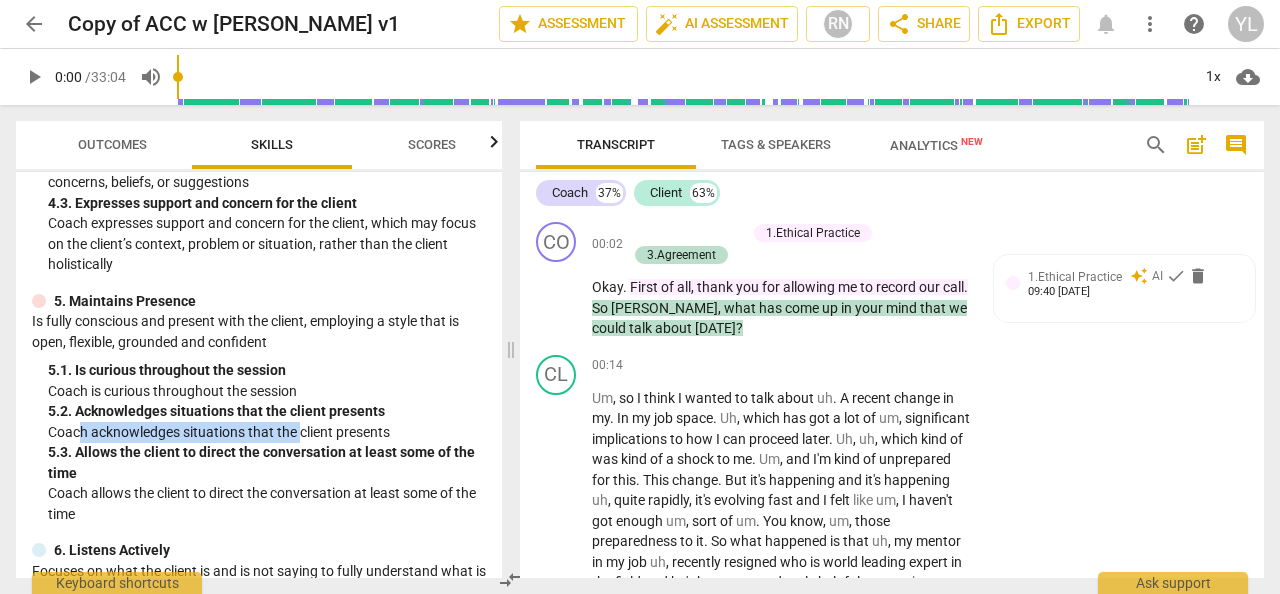 drag, startPoint x: 77, startPoint y: 437, endPoint x: 303, endPoint y: 439, distance: 226.00885 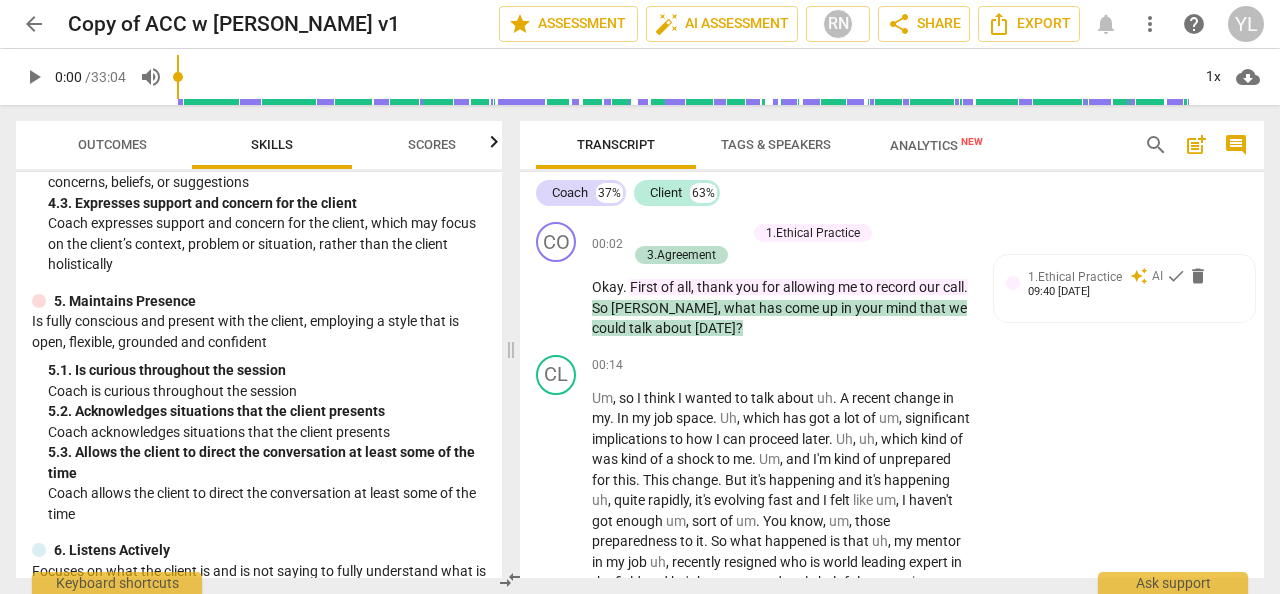 click on "Coach acknowledges situations that the client presents" at bounding box center [267, 432] 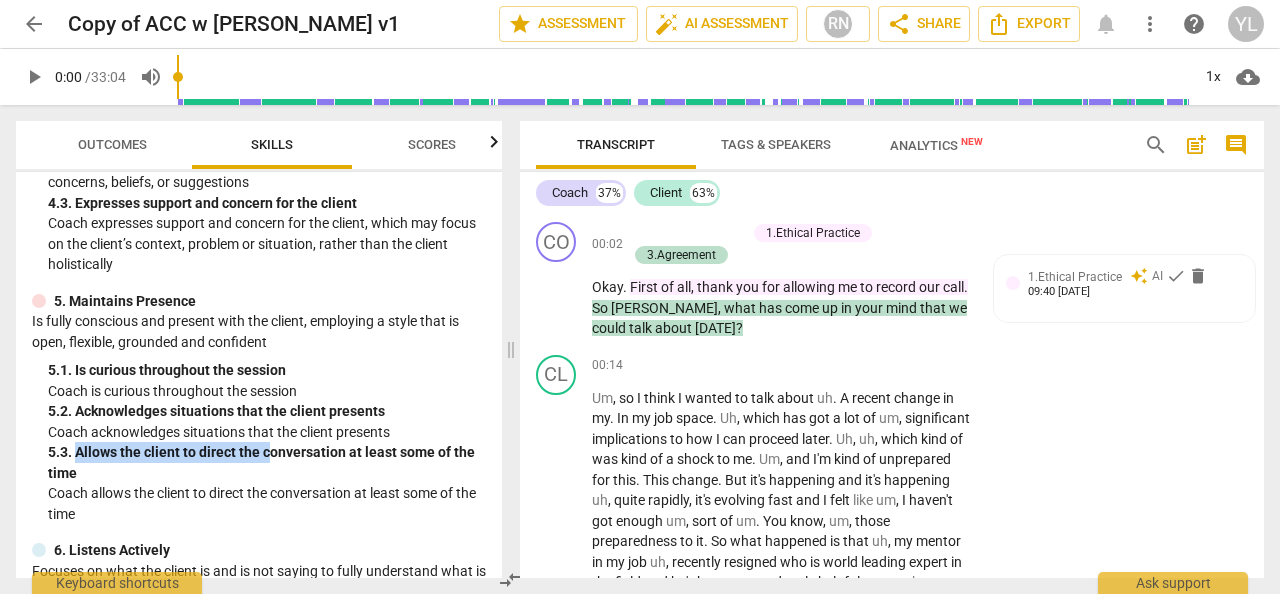 drag, startPoint x: 77, startPoint y: 459, endPoint x: 245, endPoint y: 469, distance: 168.29736 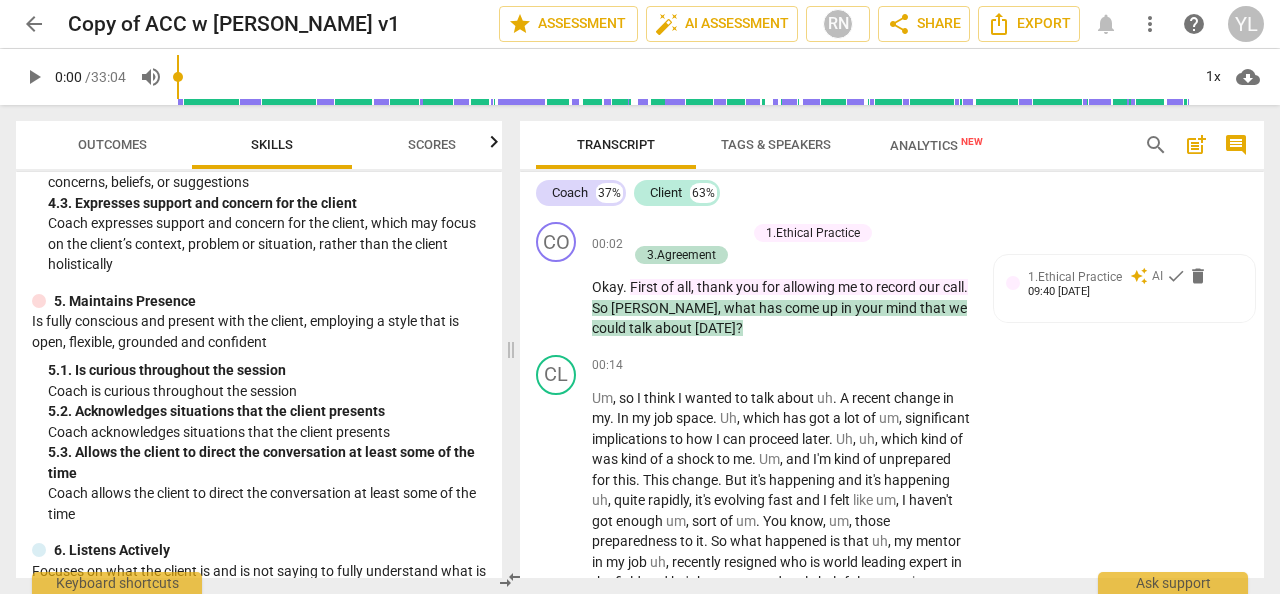 click on "Coach allows the client to direct the conversation at least some of the time" at bounding box center [267, 503] 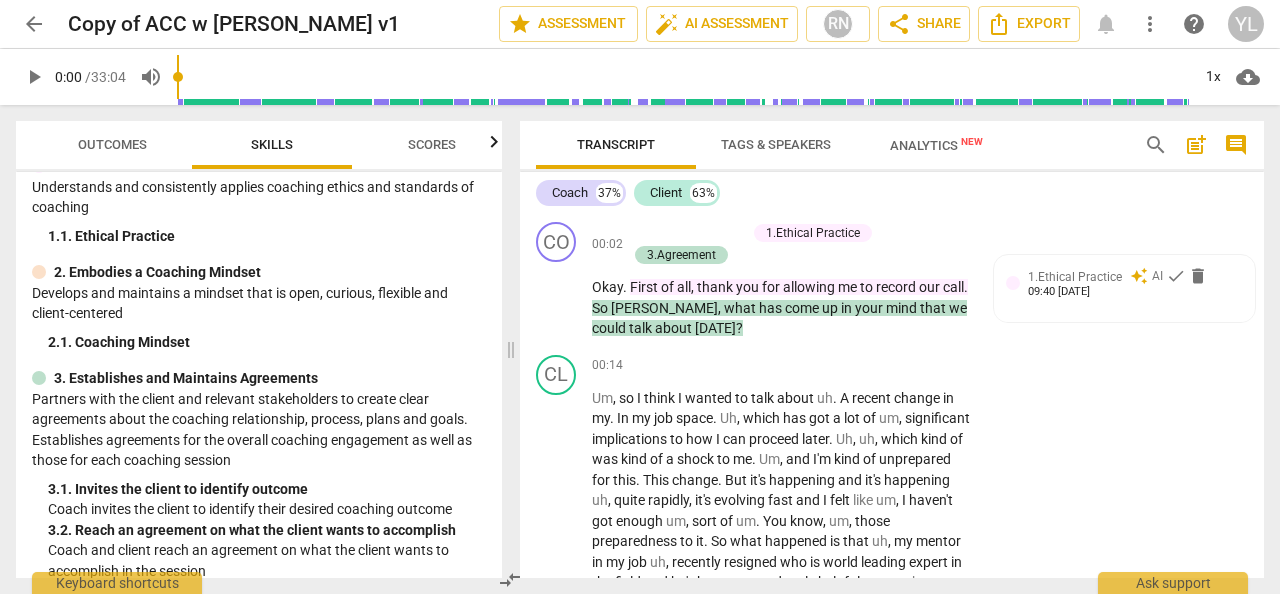 scroll, scrollTop: 100, scrollLeft: 0, axis: vertical 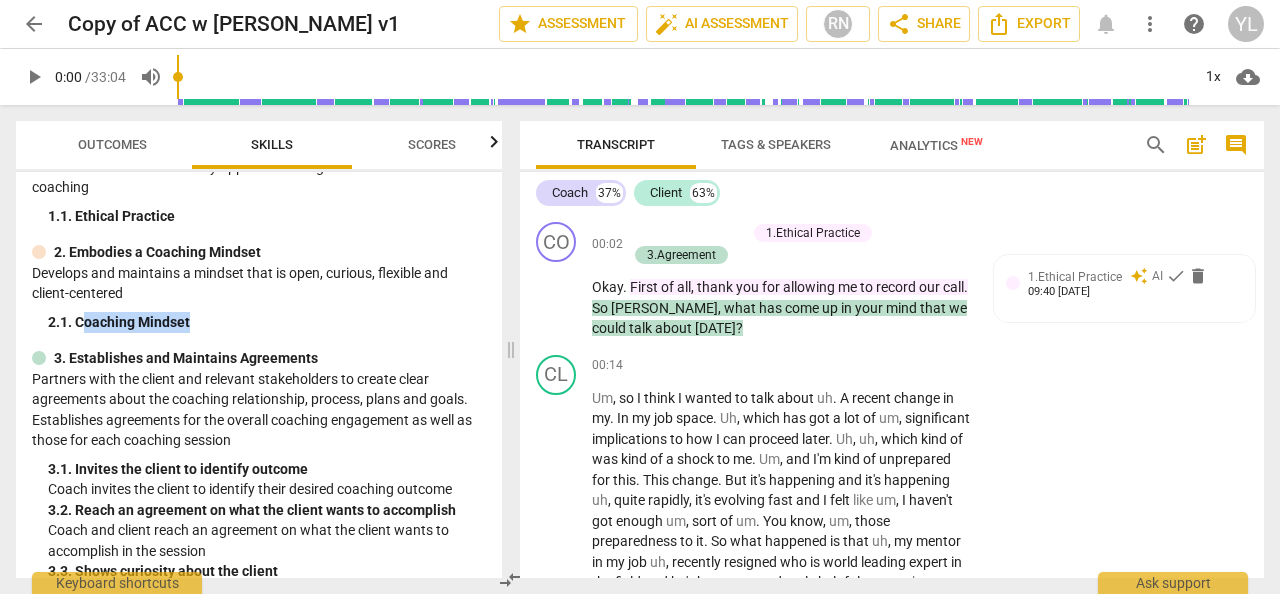 drag, startPoint x: 85, startPoint y: 321, endPoint x: 196, endPoint y: 317, distance: 111.07205 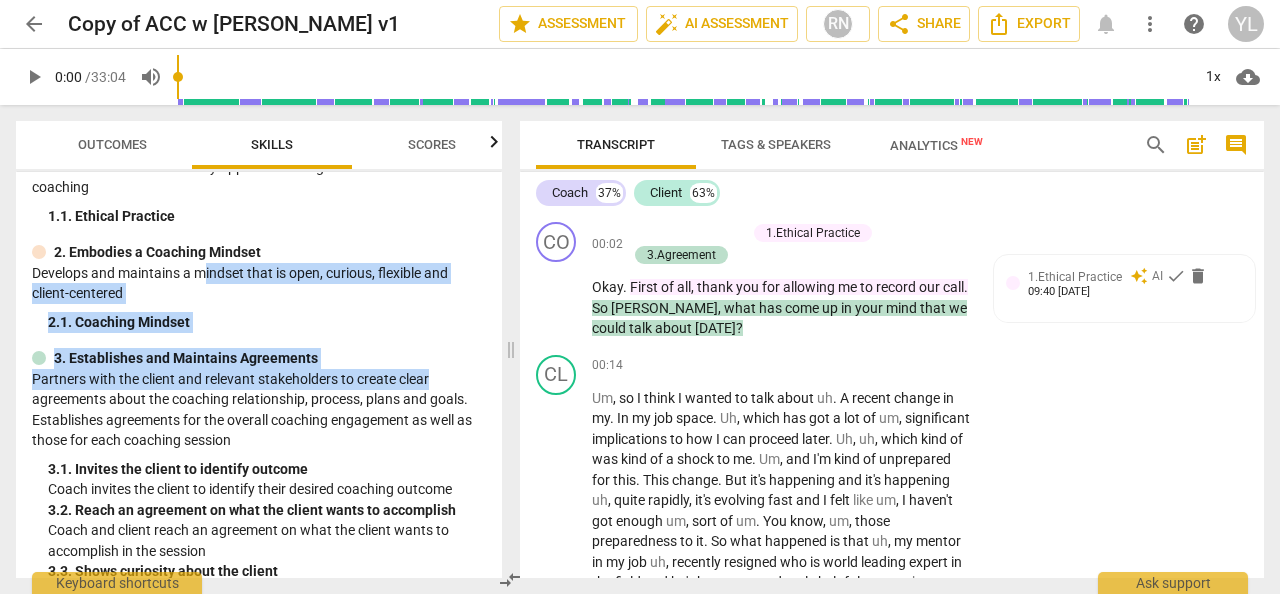 drag, startPoint x: 404, startPoint y: 274, endPoint x: 407, endPoint y: 329, distance: 55.081757 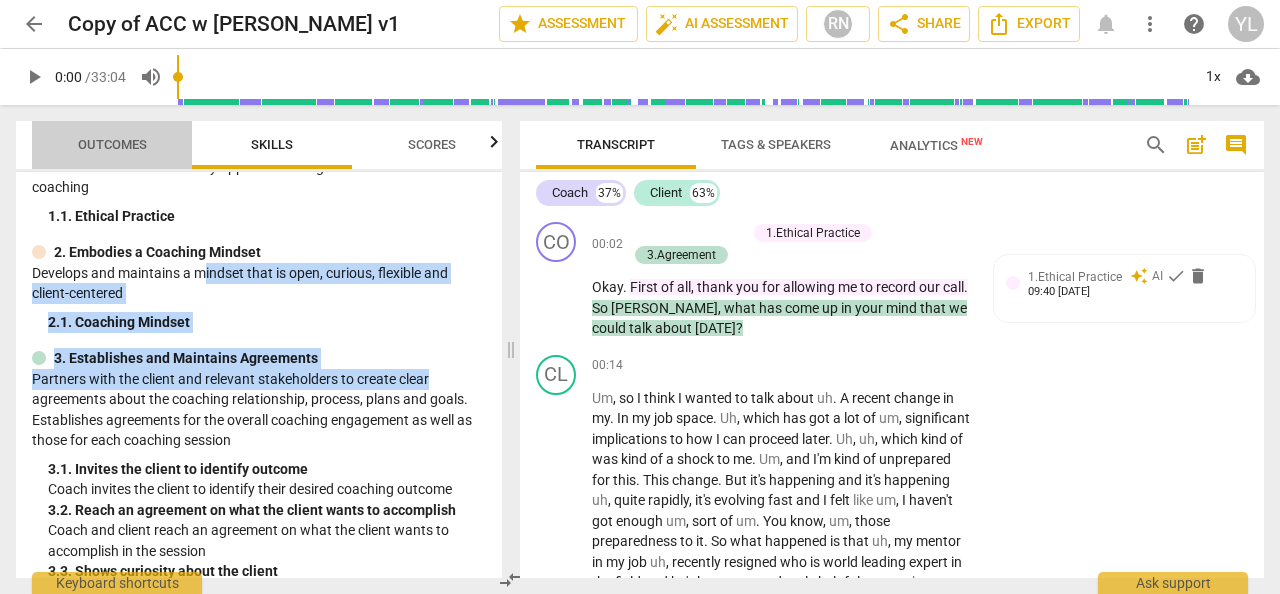 click on "Outcomes" at bounding box center (112, 144) 